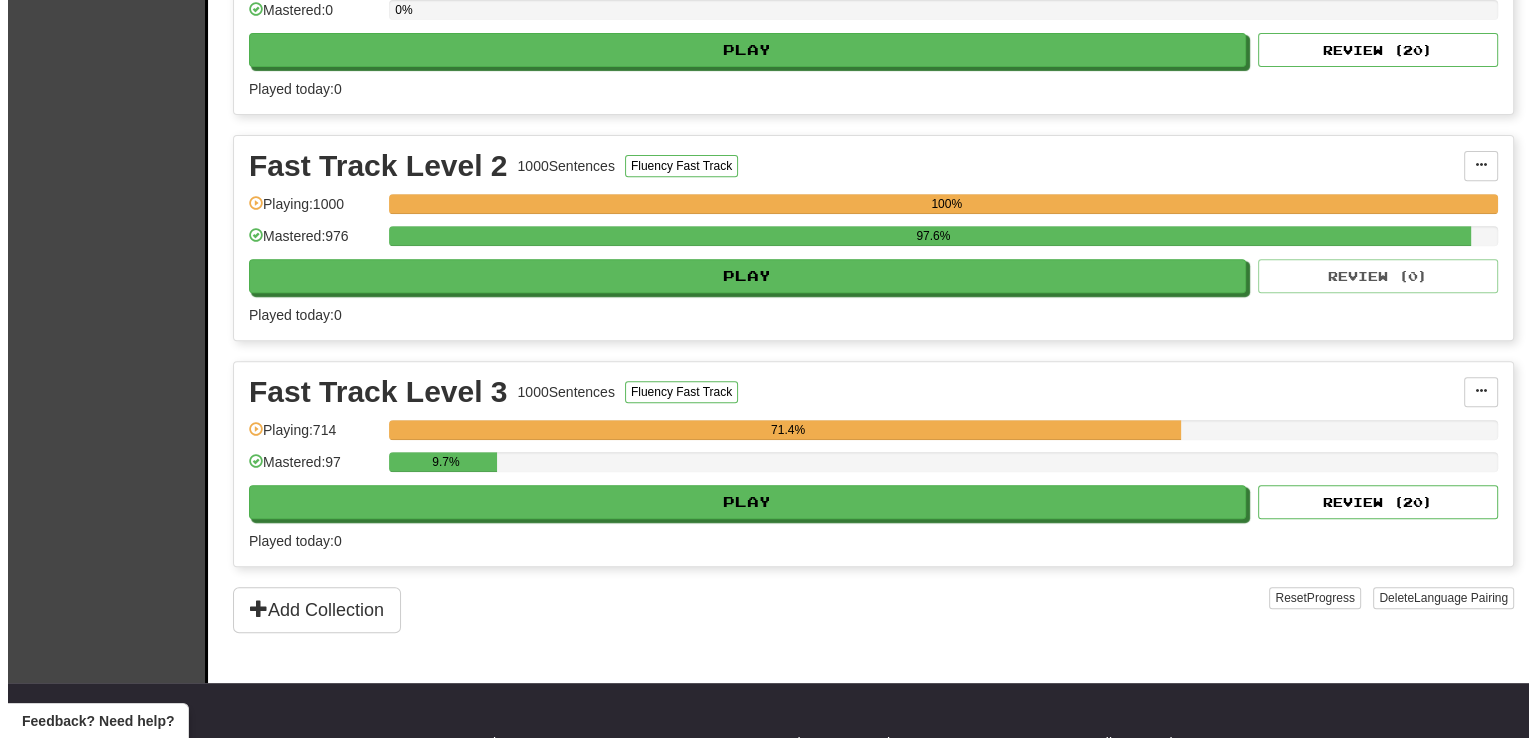 scroll, scrollTop: 779, scrollLeft: 0, axis: vertical 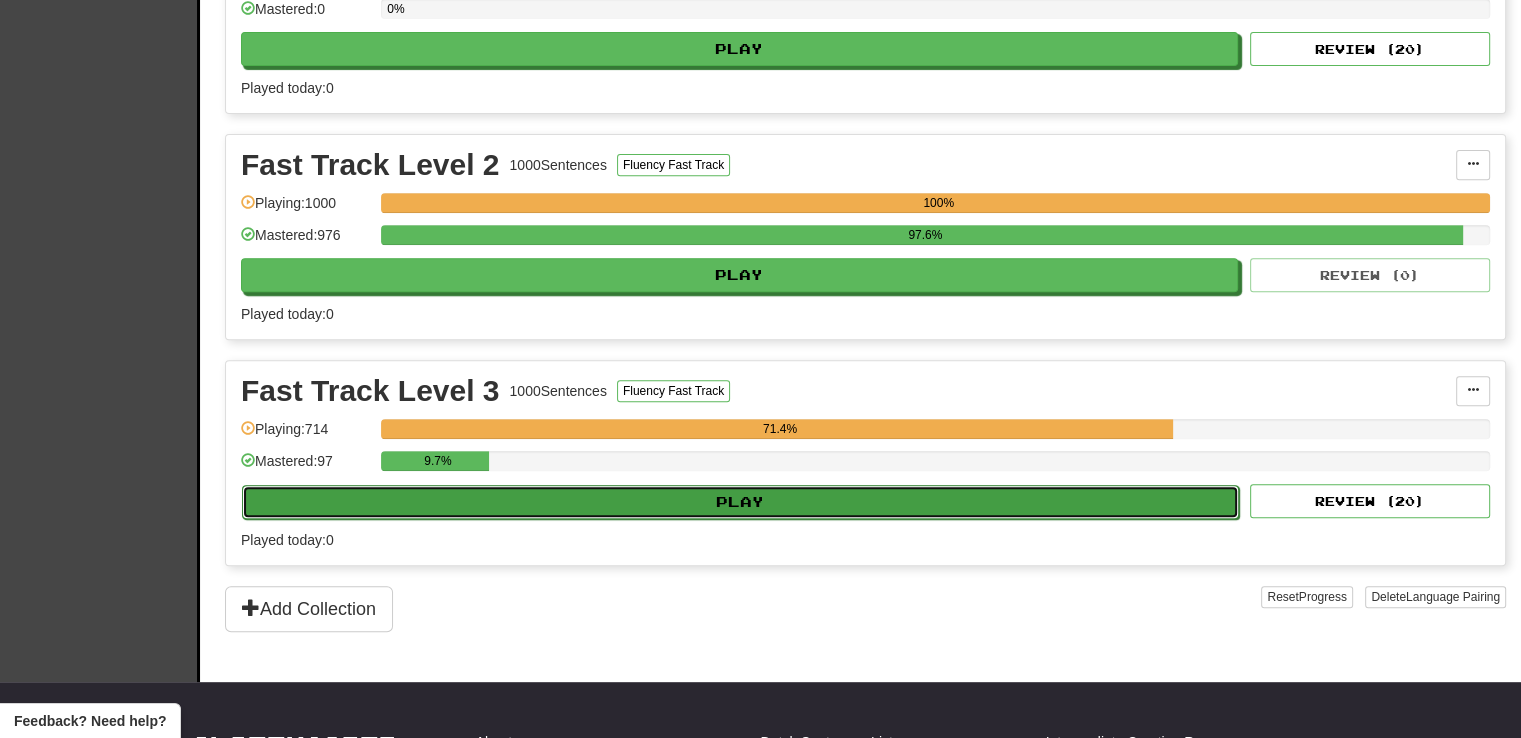 click on "Play" at bounding box center (740, 502) 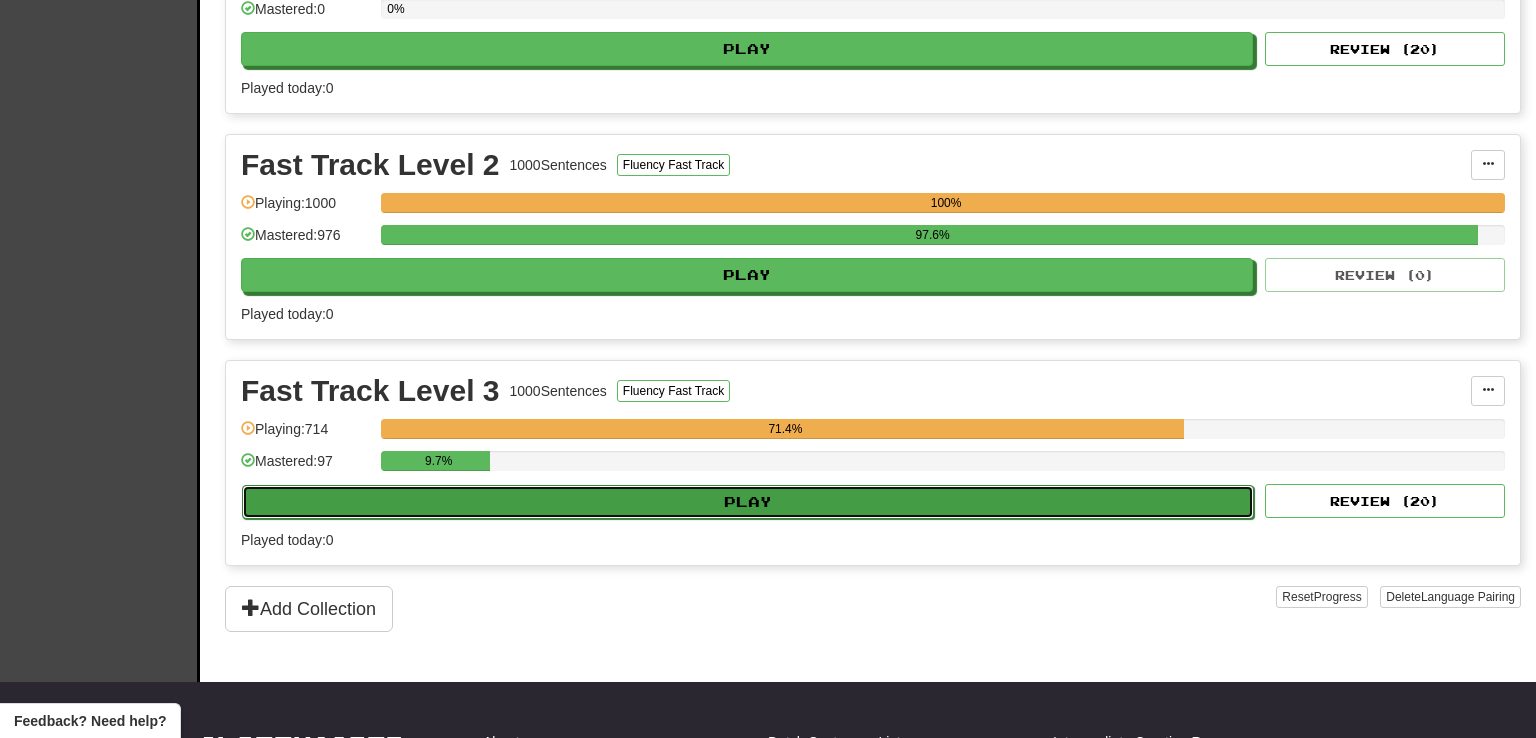 select on "**" 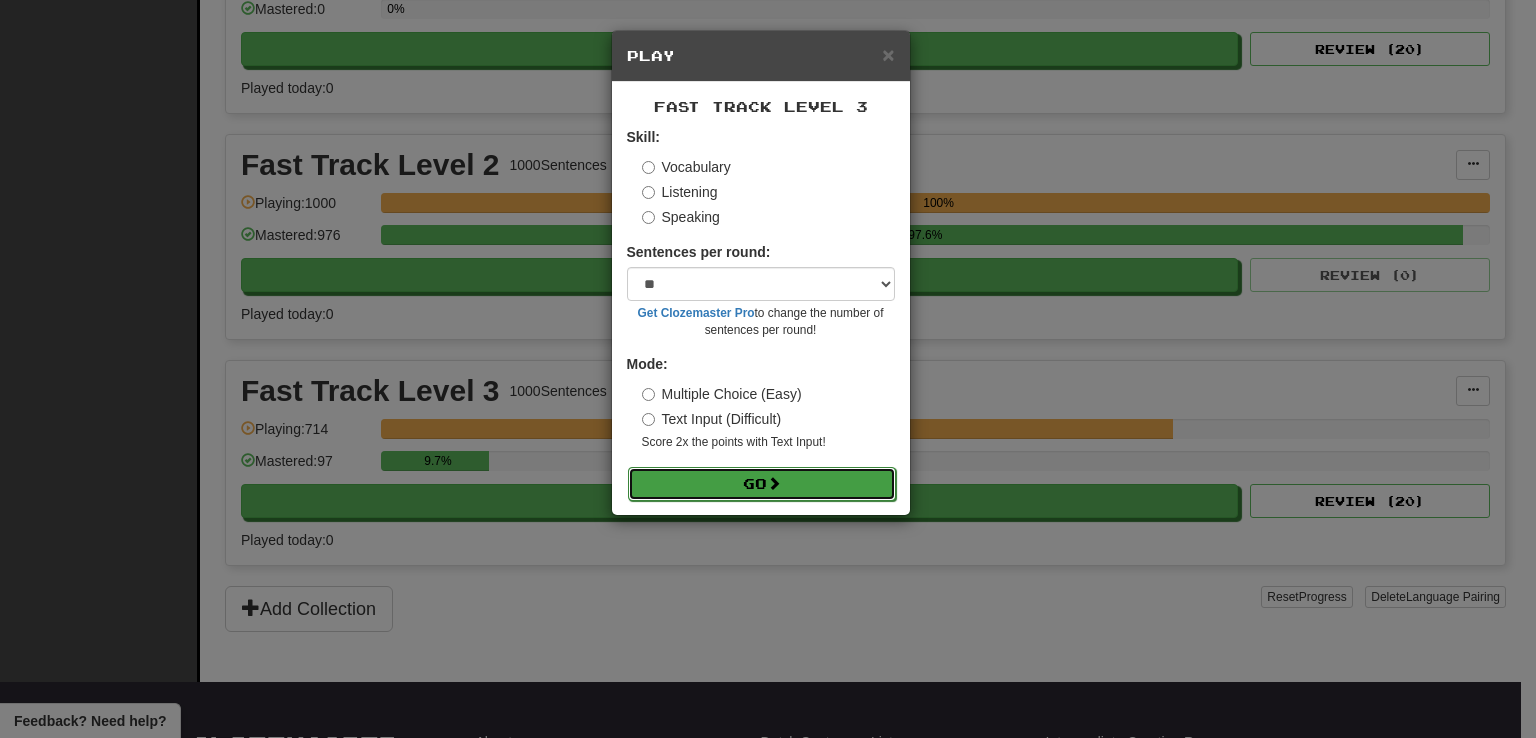 click on "Go" at bounding box center [762, 484] 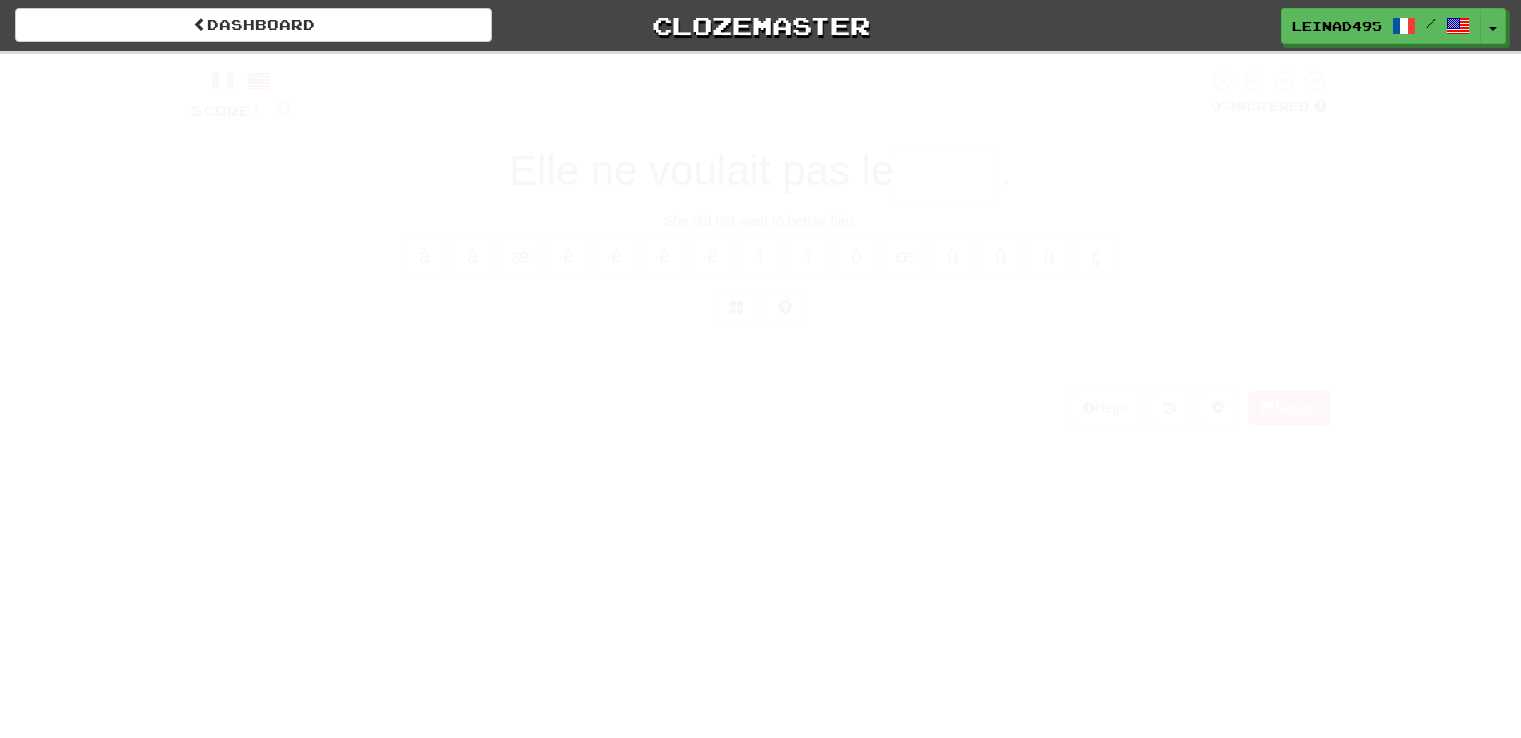 scroll, scrollTop: 0, scrollLeft: 0, axis: both 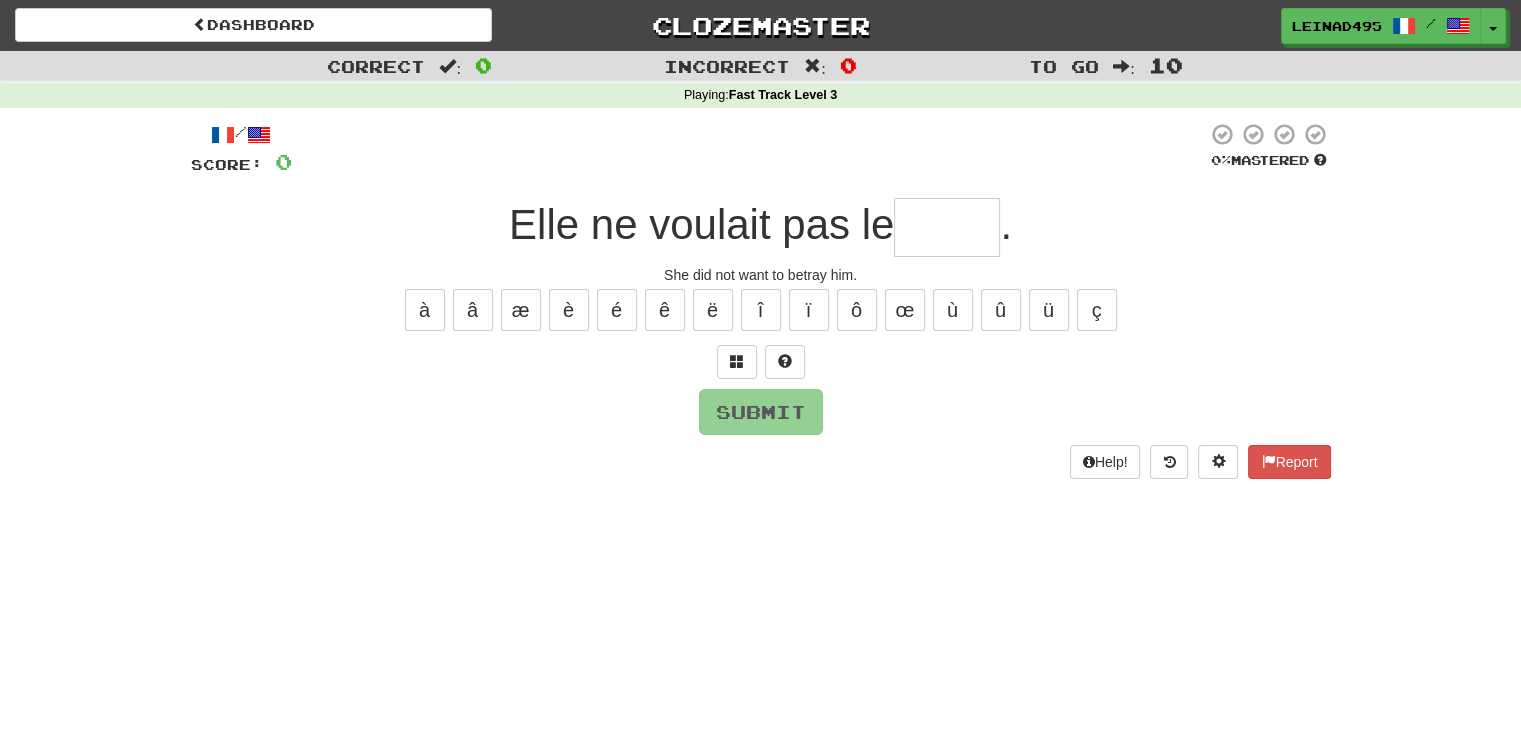 click at bounding box center (947, 227) 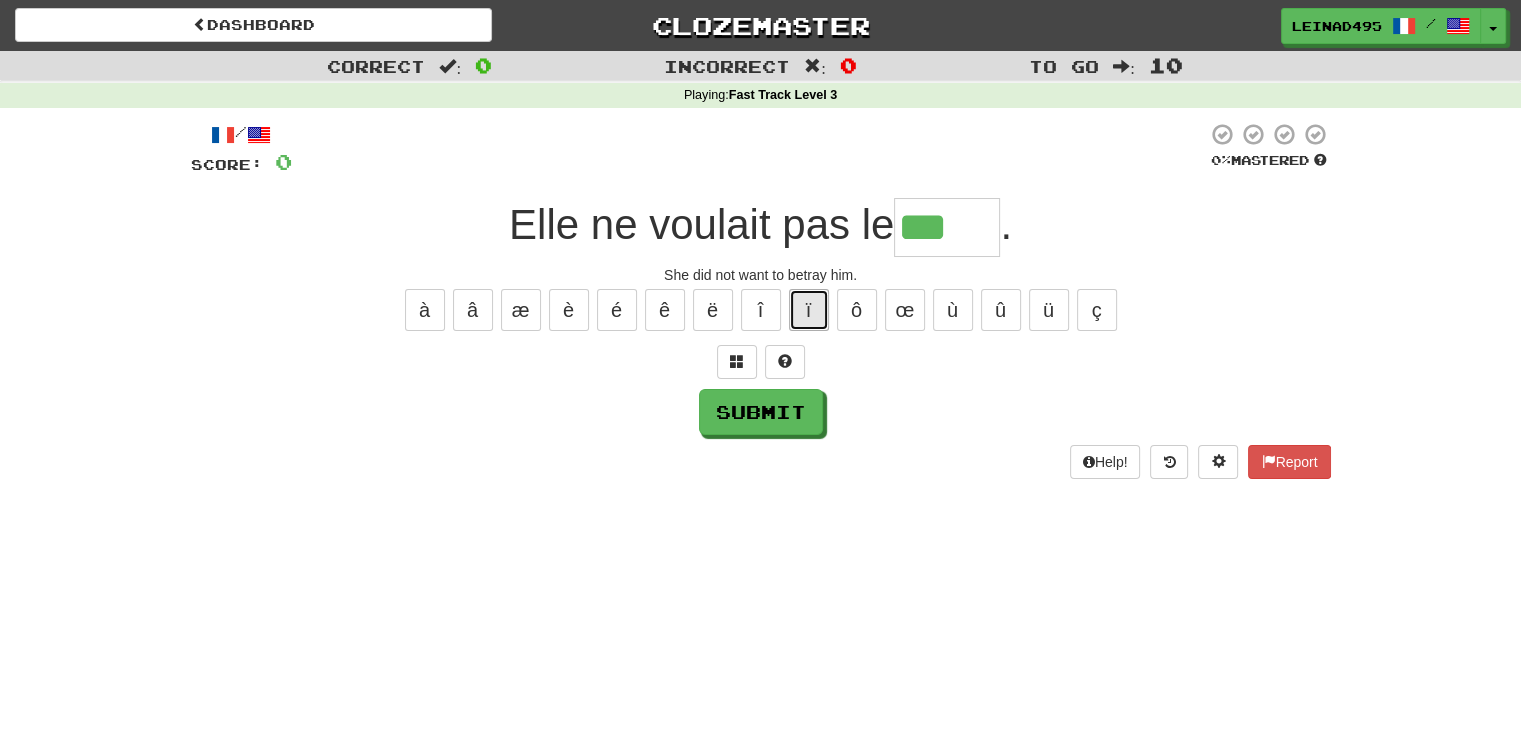 click on "ï" at bounding box center [809, 310] 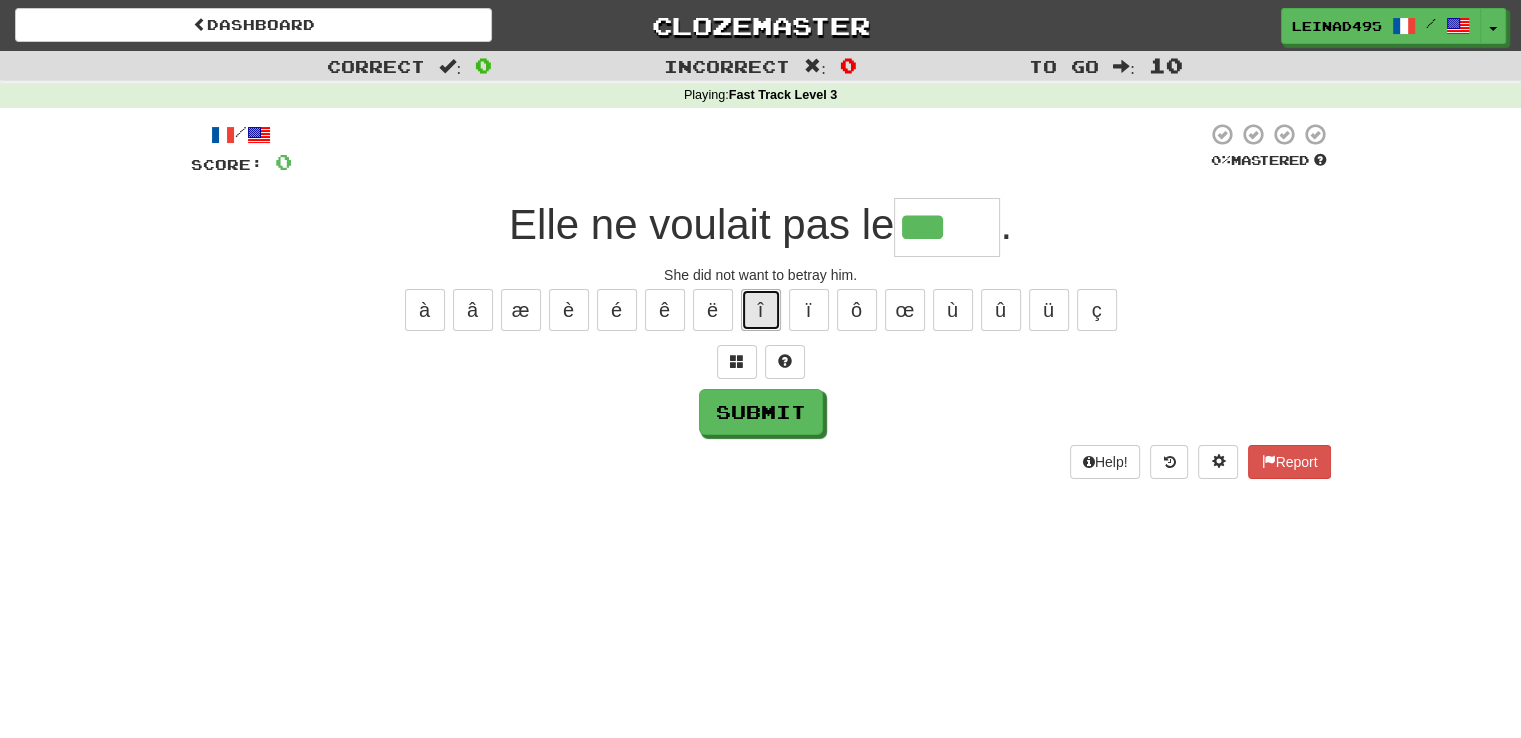 click on "î" at bounding box center (761, 310) 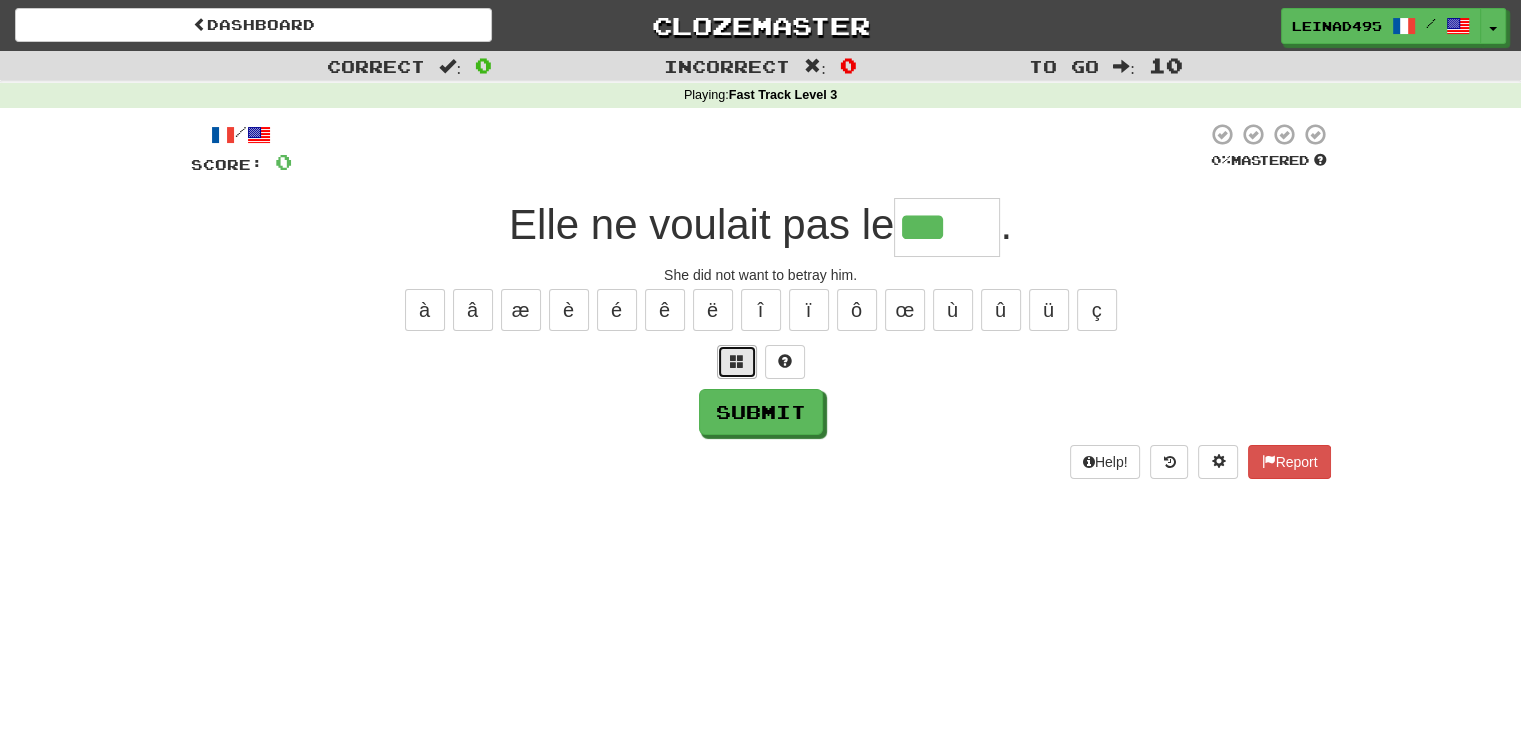 click at bounding box center (737, 362) 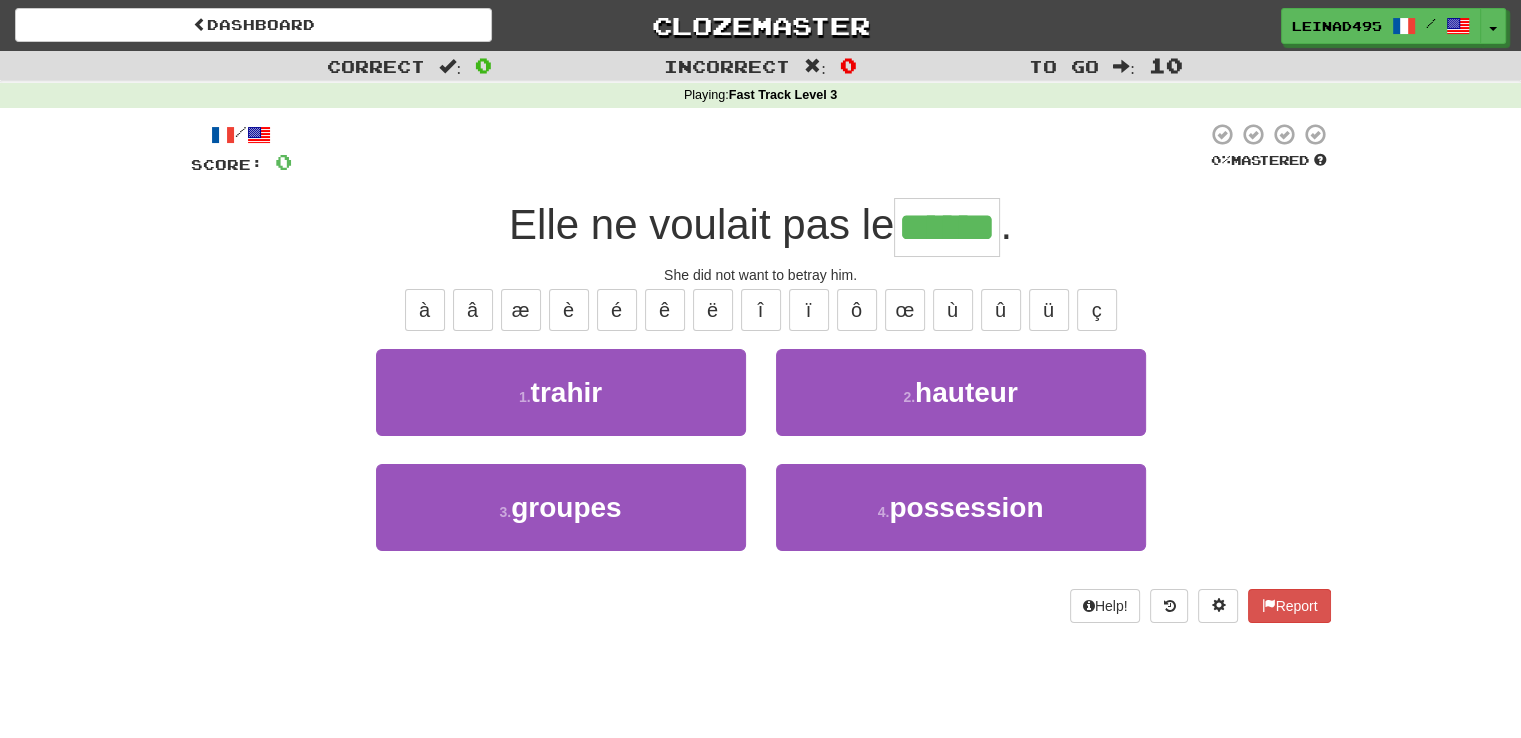 type on "******" 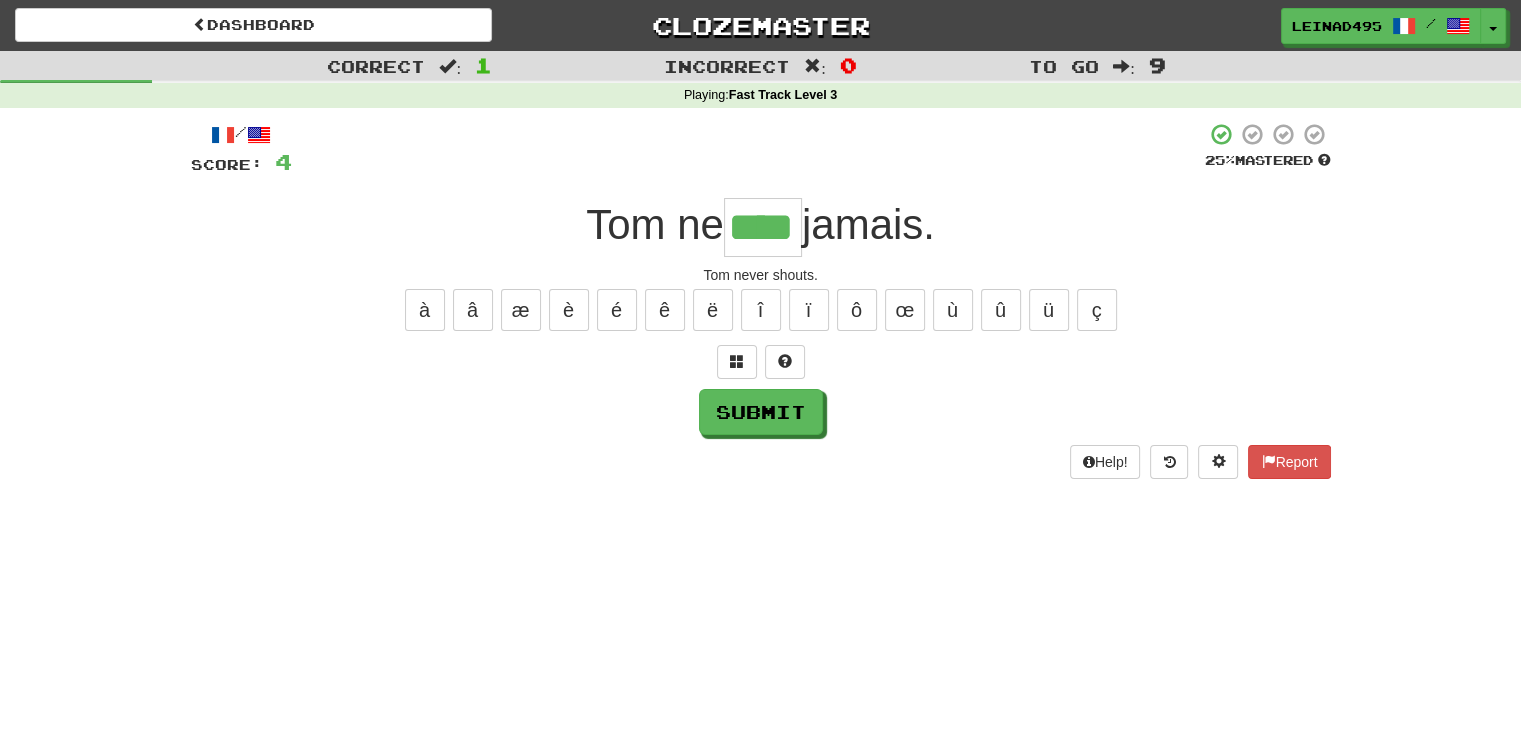 type on "****" 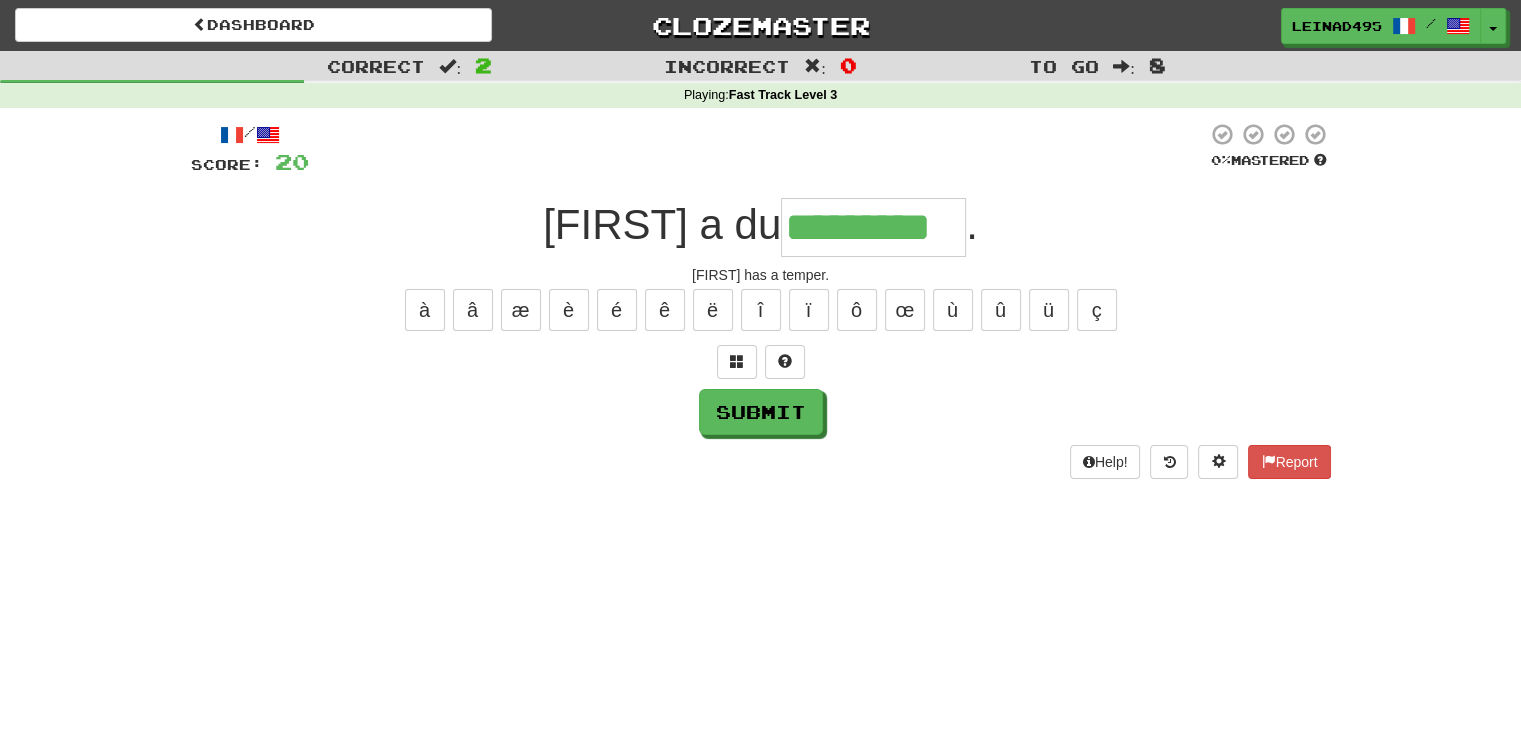 type on "*********" 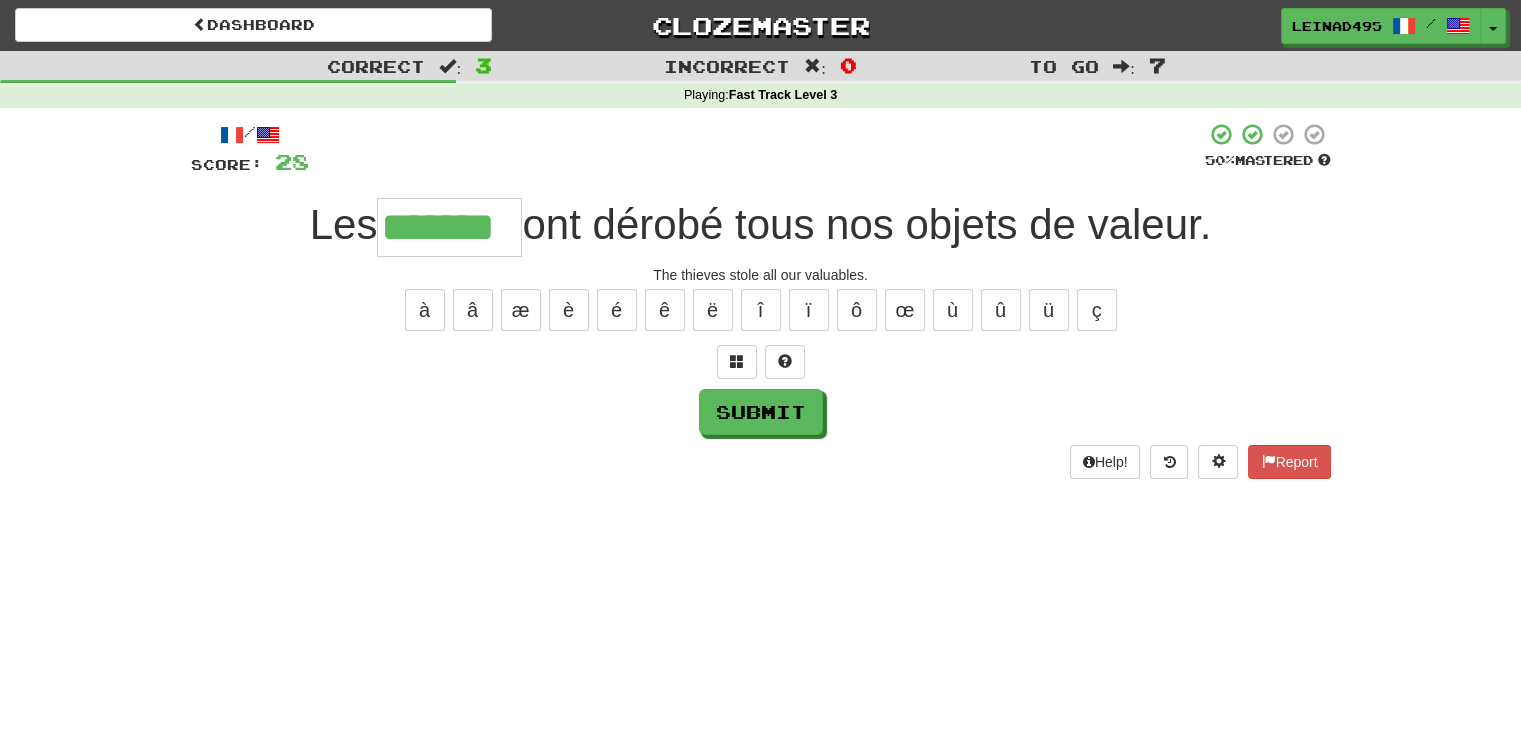 type on "*******" 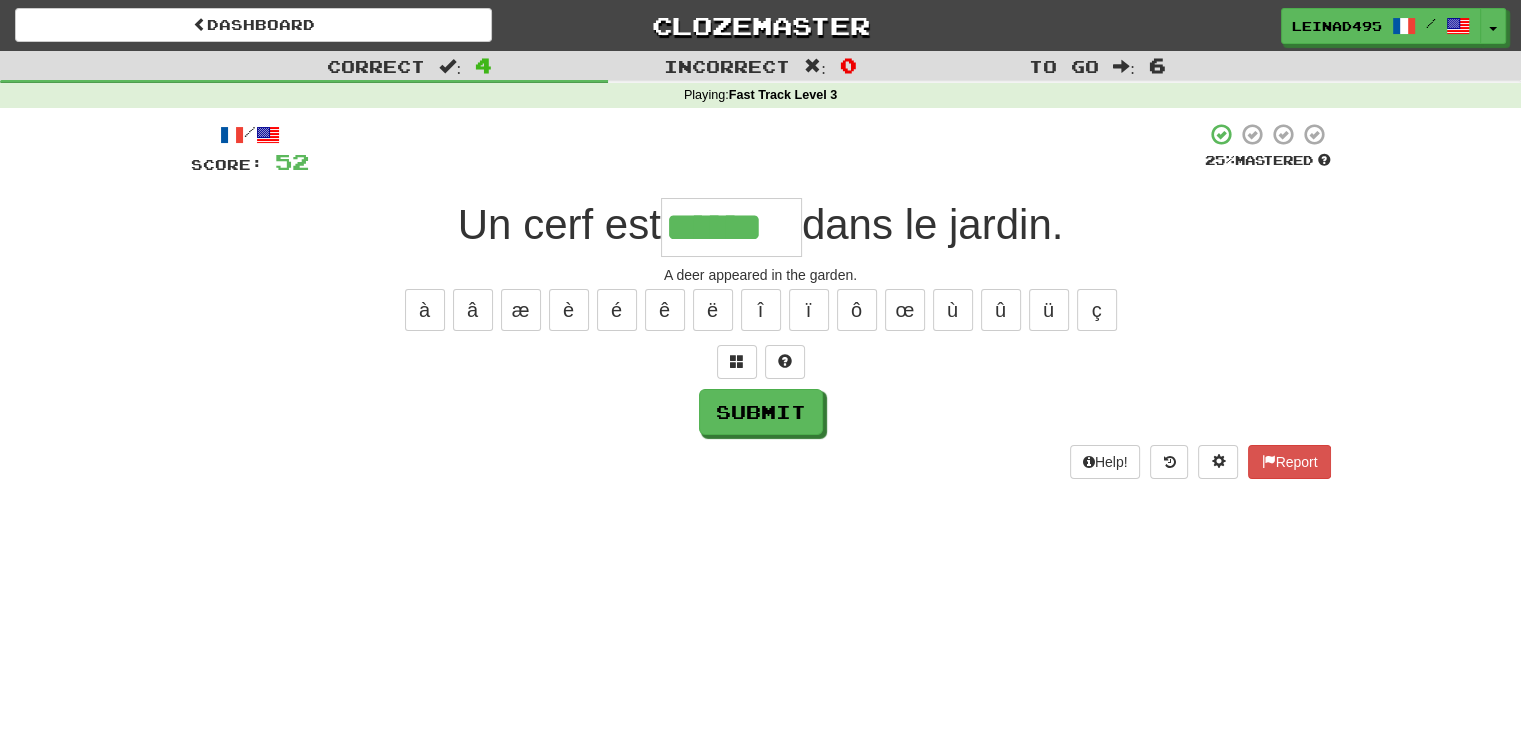 type on "******" 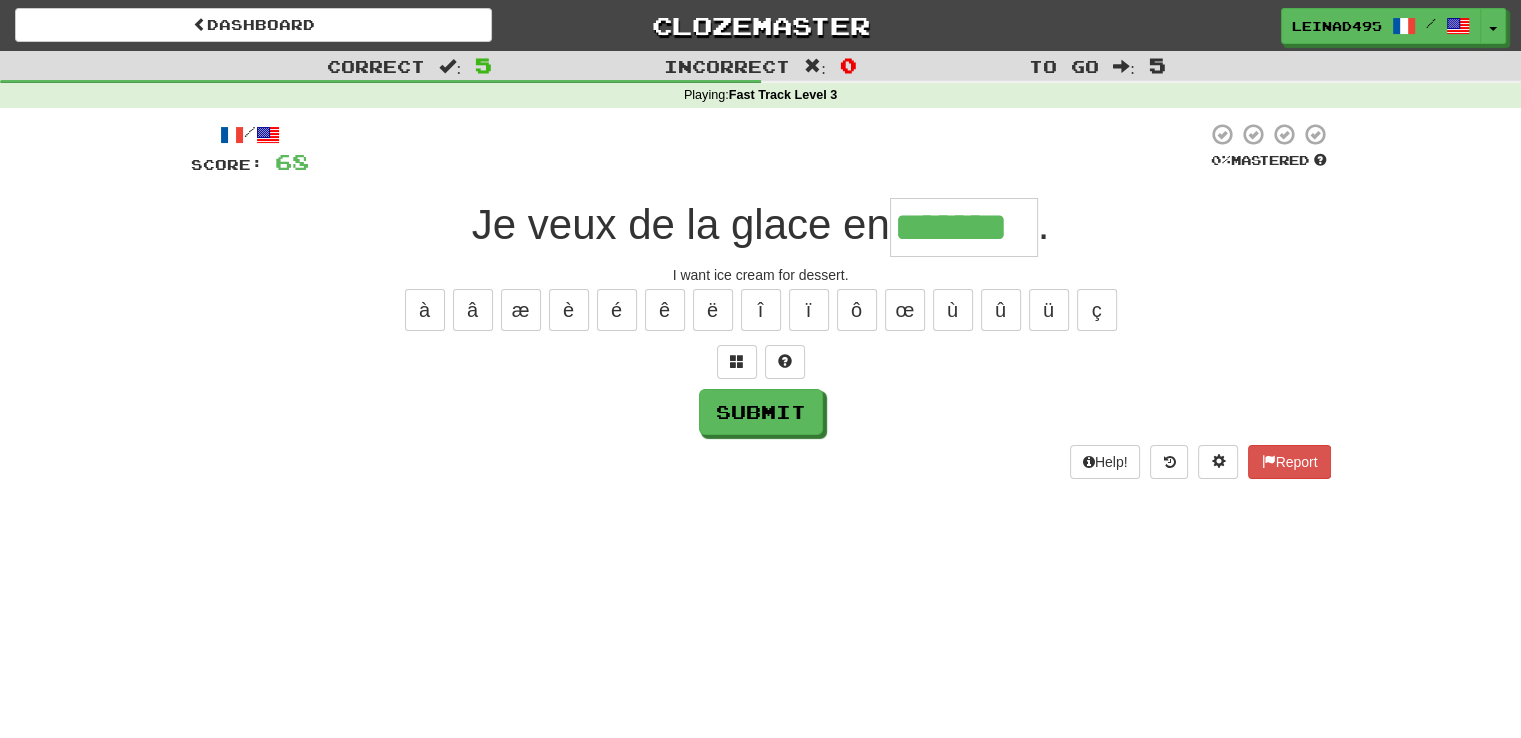 type on "*******" 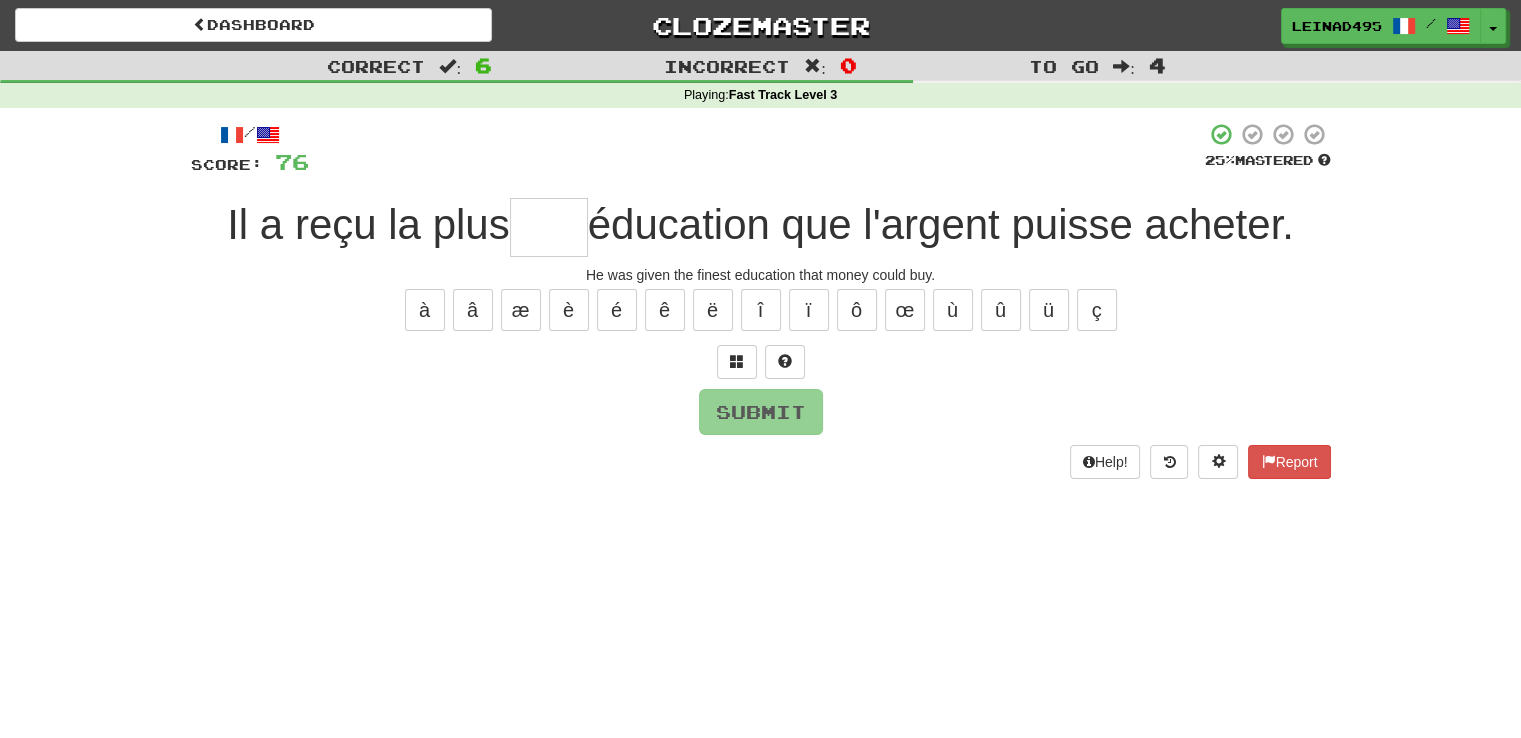 type on "*" 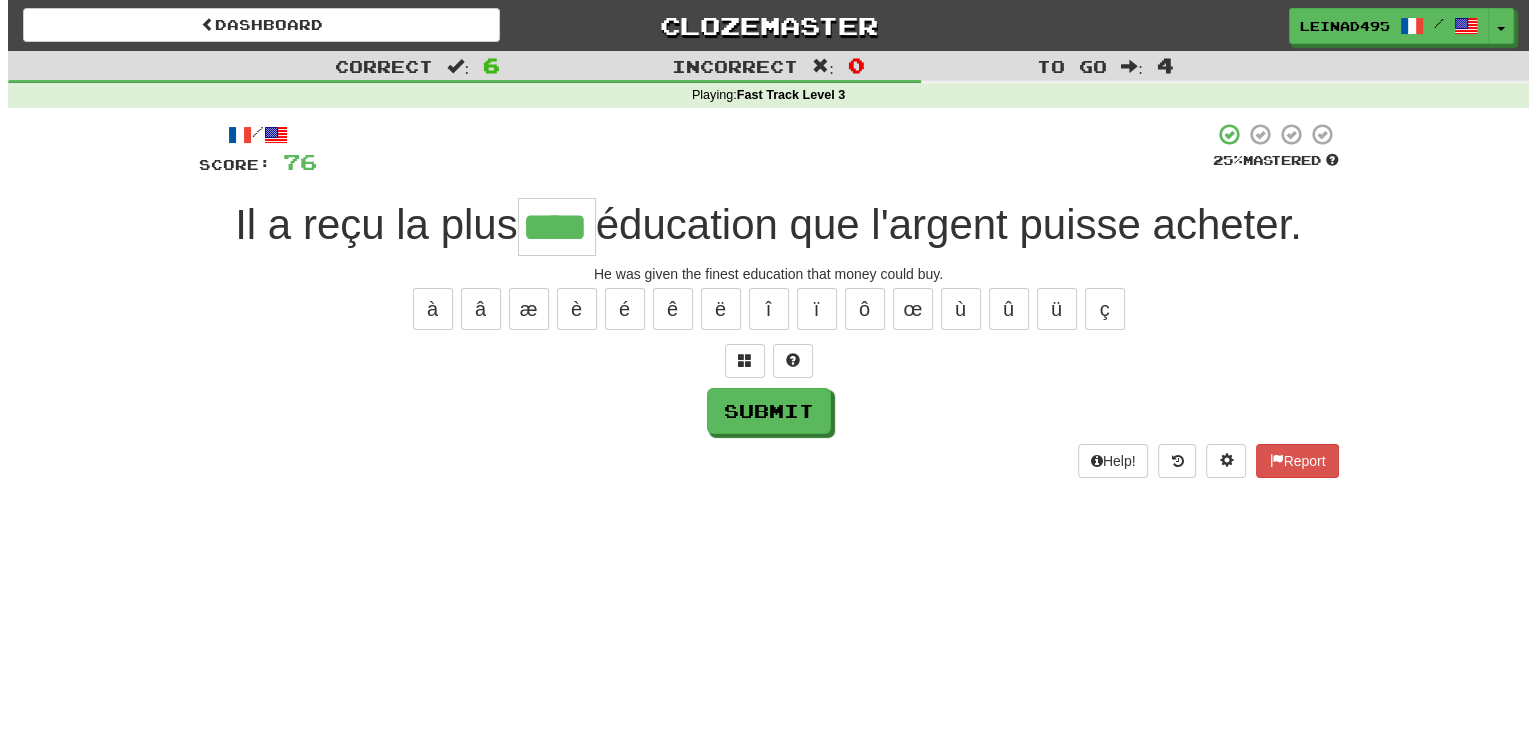 scroll, scrollTop: 0, scrollLeft: 0, axis: both 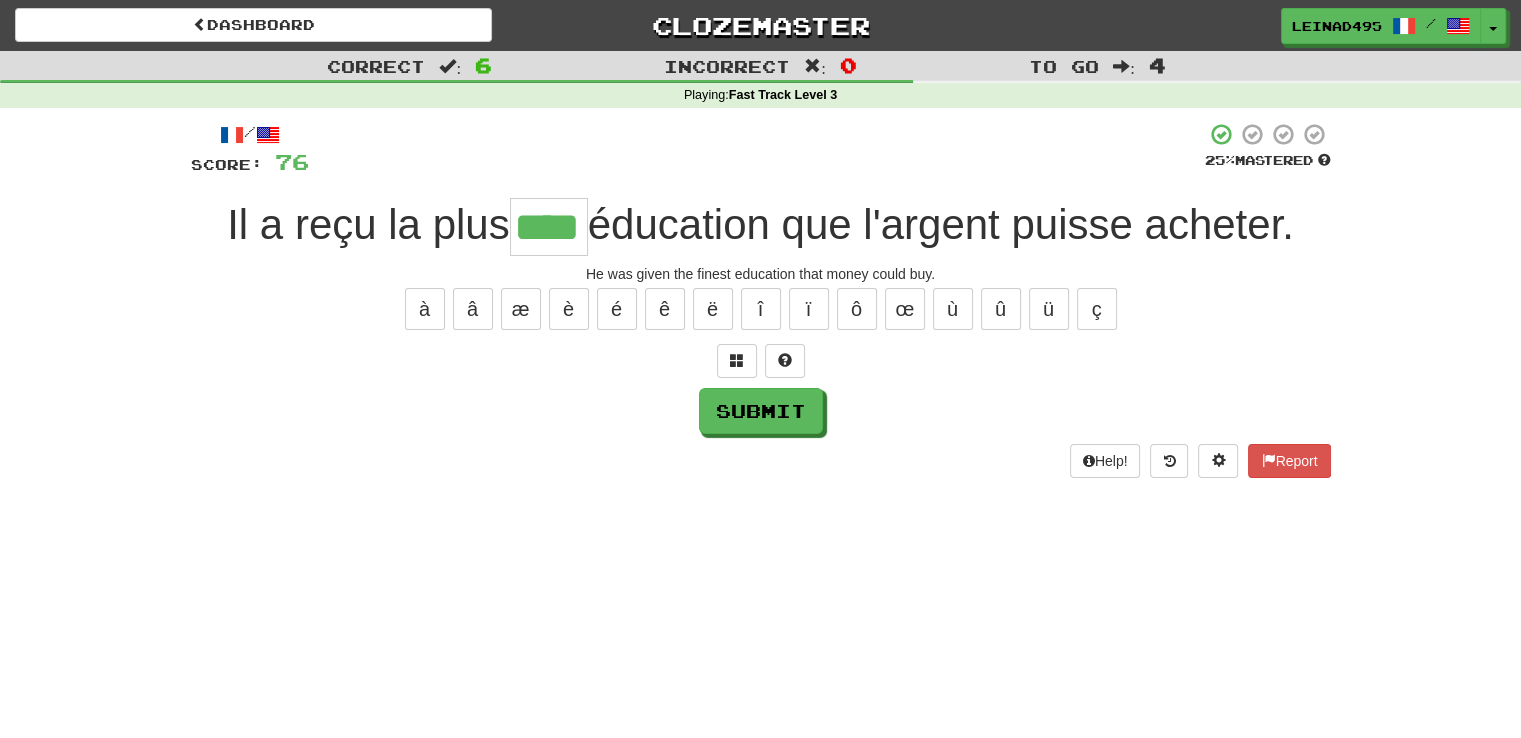 type on "****" 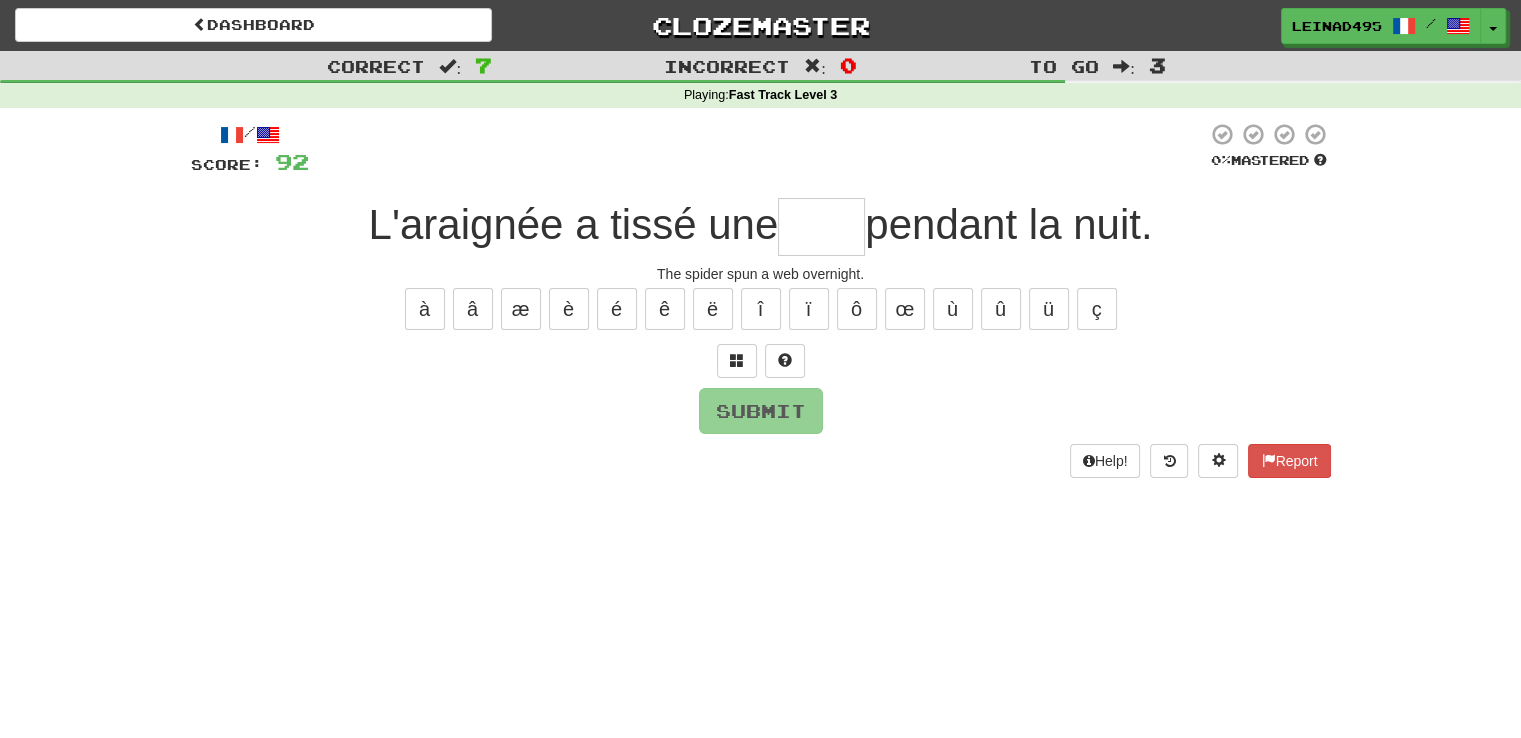 type on "*" 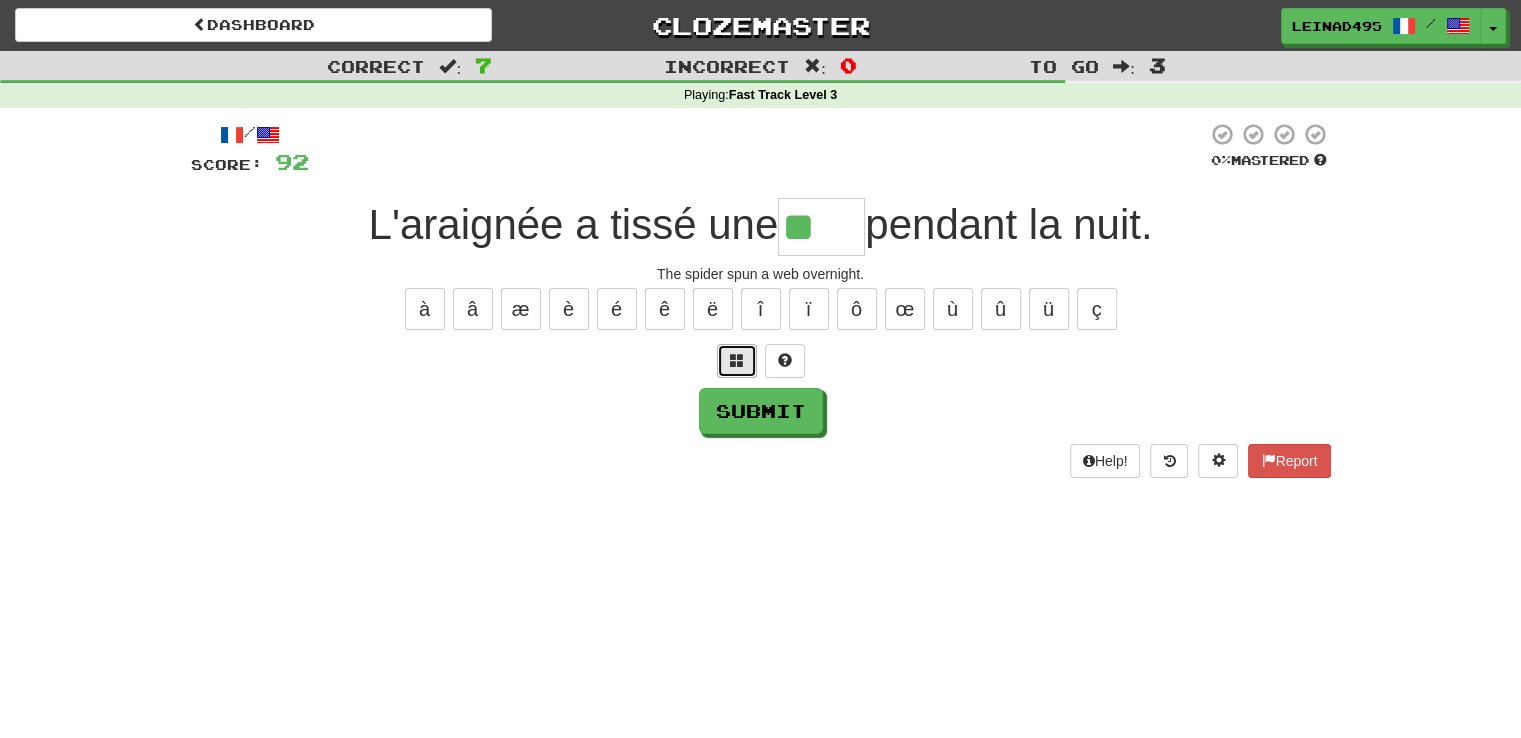click at bounding box center (737, 361) 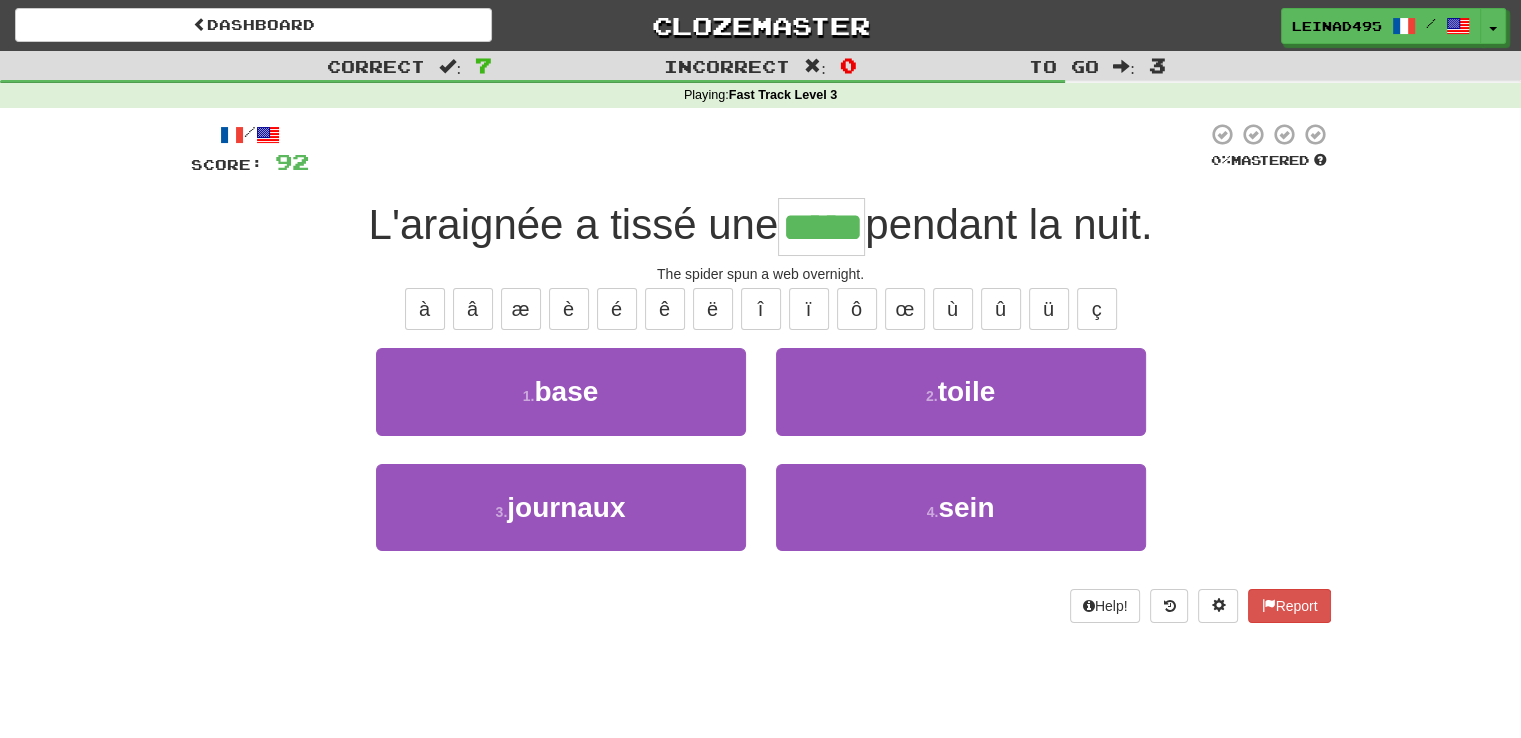 type on "*****" 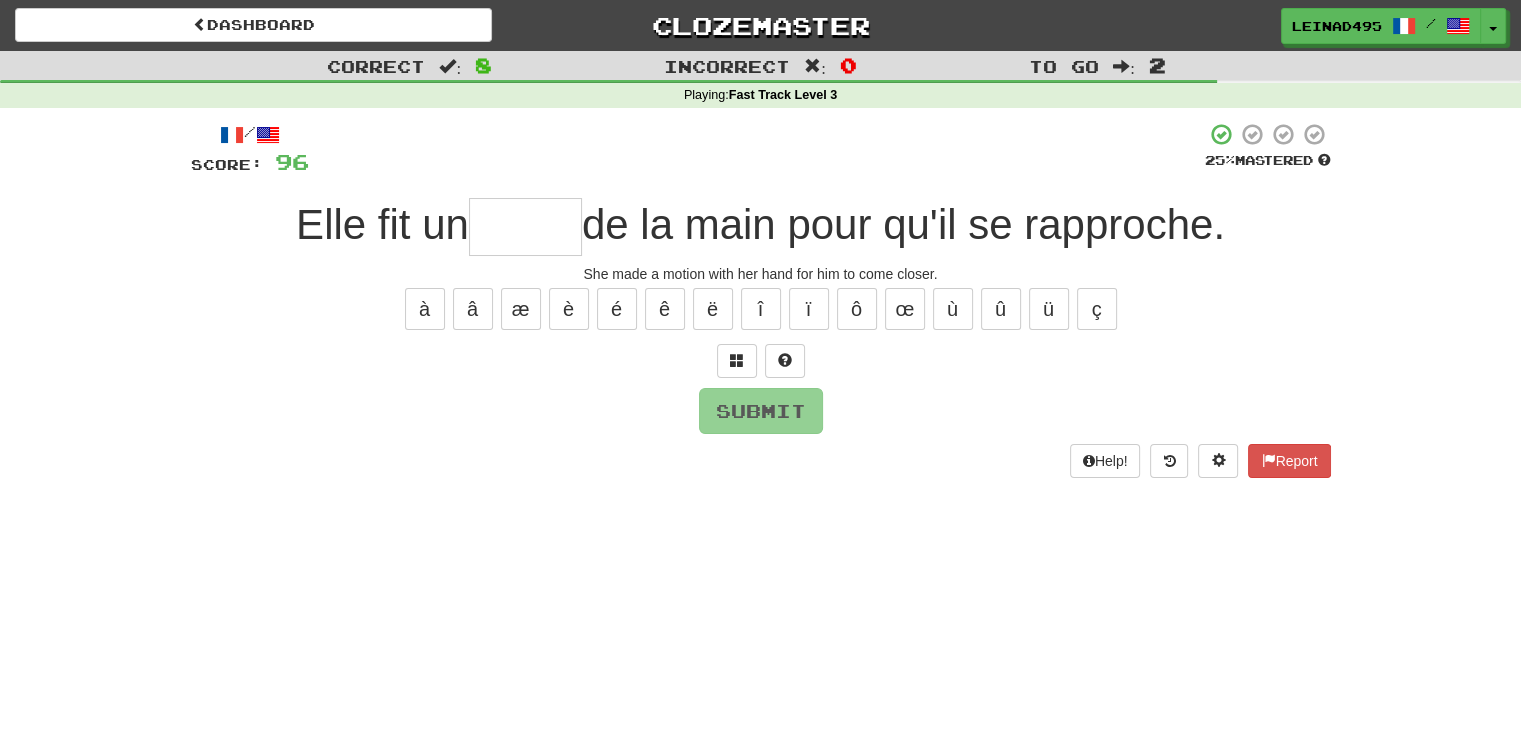 type on "*" 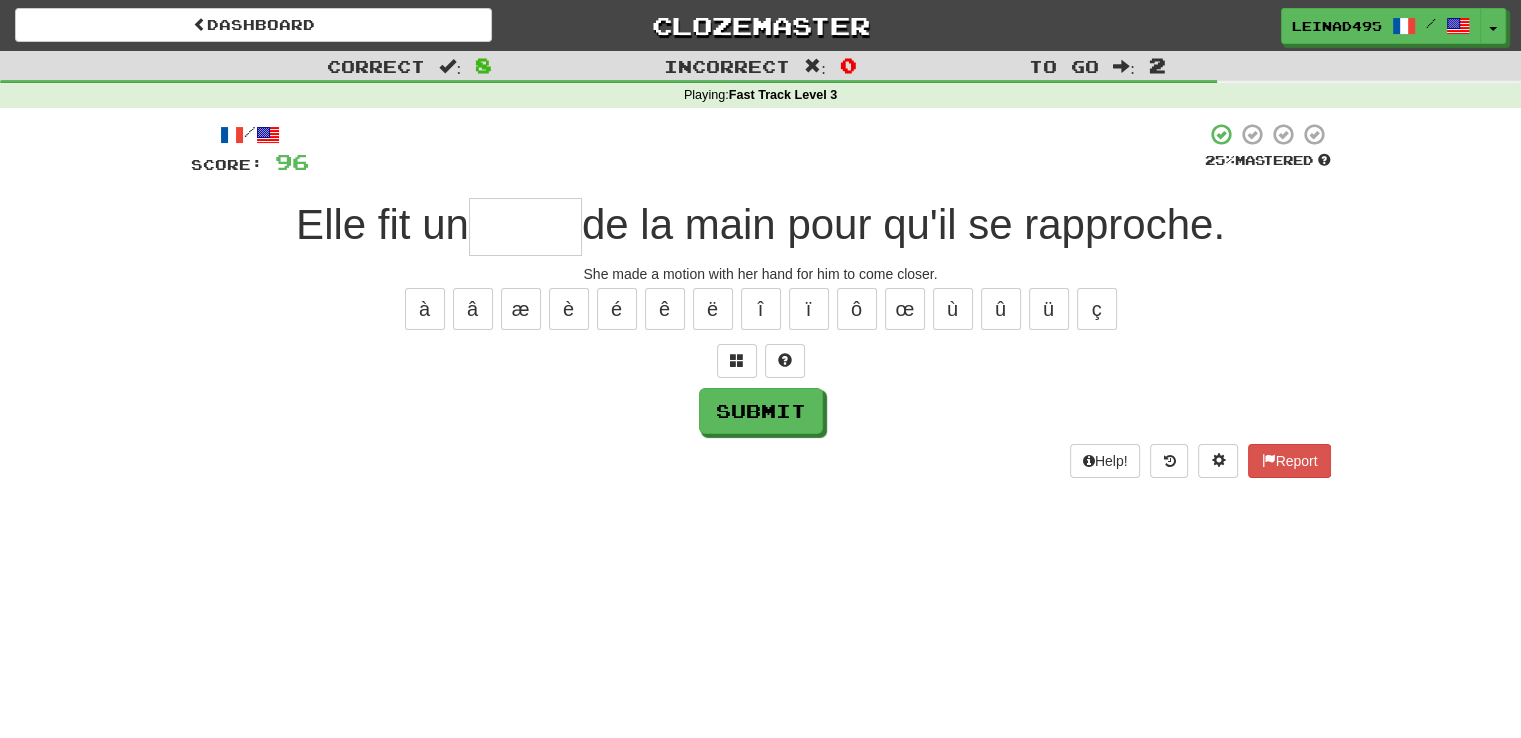 type on "*" 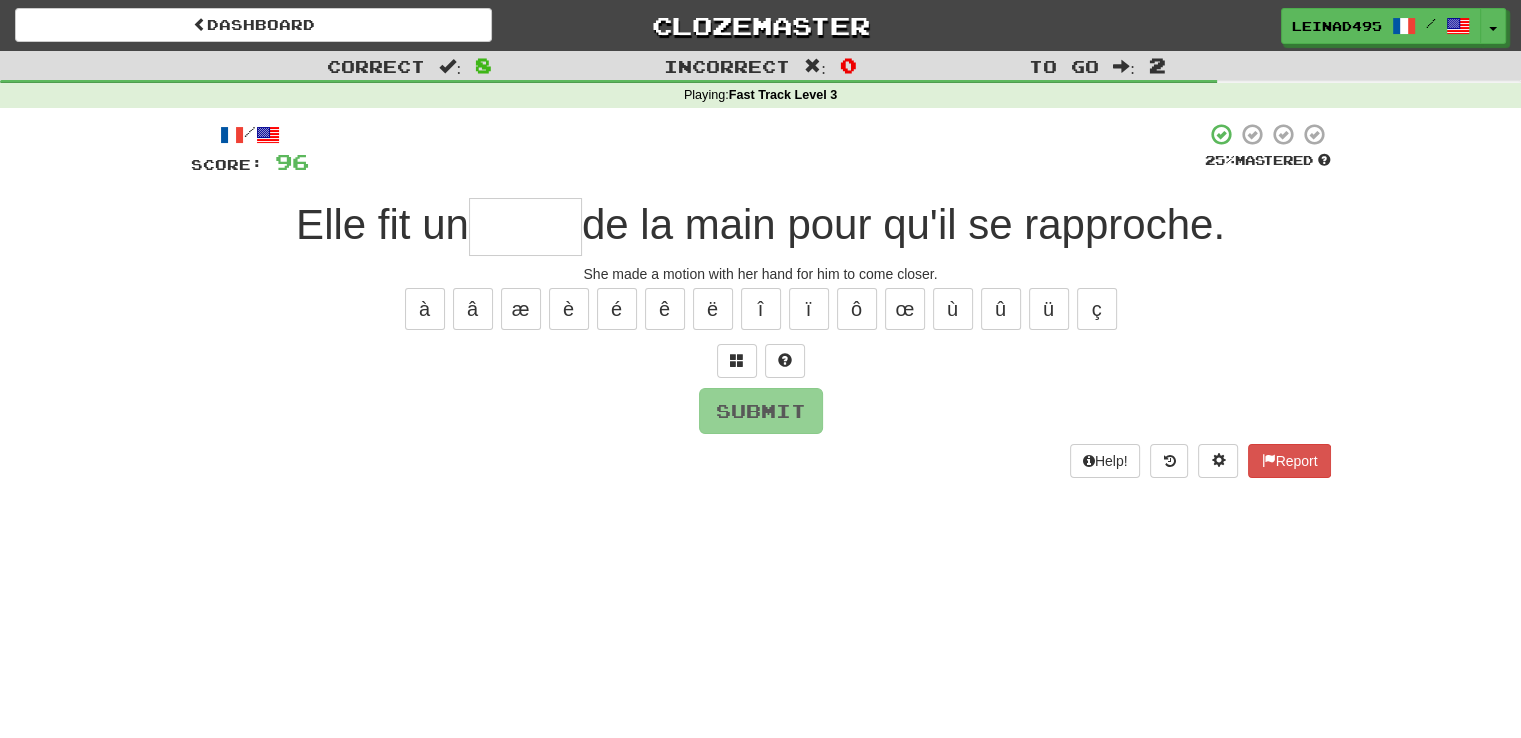 type on "*" 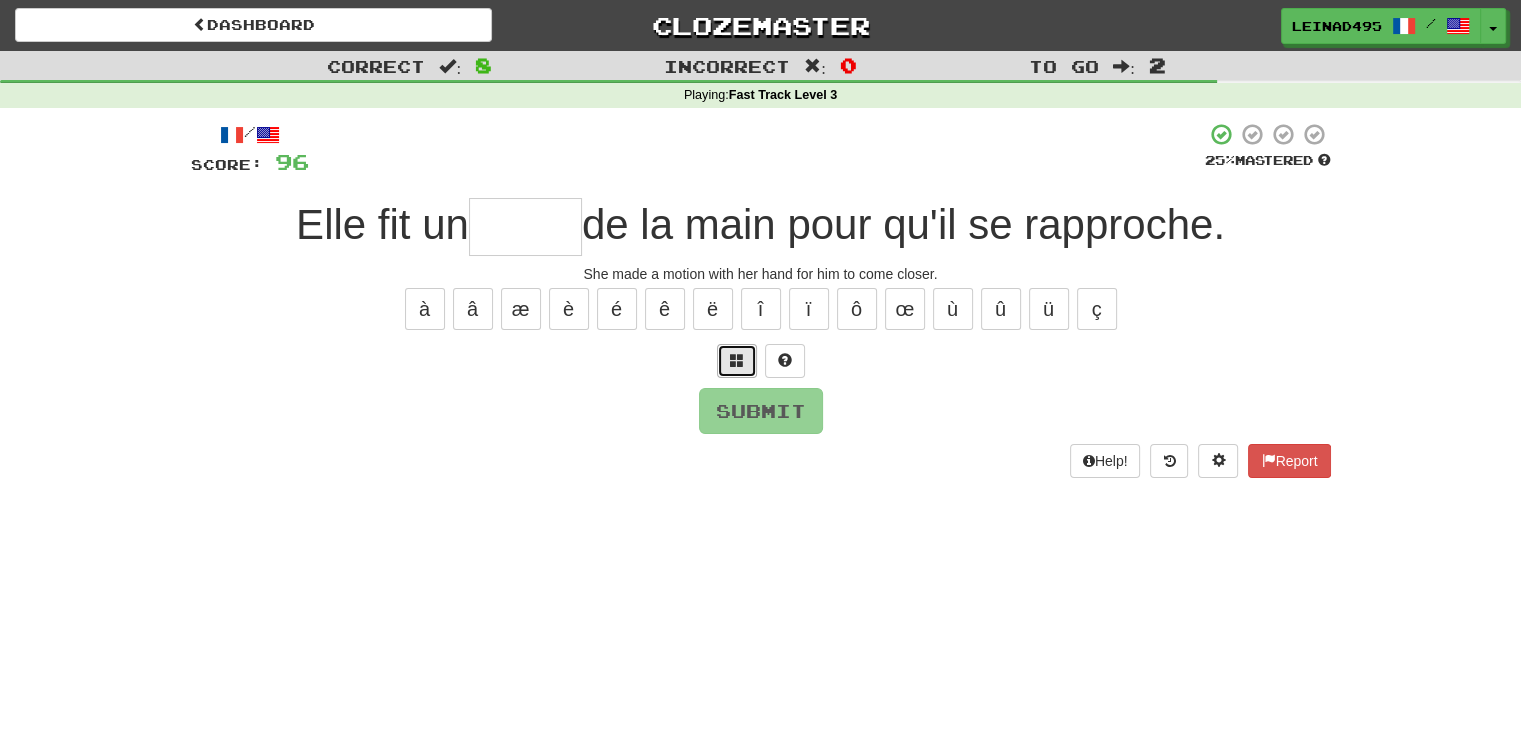 click at bounding box center (737, 360) 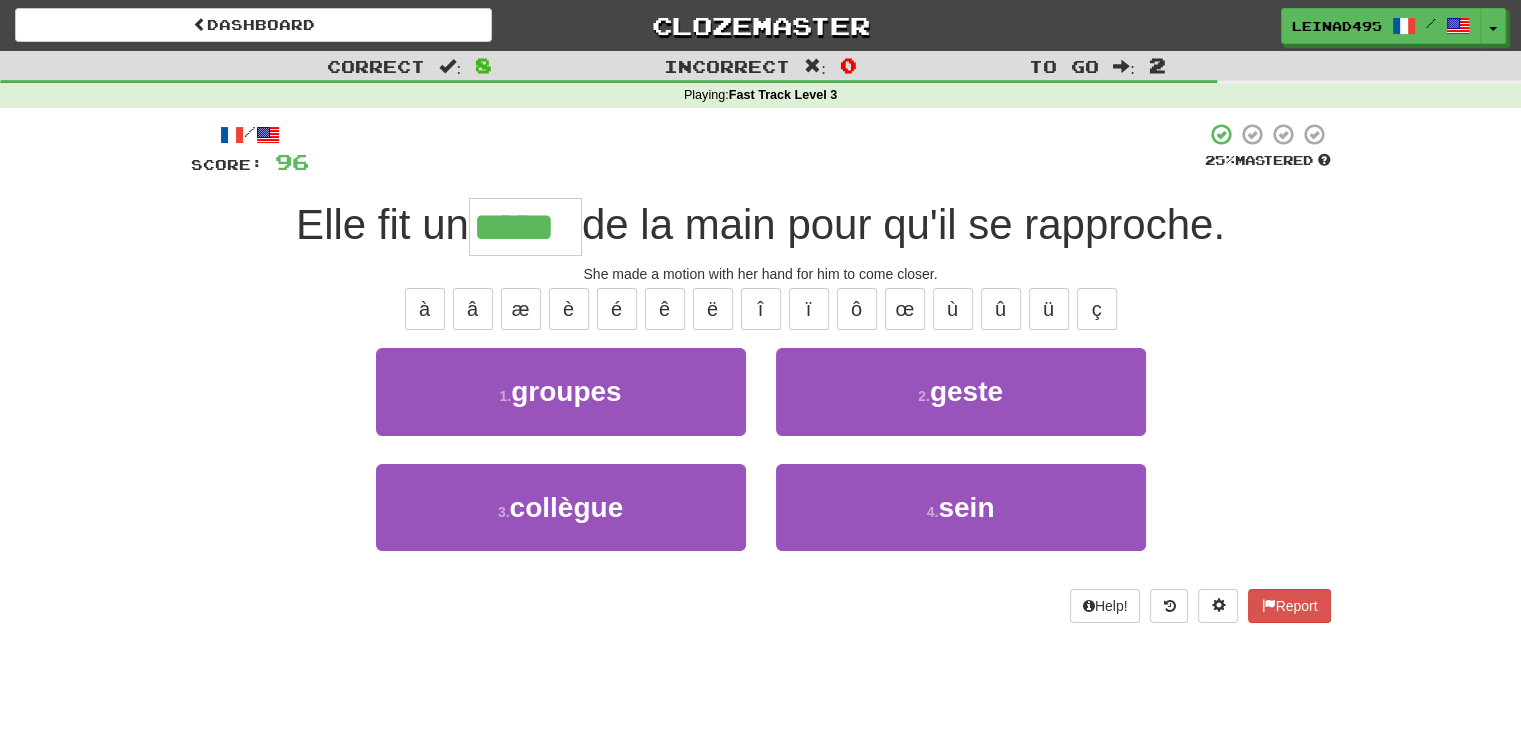 type on "*****" 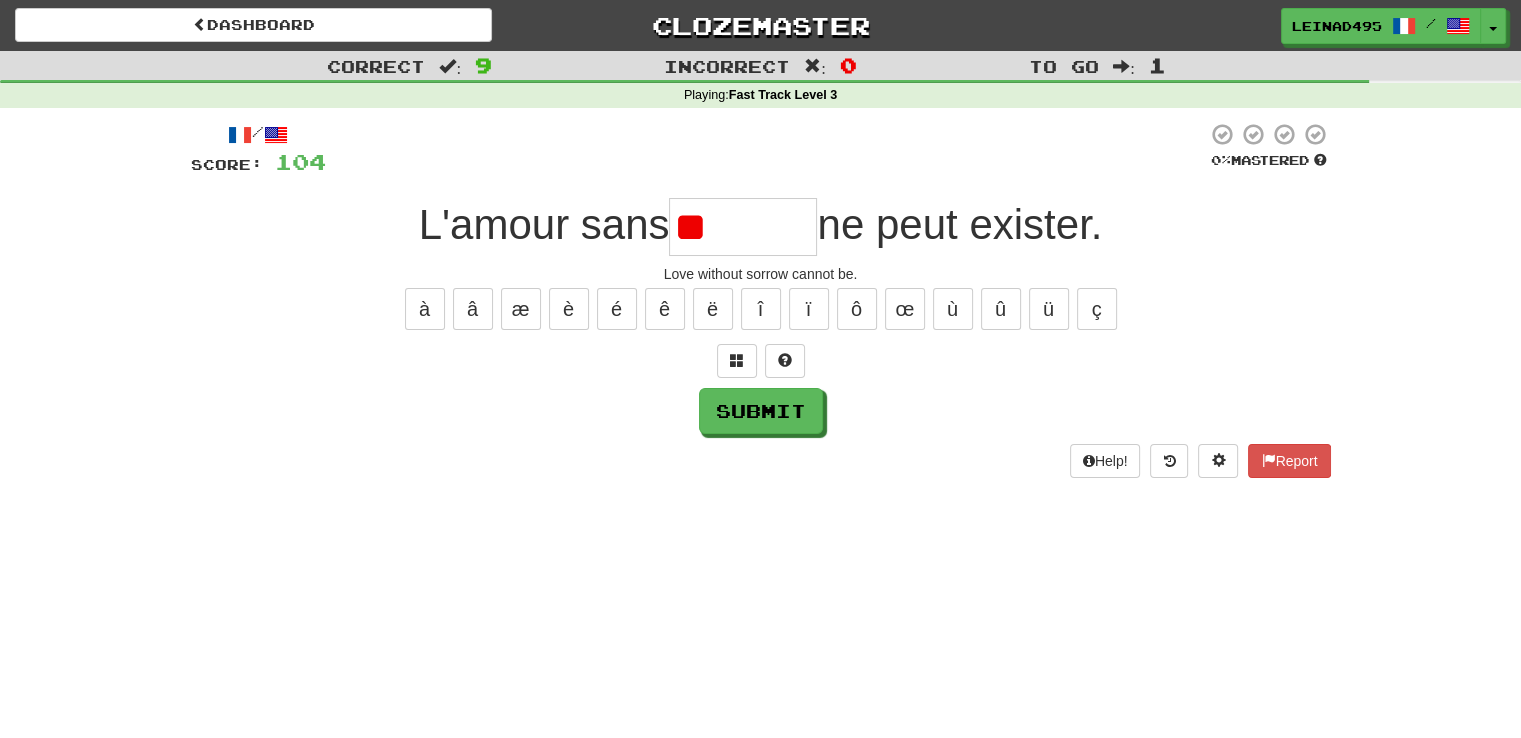 type on "*" 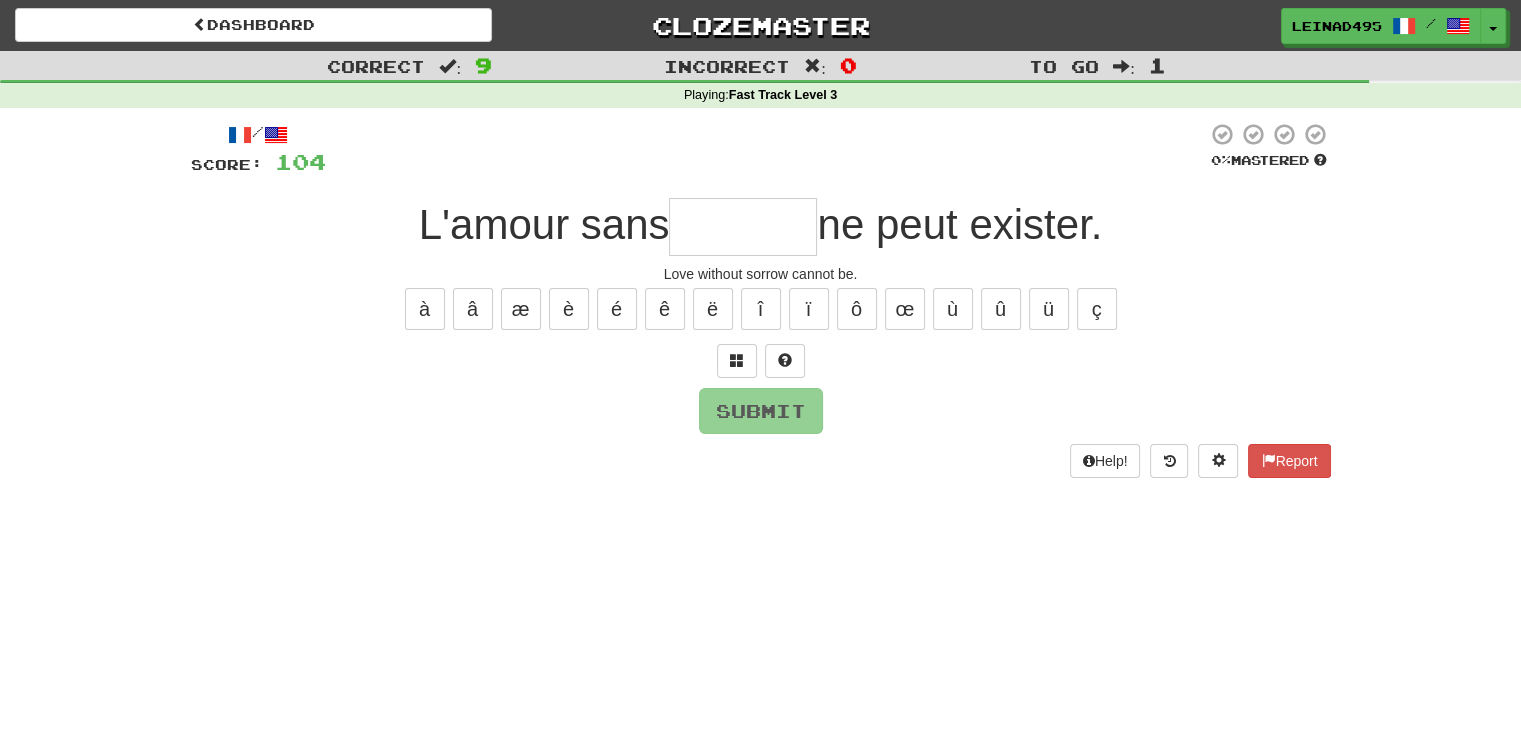 type on "*" 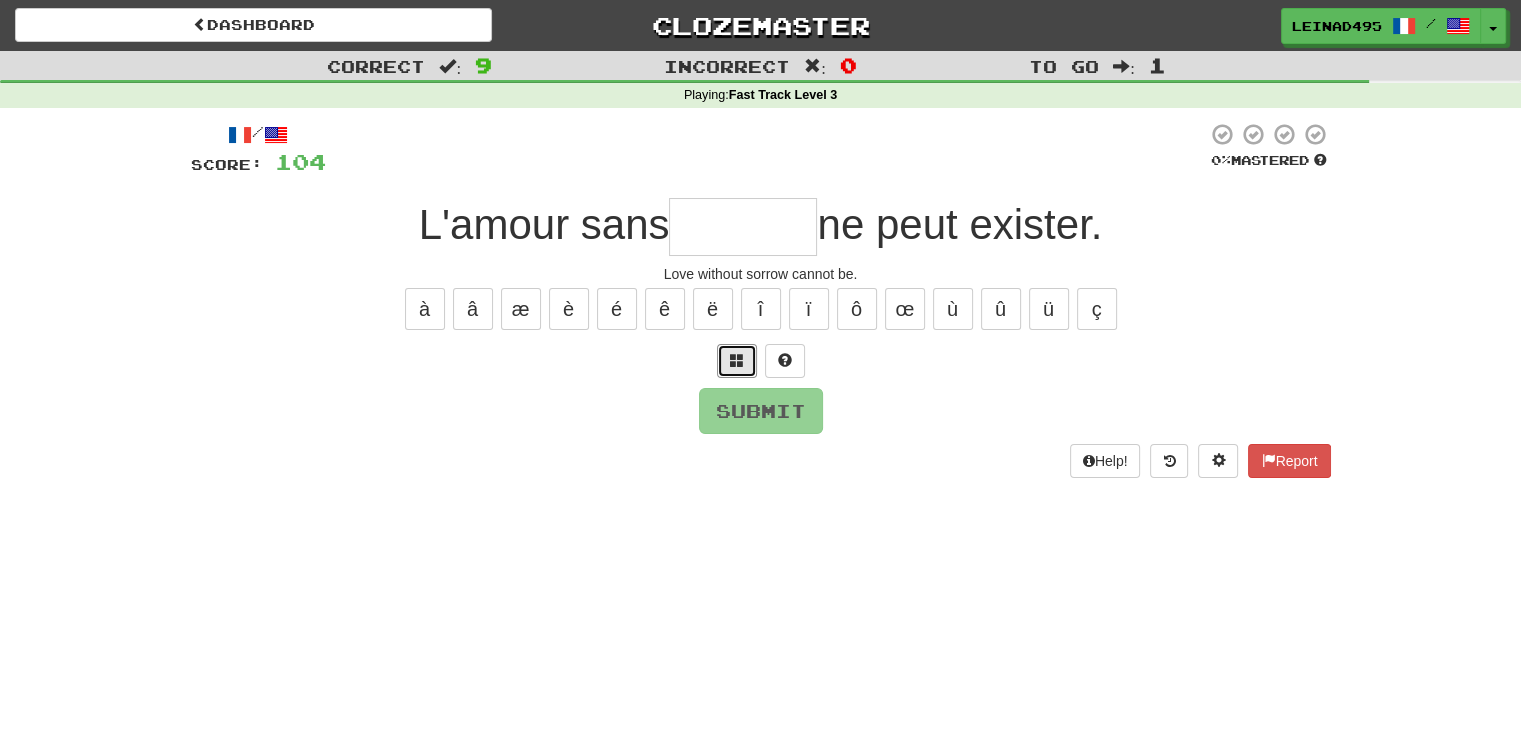 click at bounding box center (737, 360) 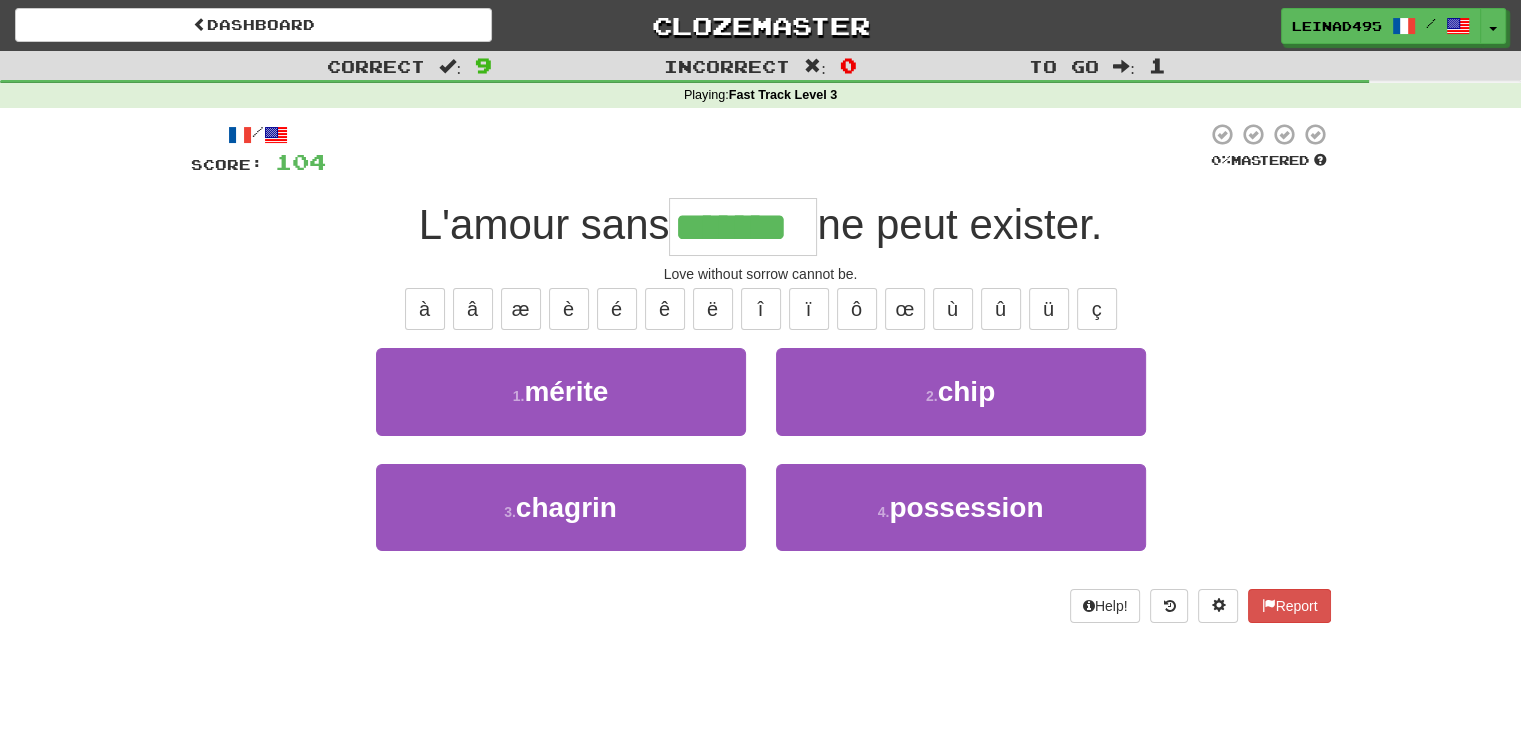 type on "*******" 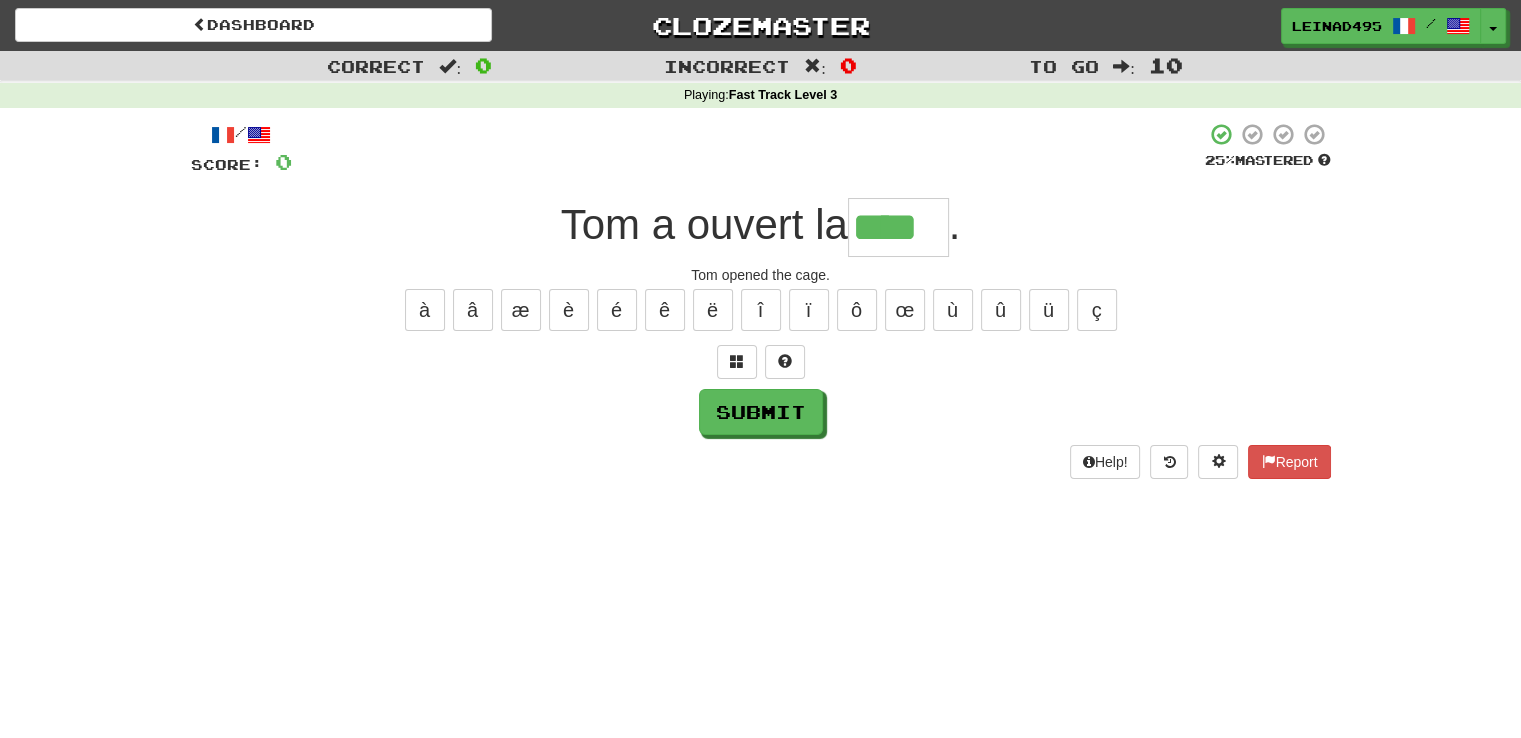 type on "****" 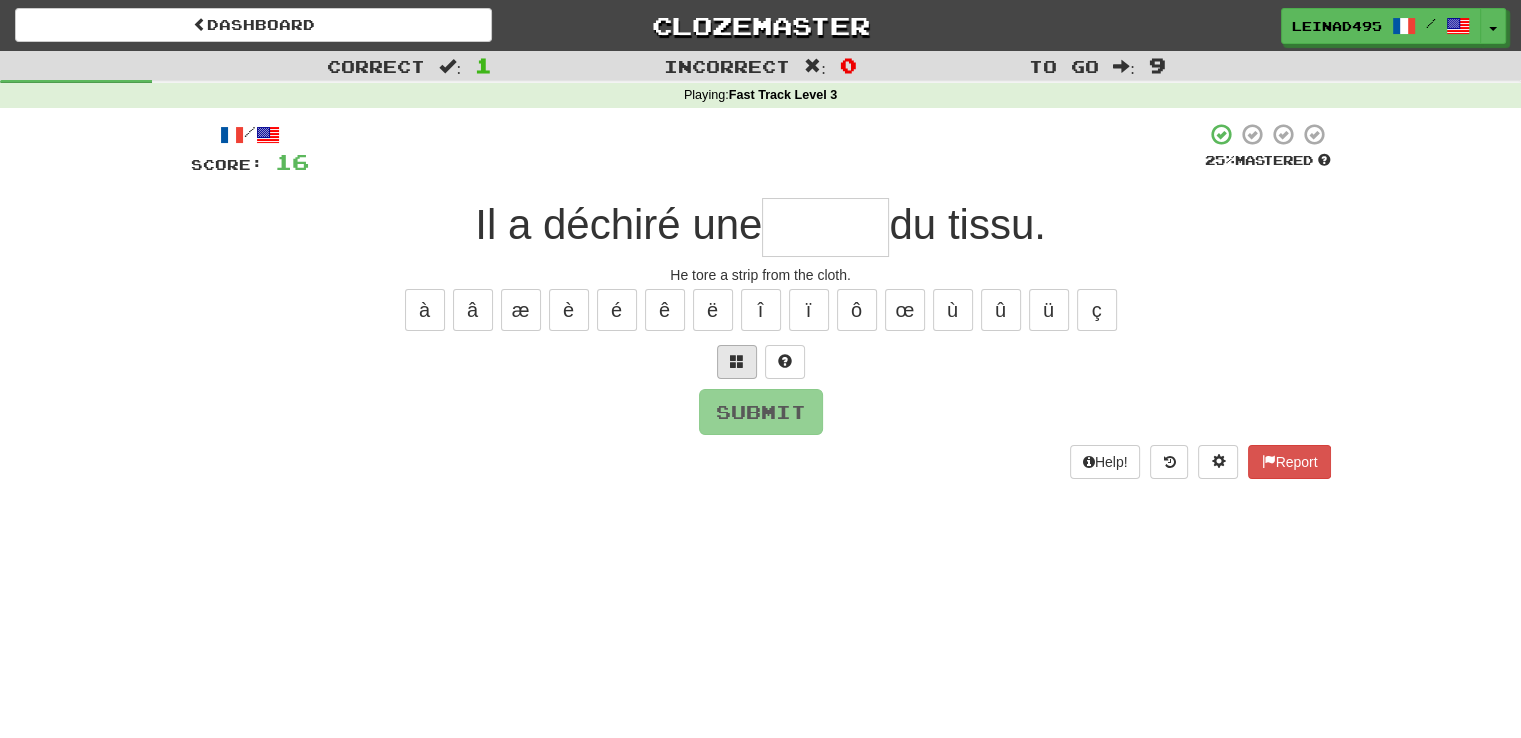 drag, startPoint x: 740, startPoint y: 385, endPoint x: 736, endPoint y: 363, distance: 22.36068 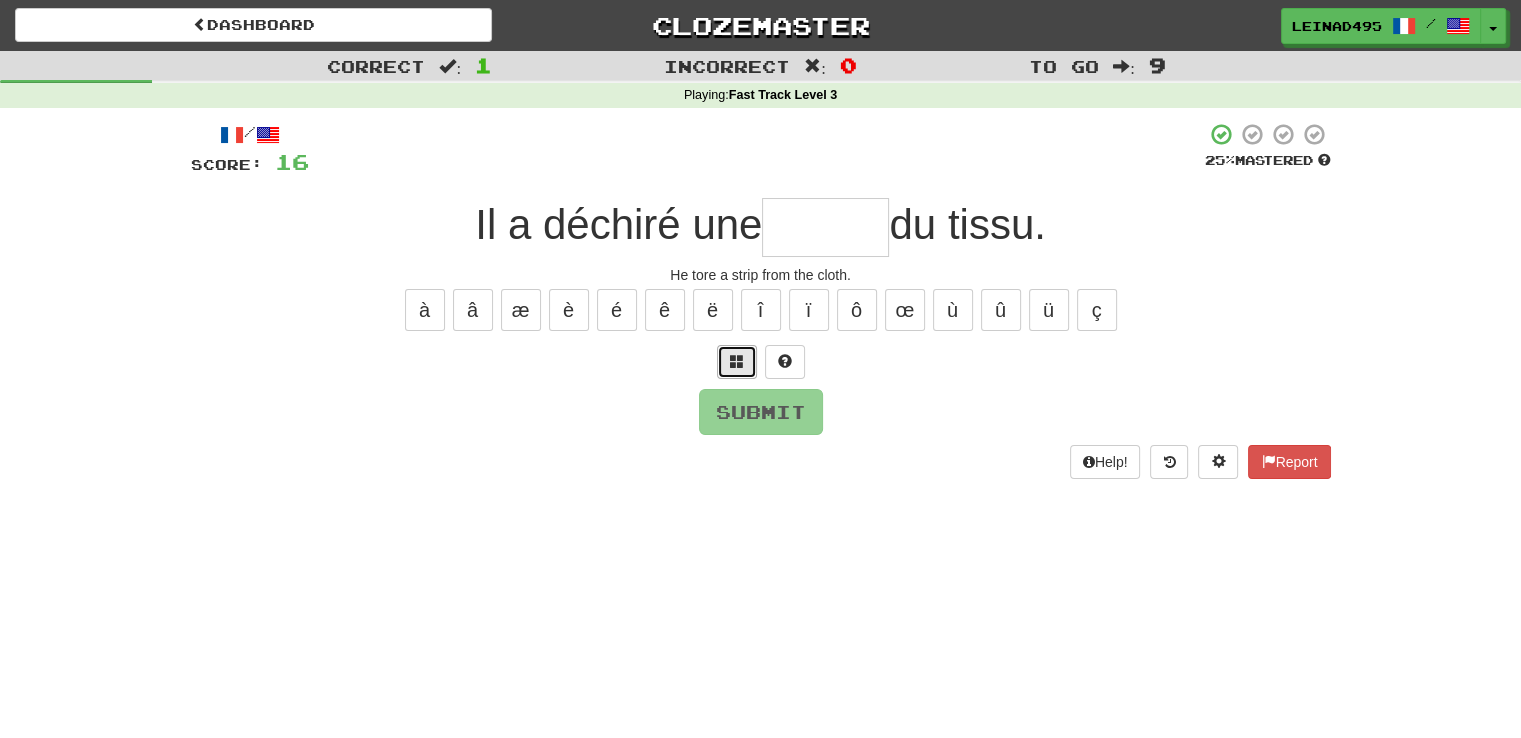 click at bounding box center [737, 361] 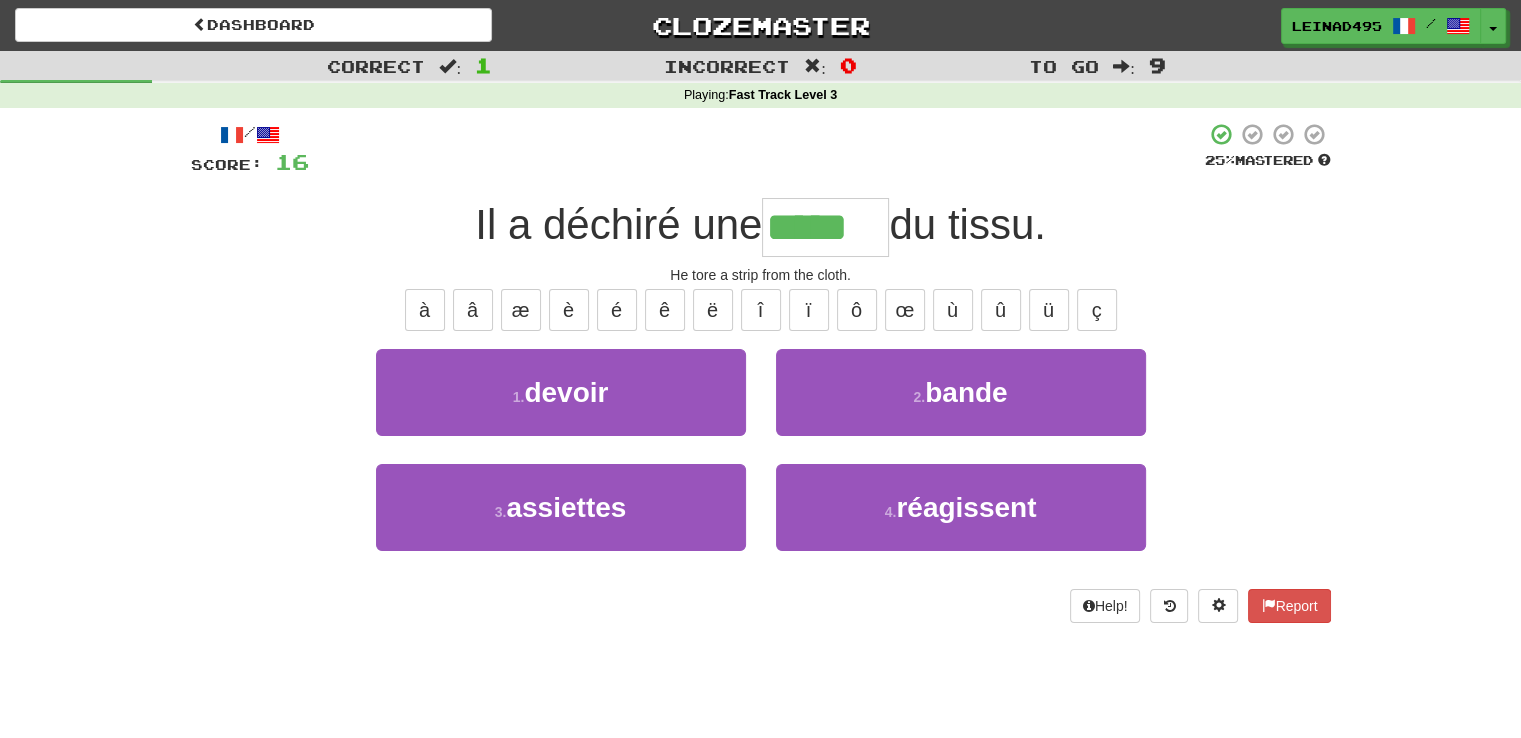 type on "*****" 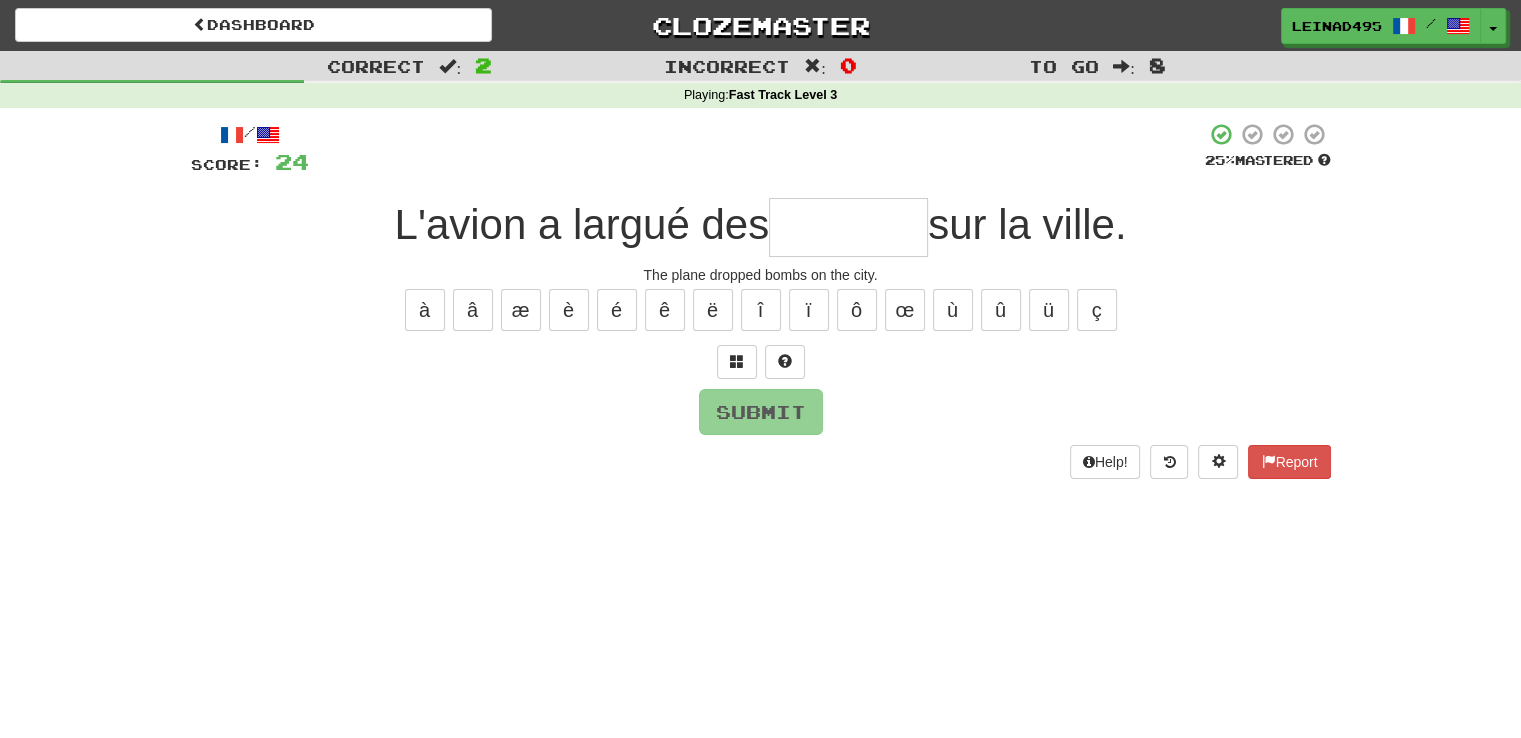 type on "*" 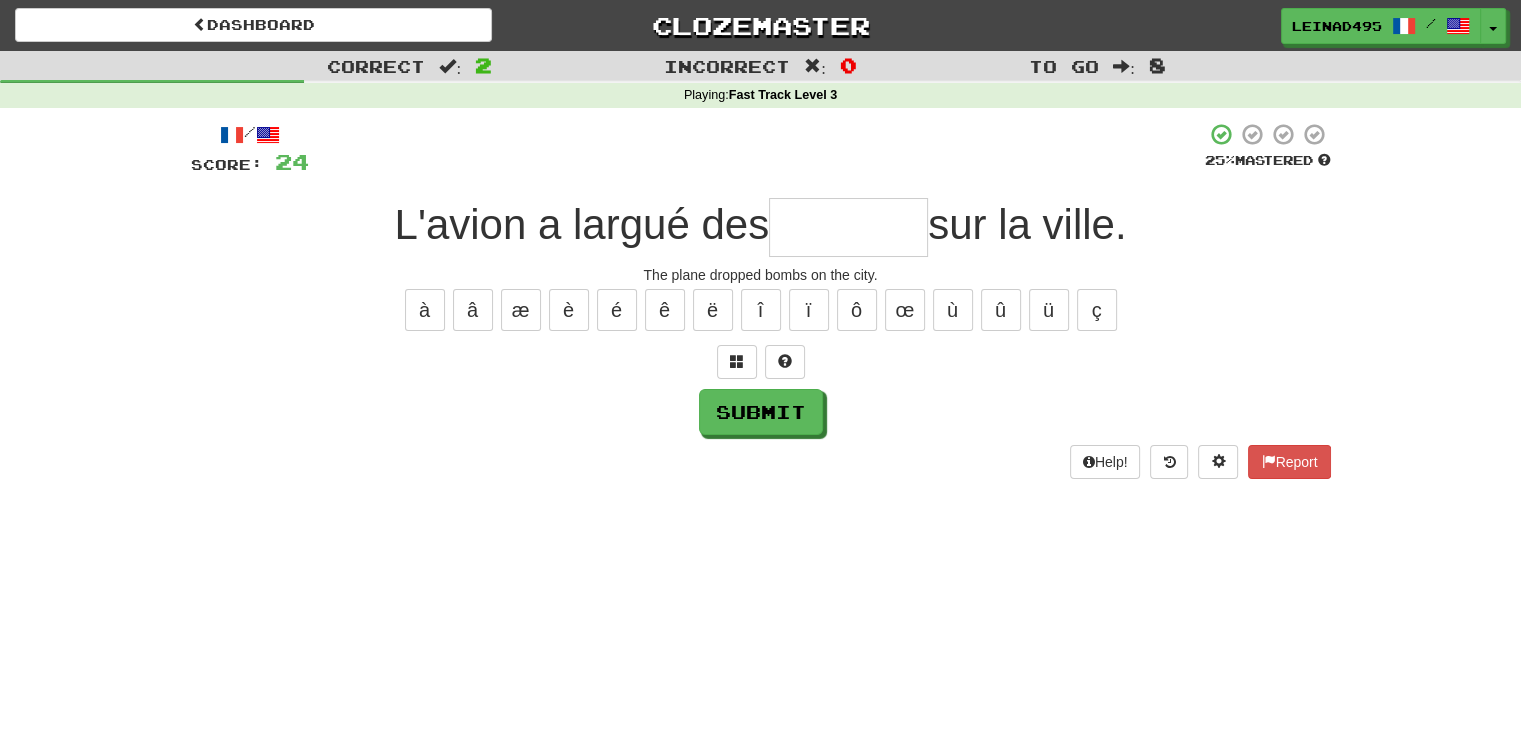 type on "*" 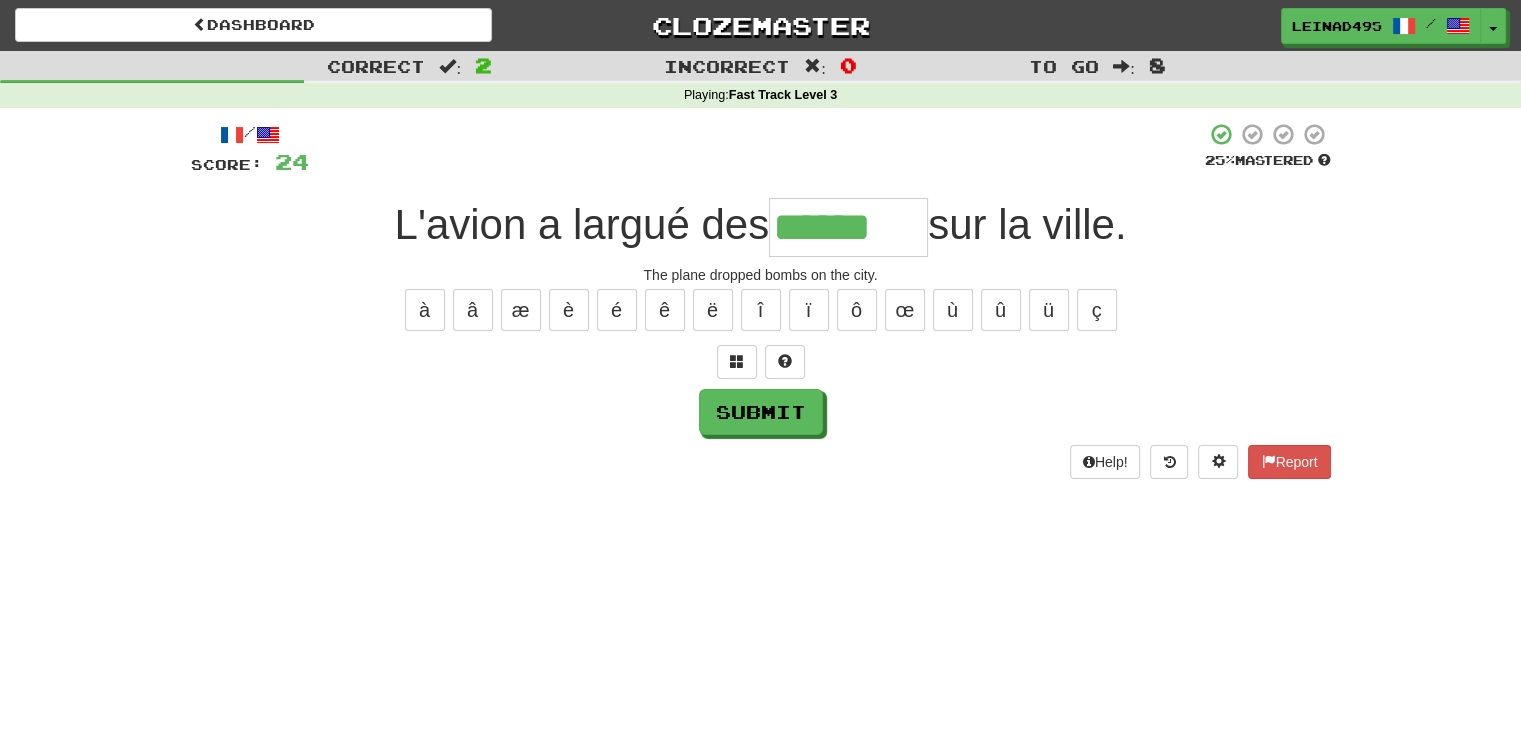 type on "******" 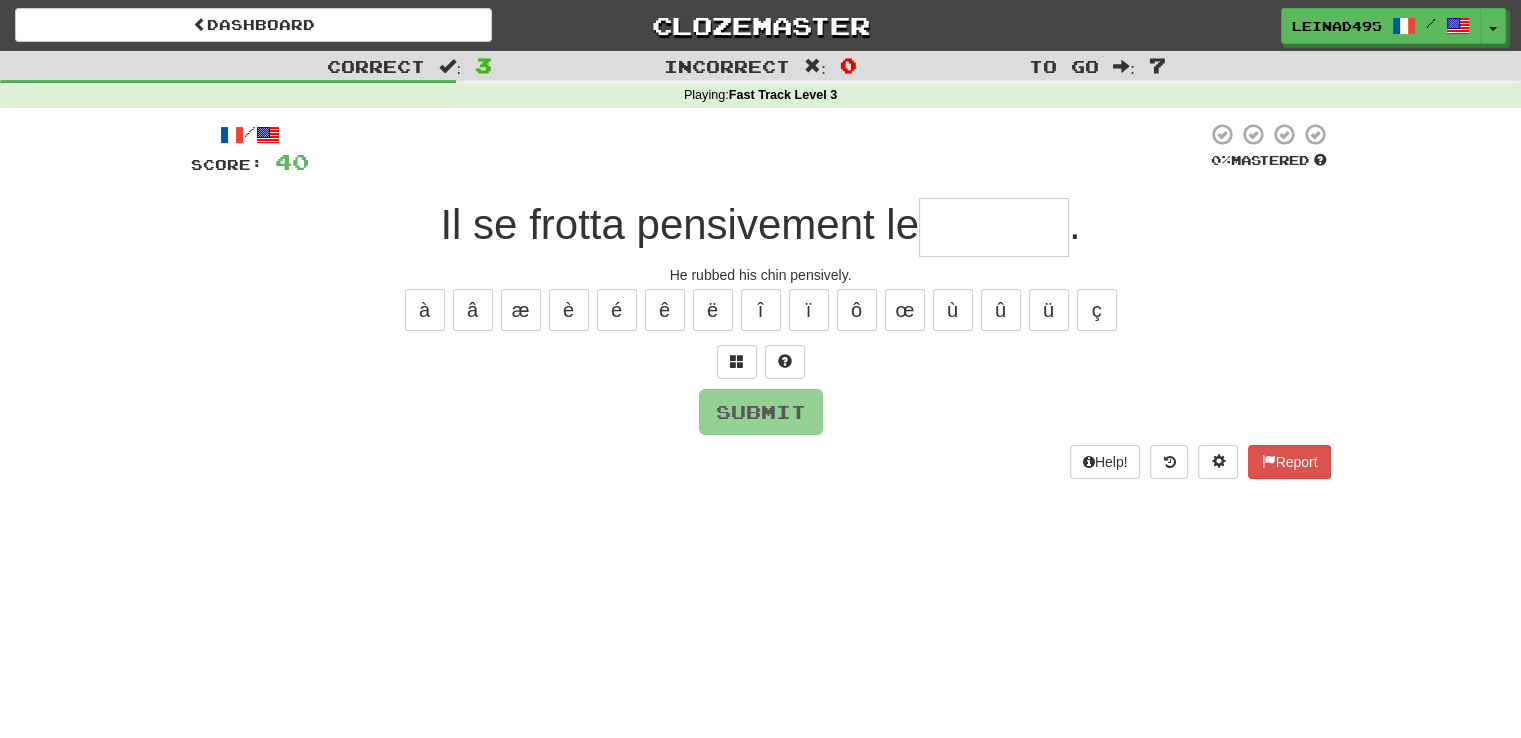 type on "*" 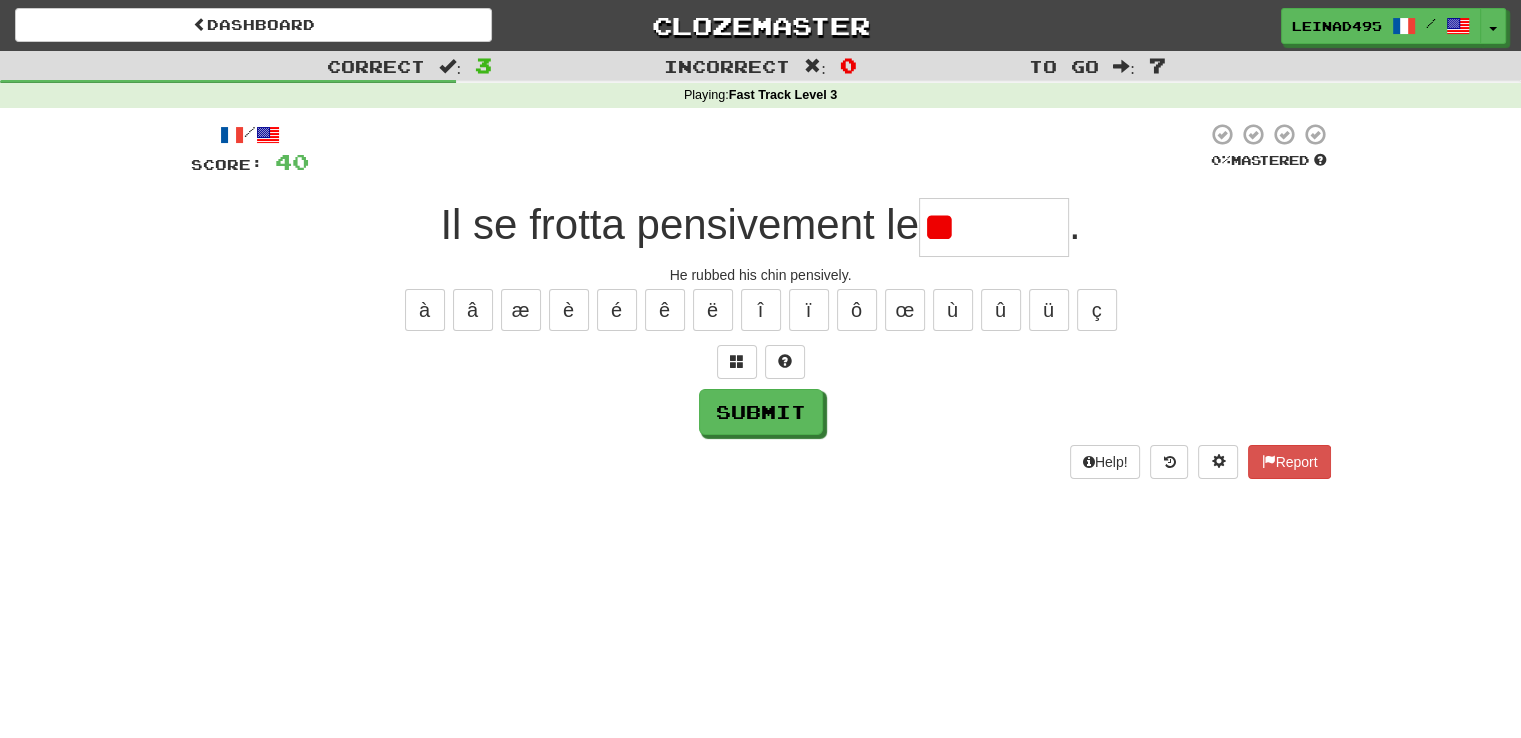 type on "*" 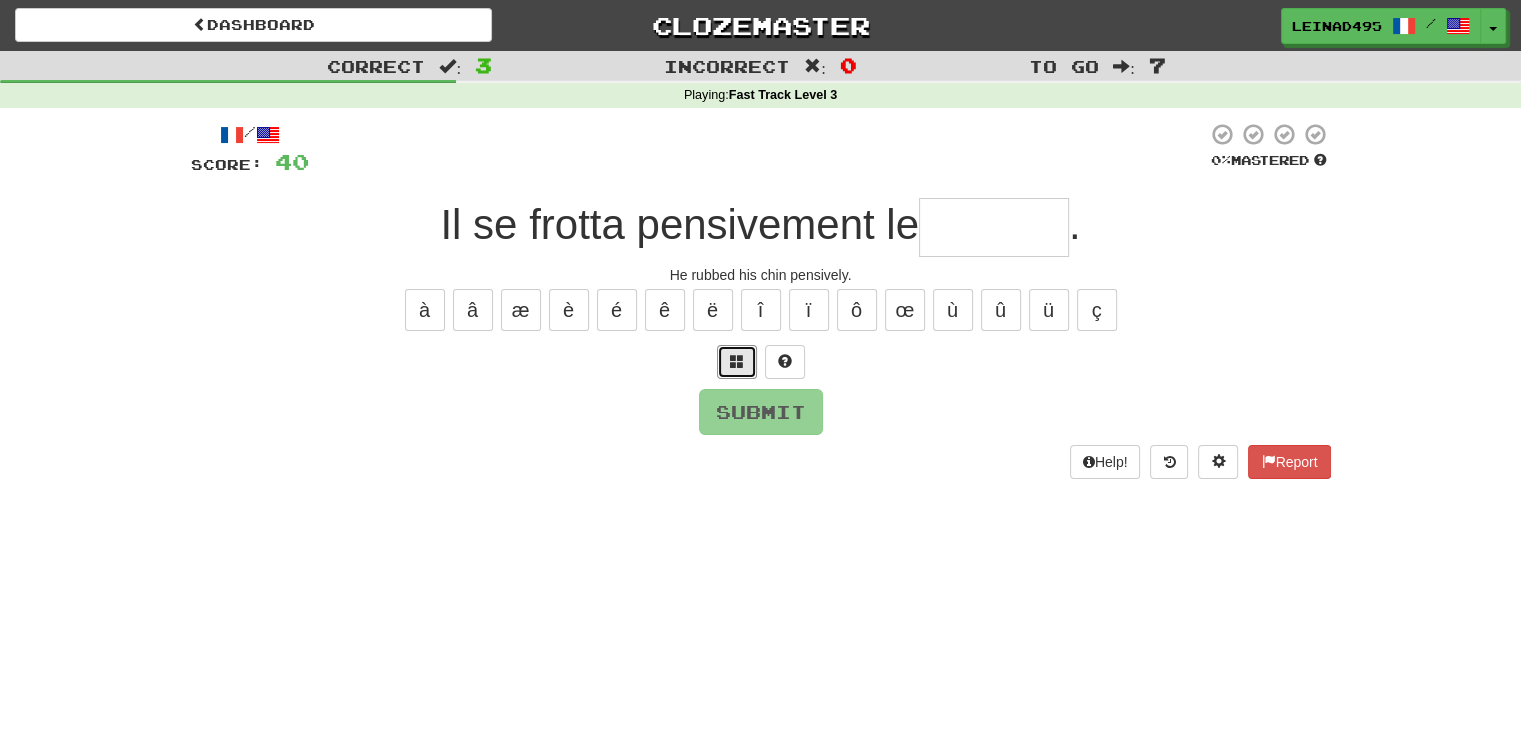 click at bounding box center [737, 361] 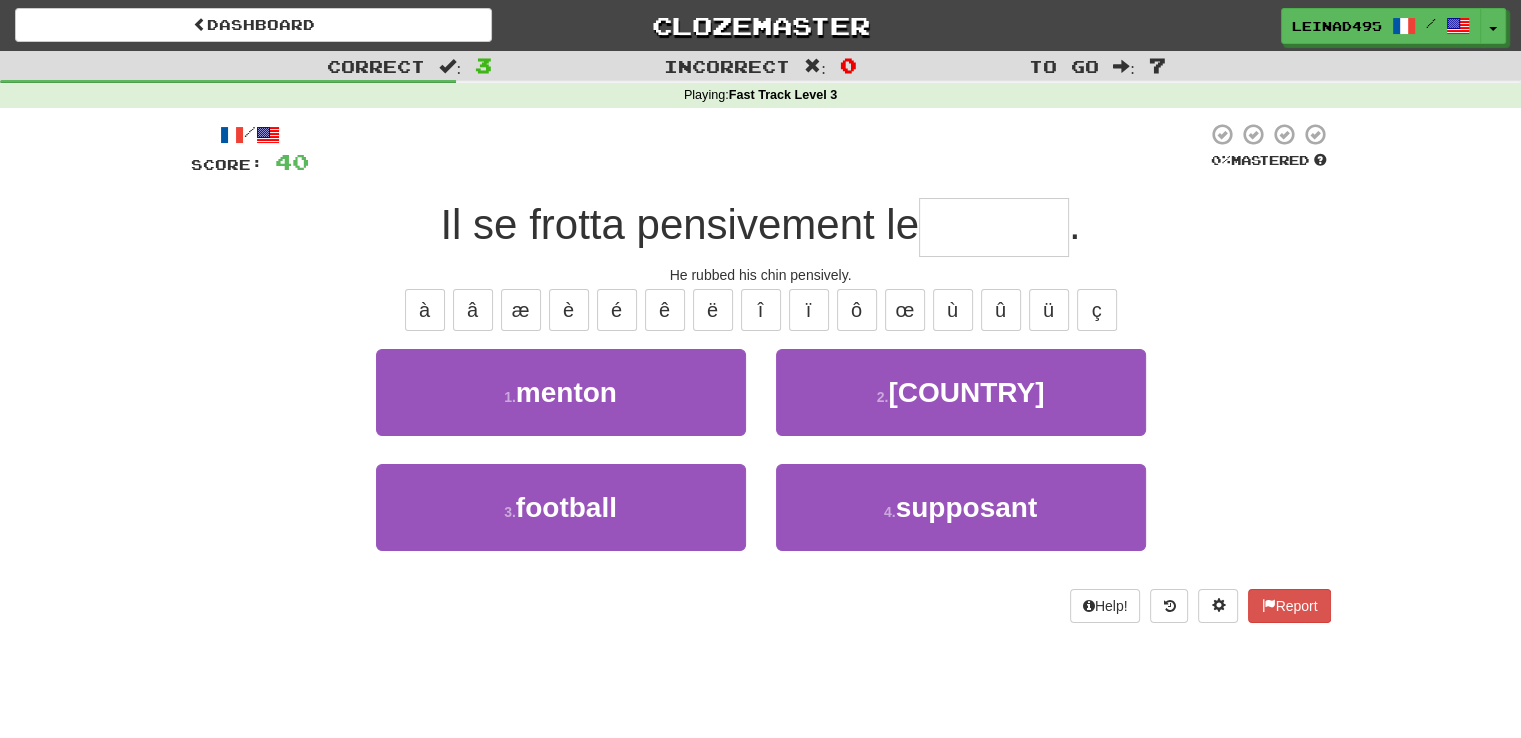 type on "*" 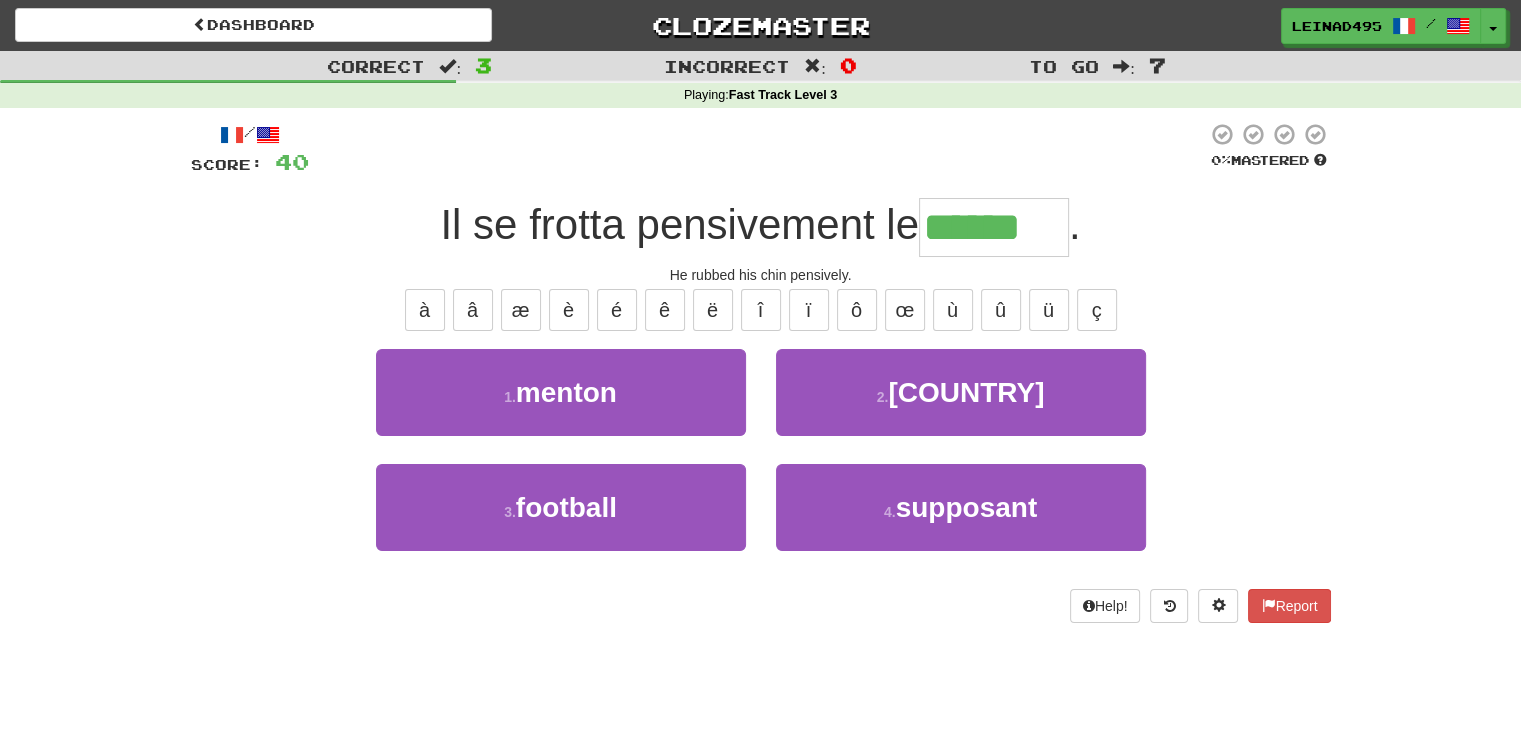 type on "******" 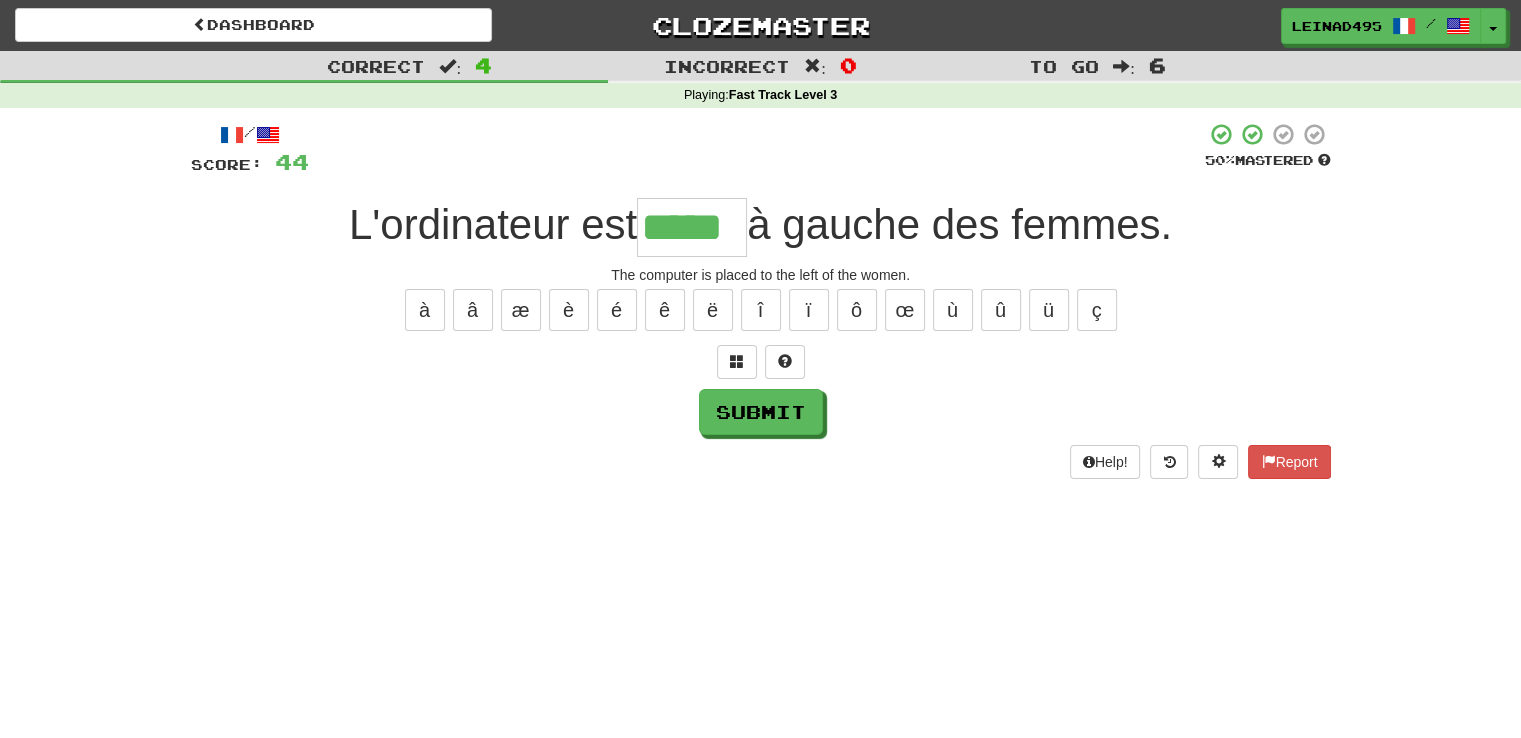 type on "*****" 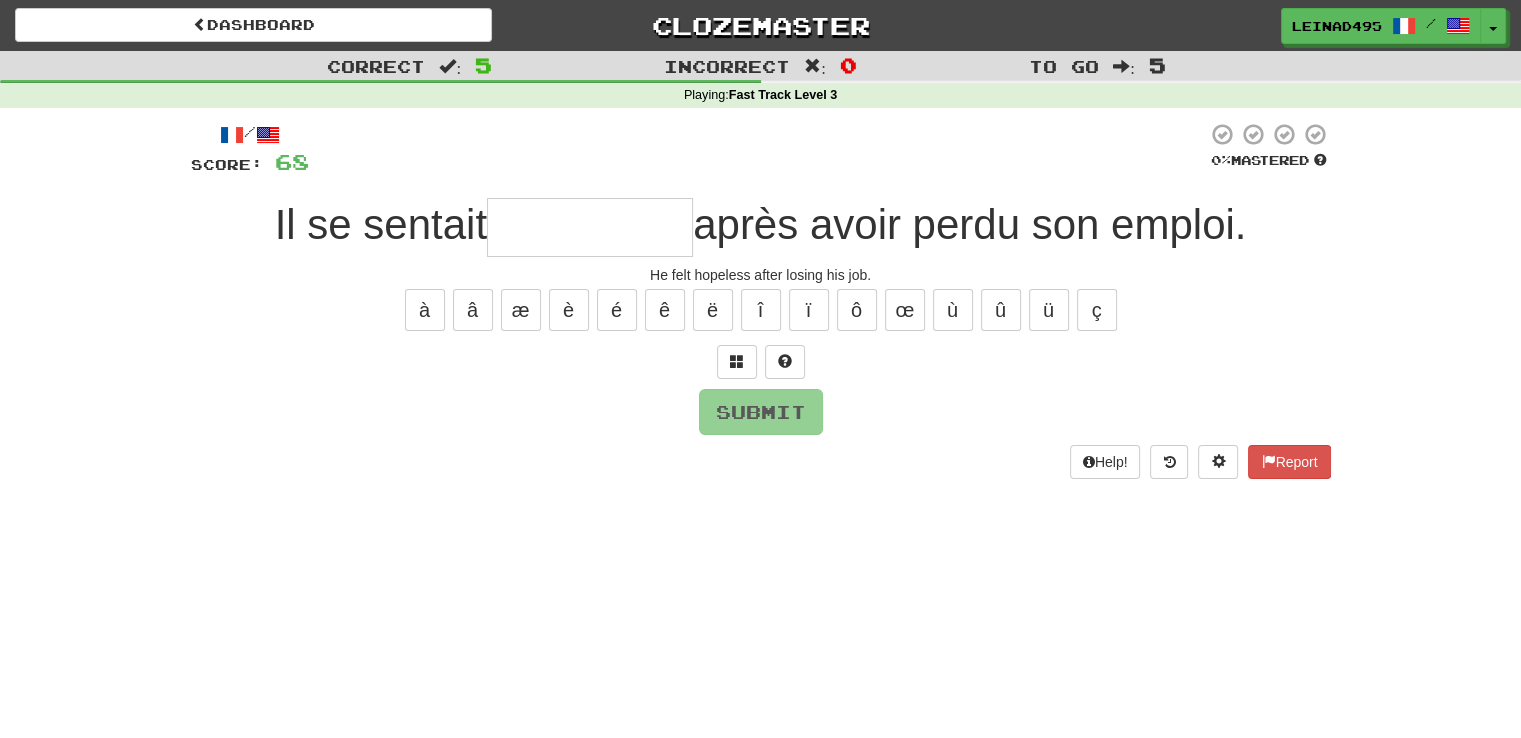 type on "*" 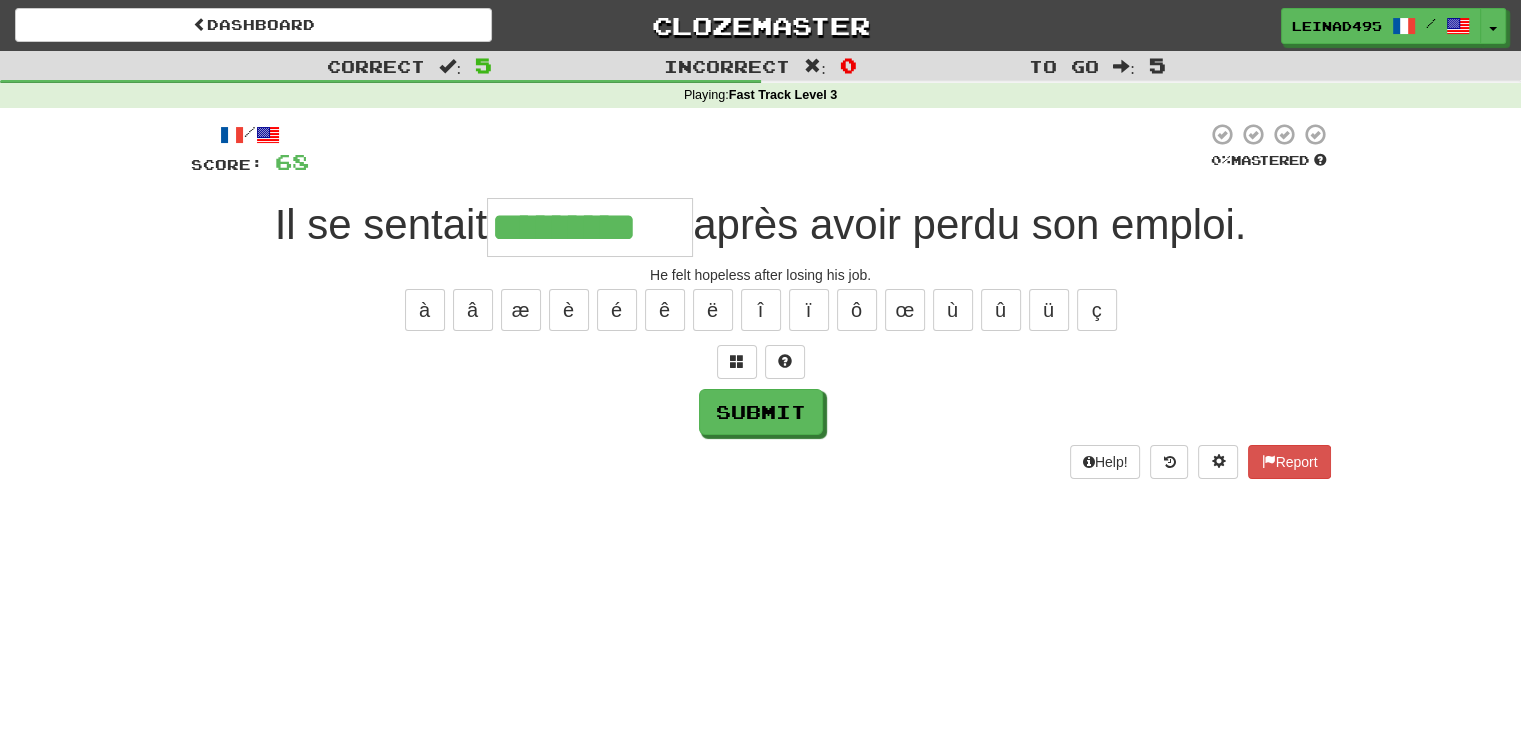 type on "*********" 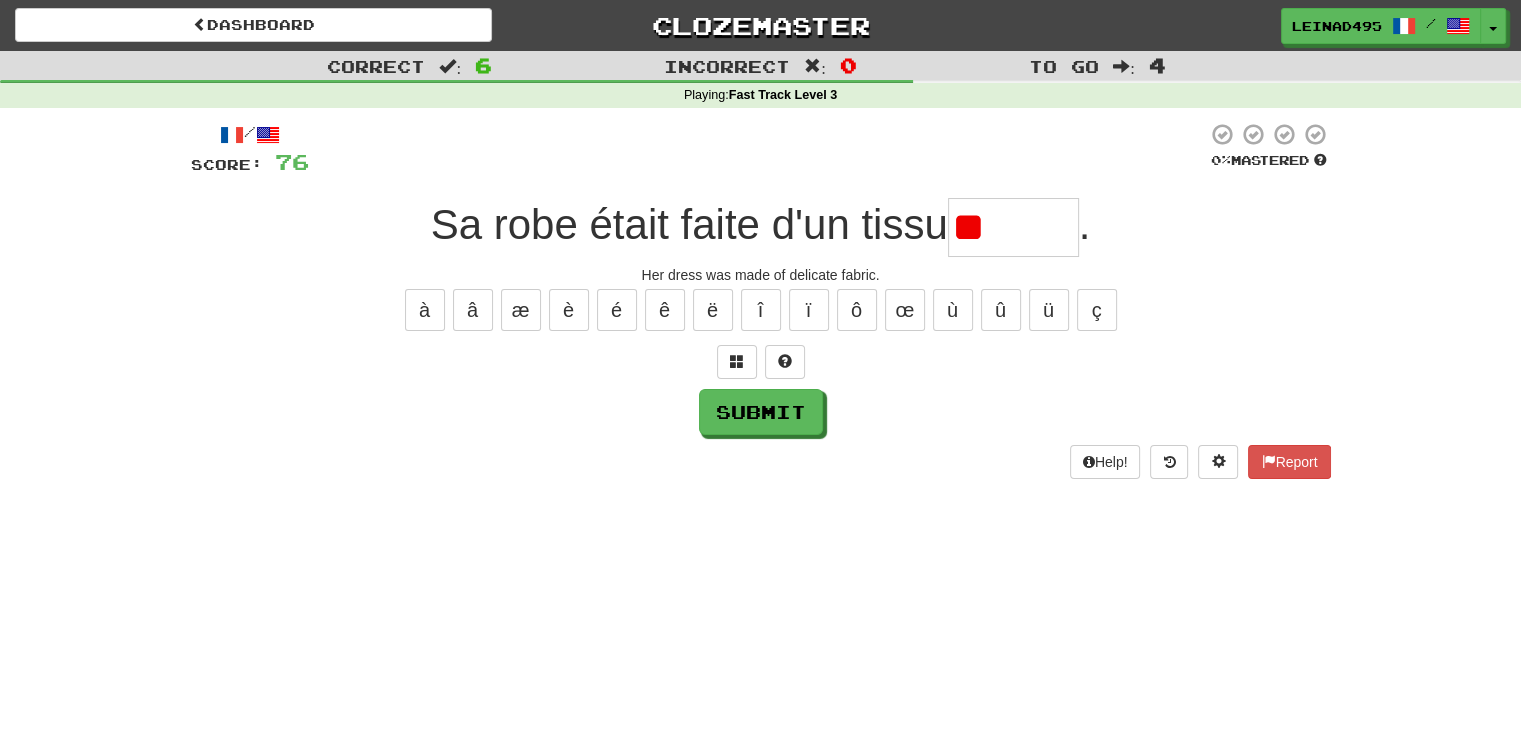 type on "*" 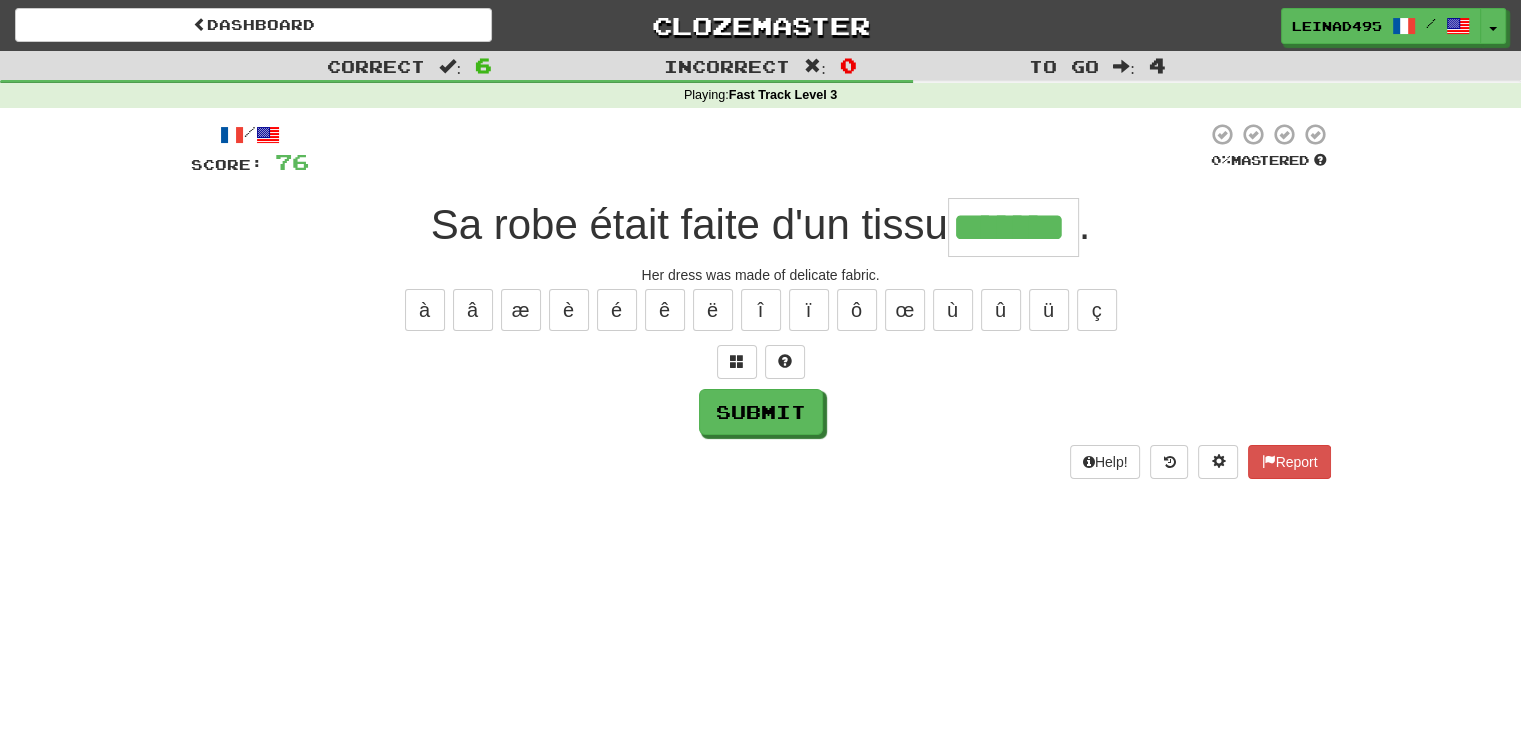 type on "*******" 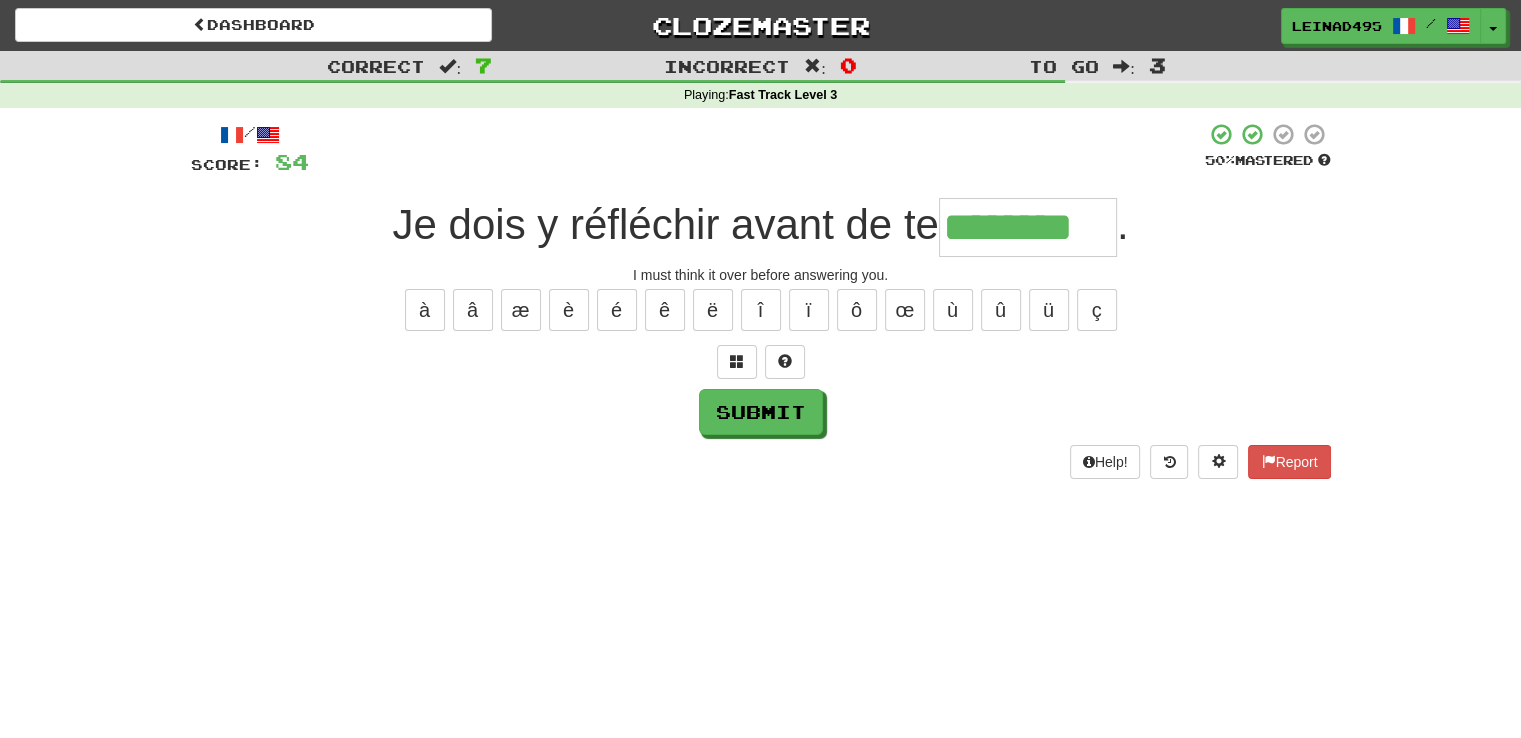 type on "********" 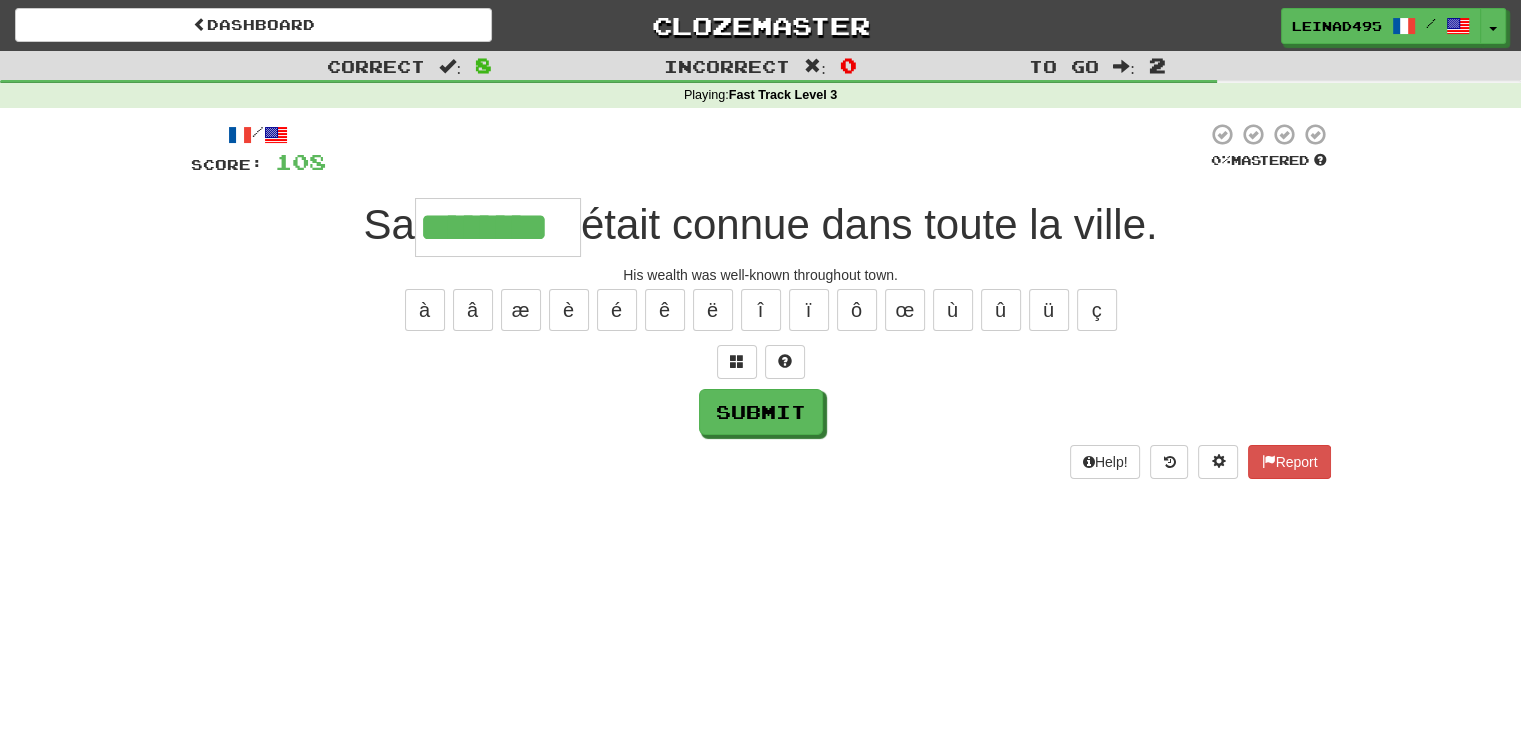 type on "********" 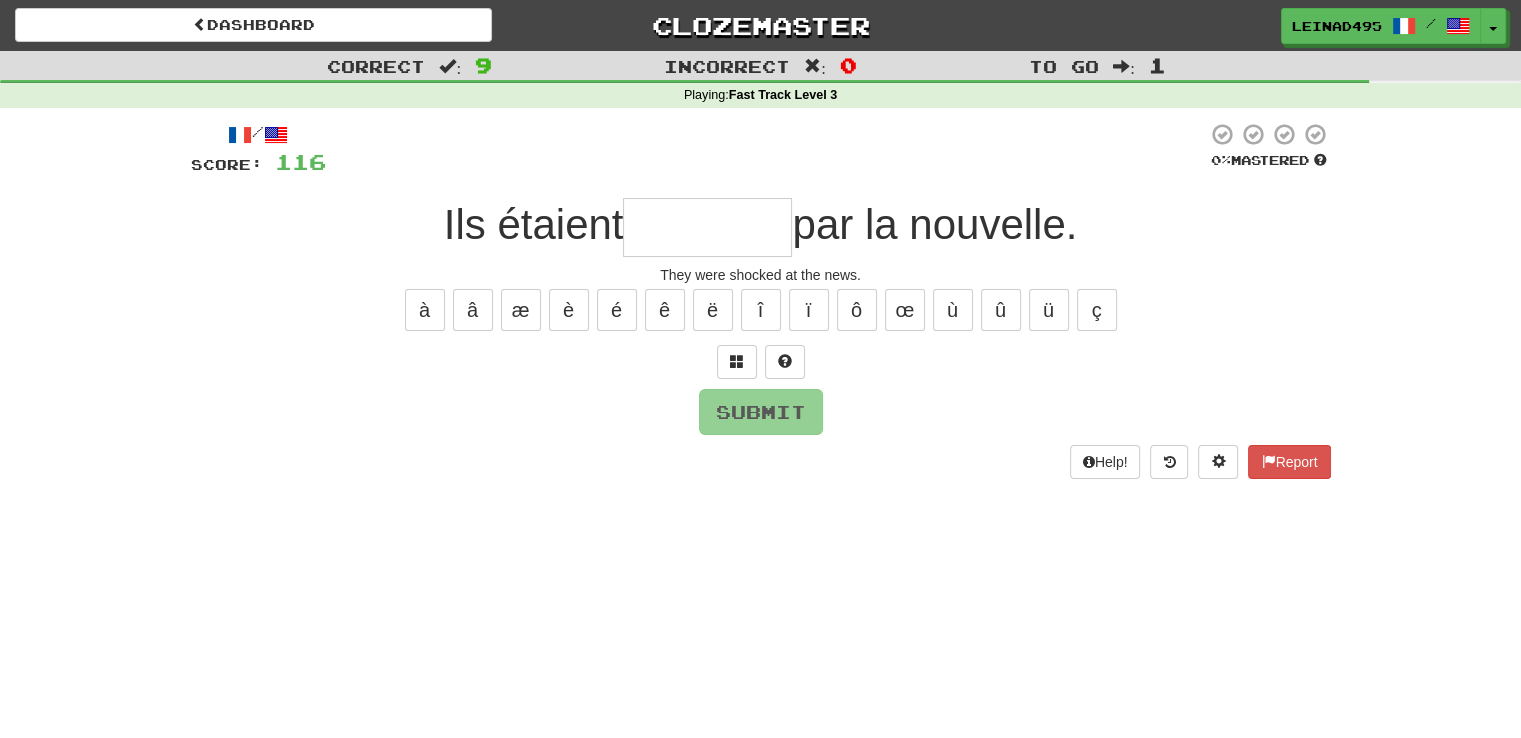 type on "*" 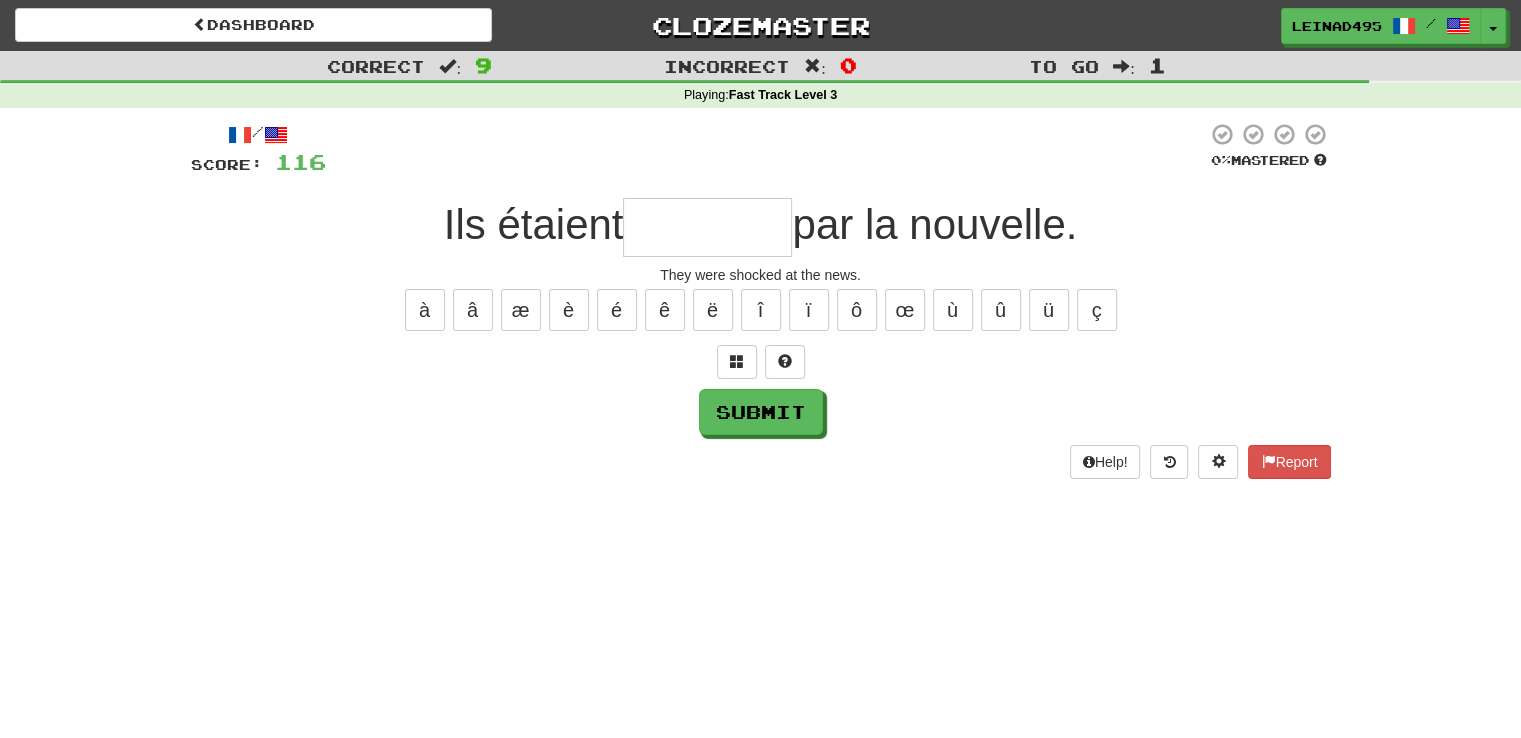 type on "*" 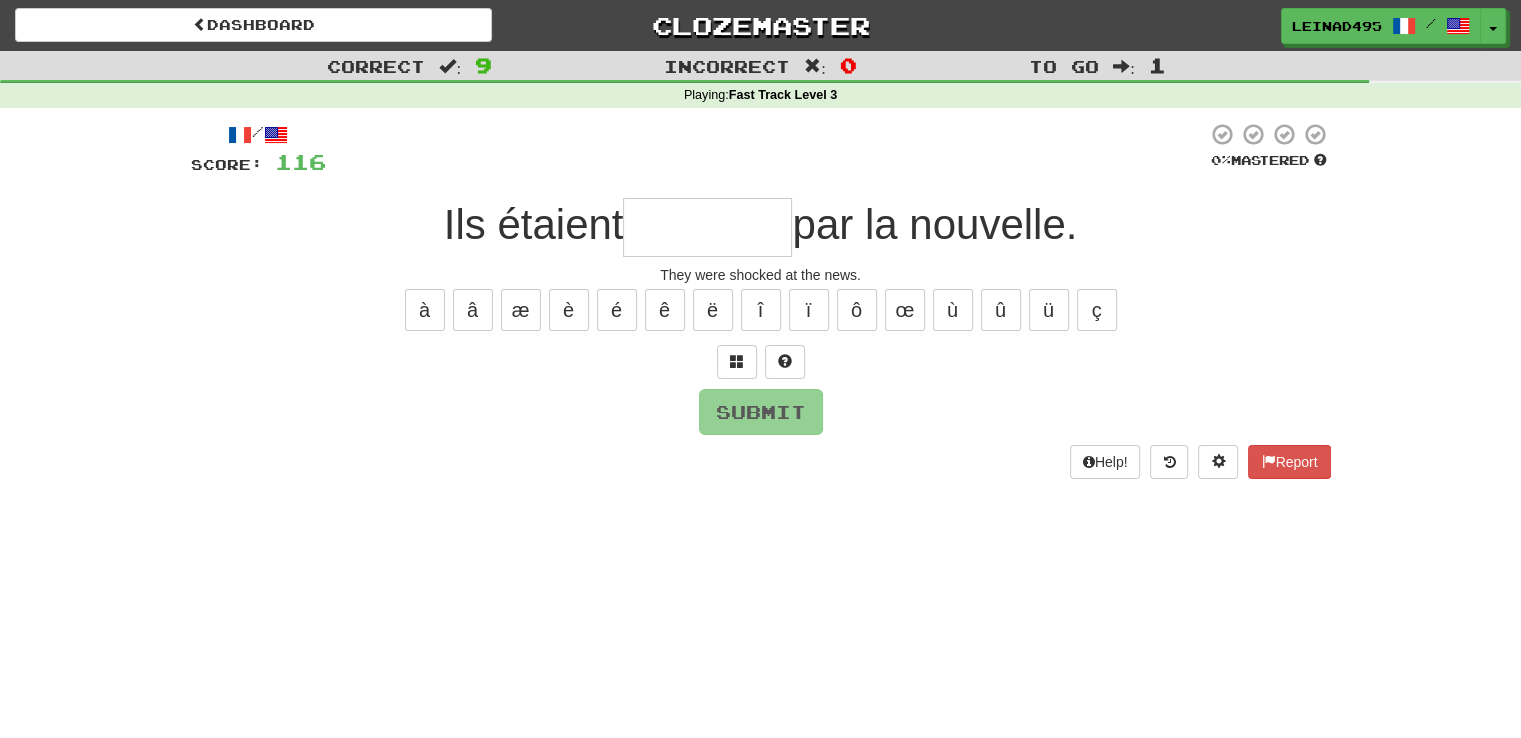 type on "*" 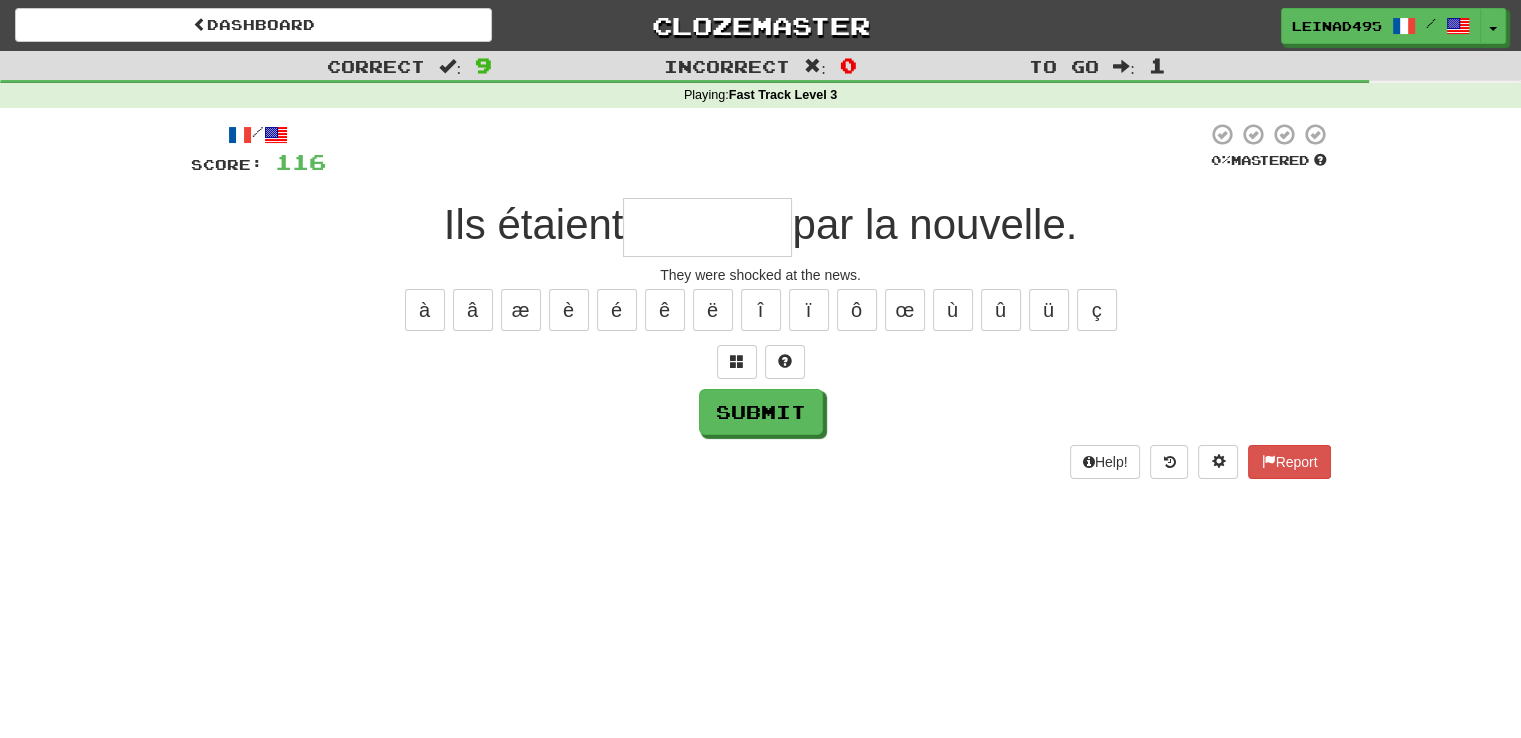 type on "*" 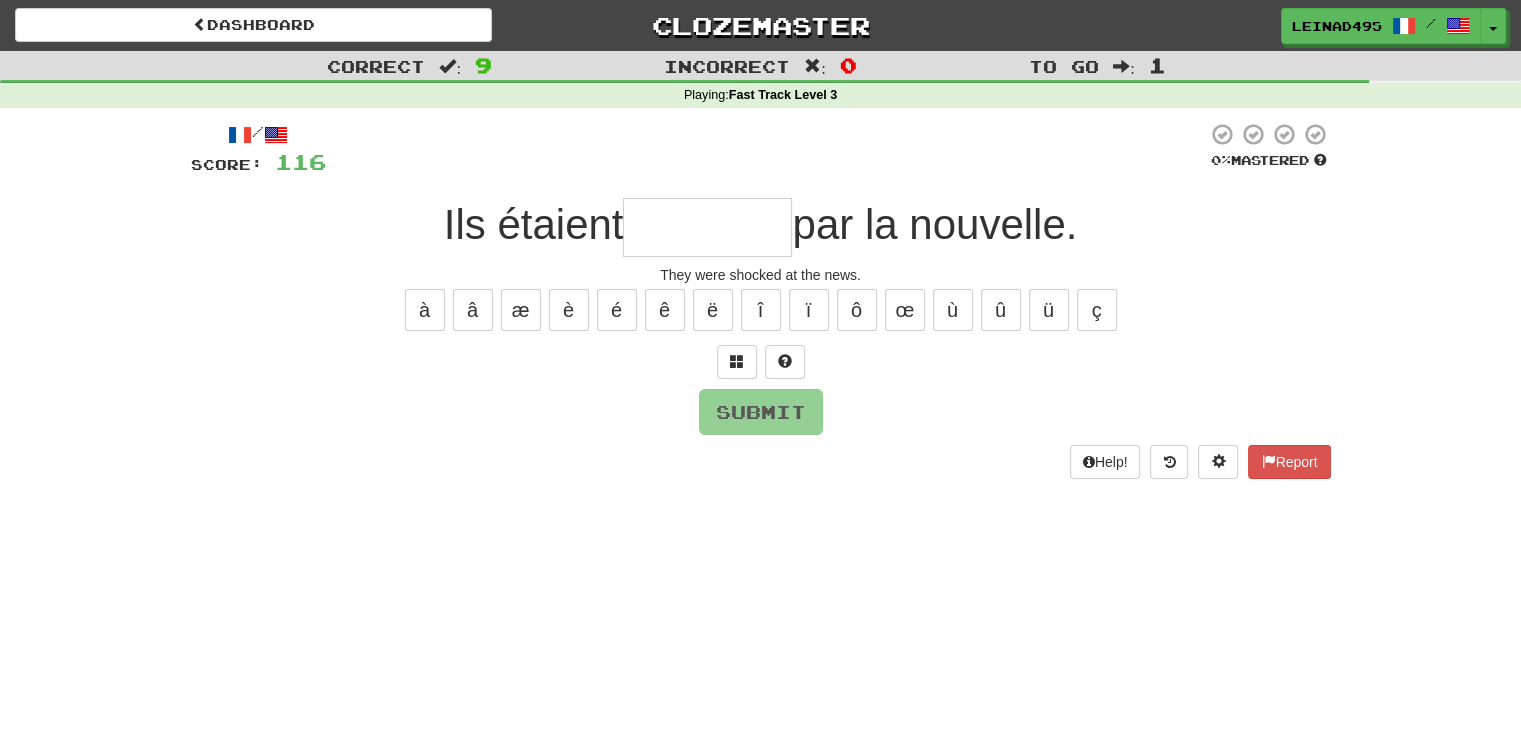 type on "*" 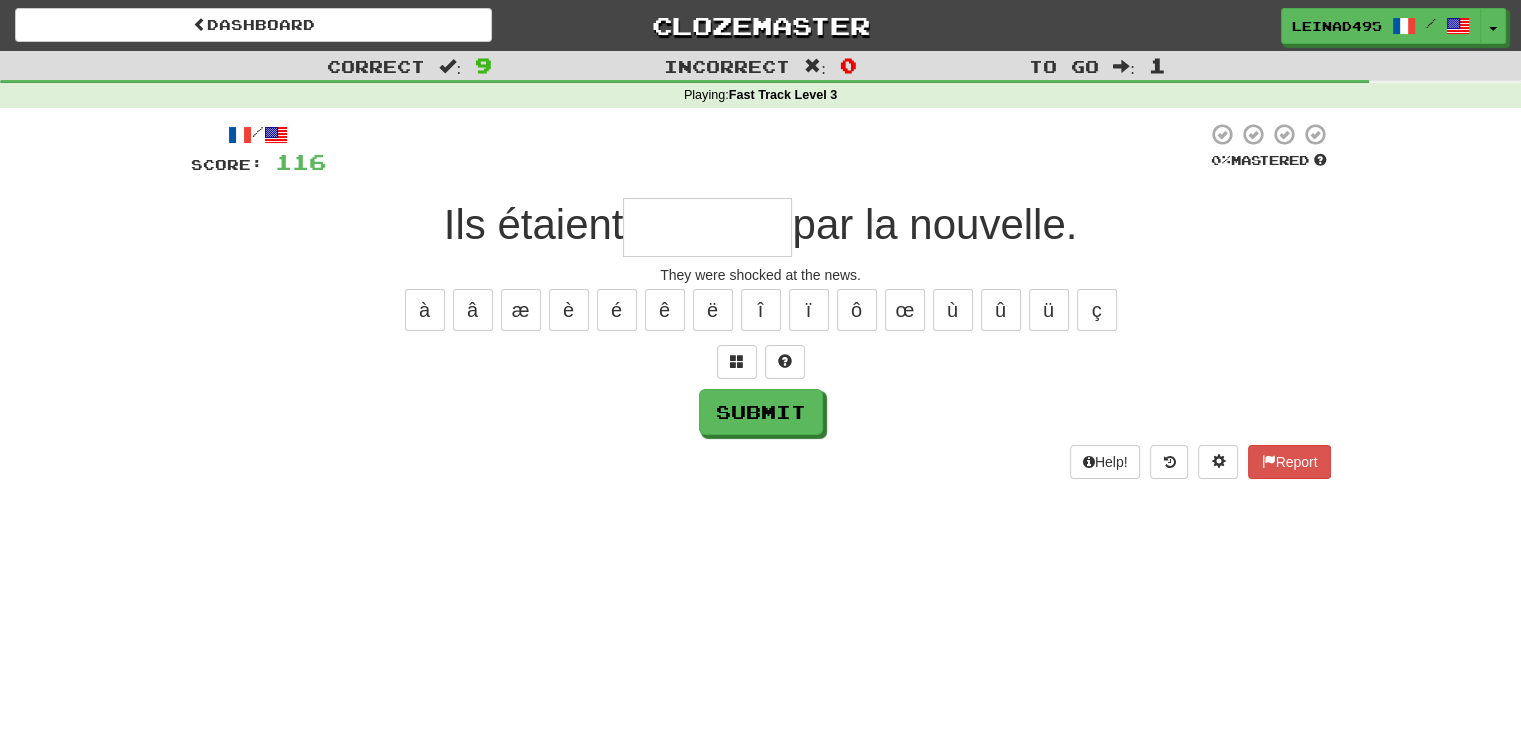 type on "*" 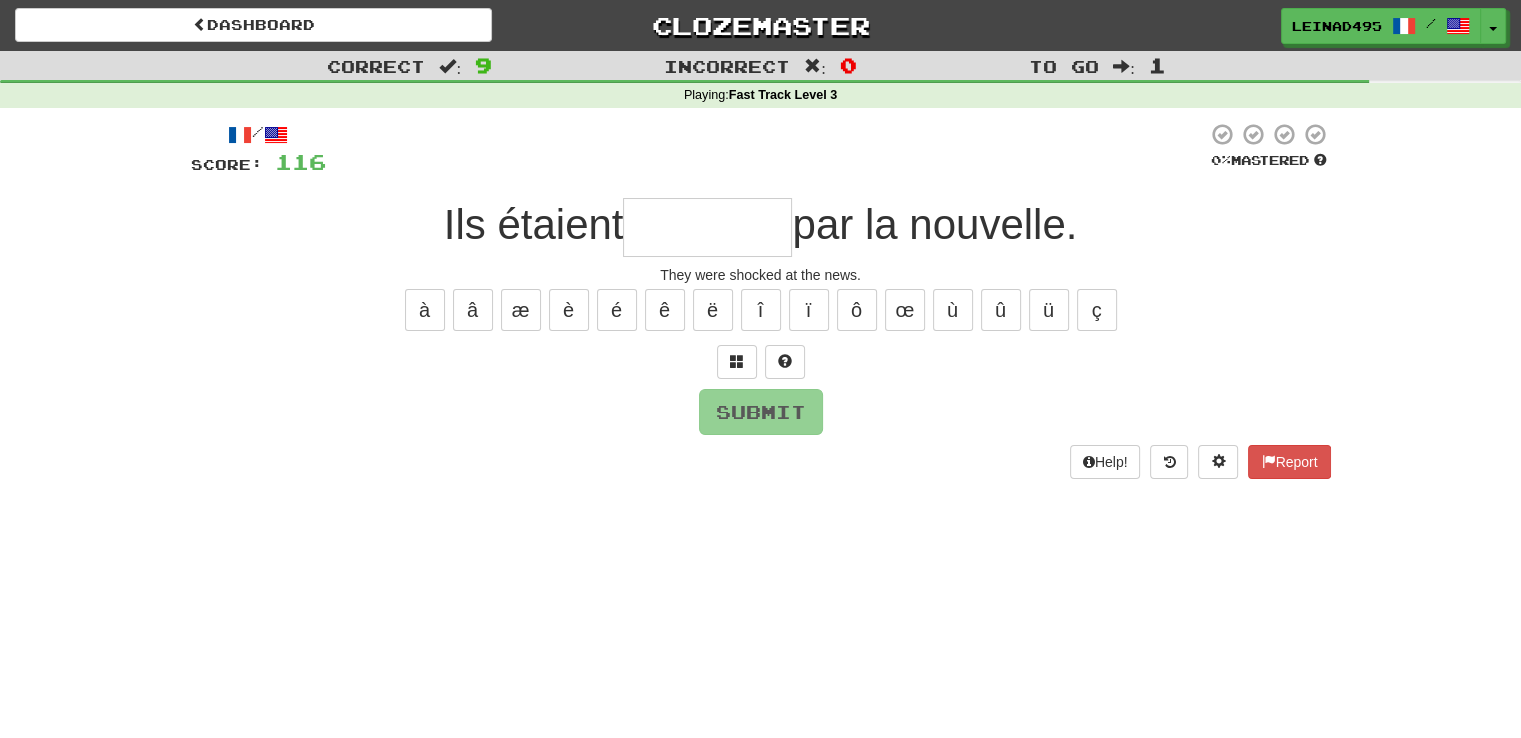 type on "*" 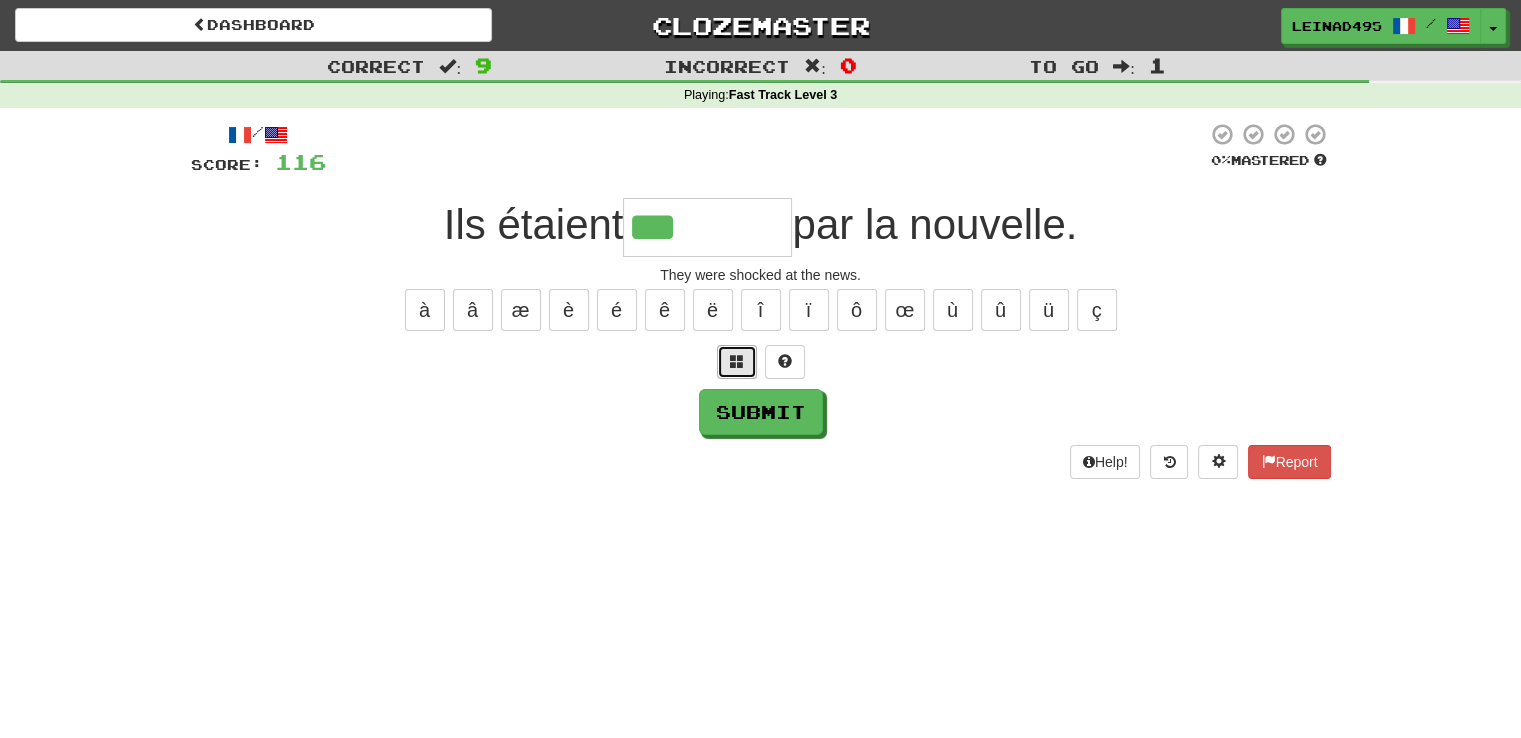 click at bounding box center (737, 362) 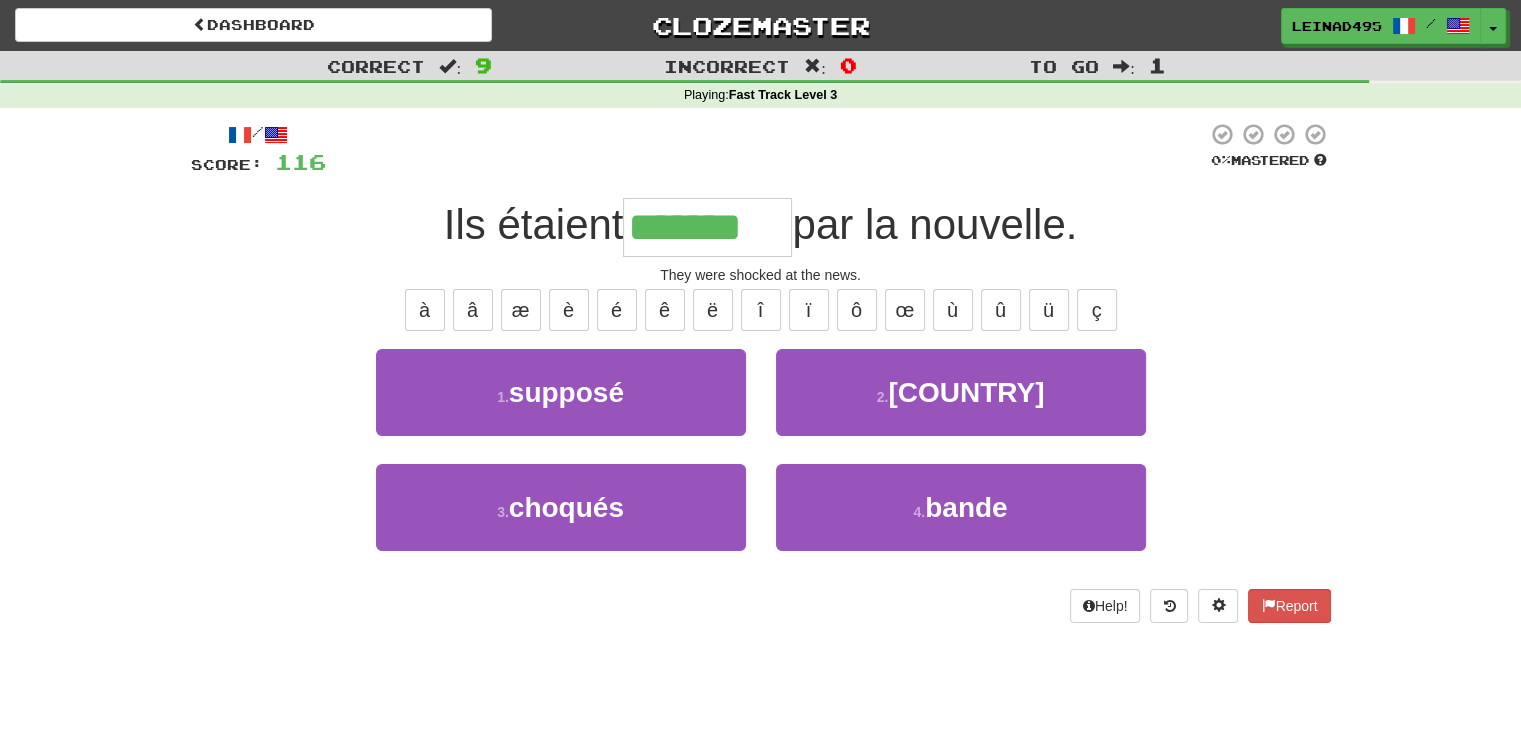 type on "*******" 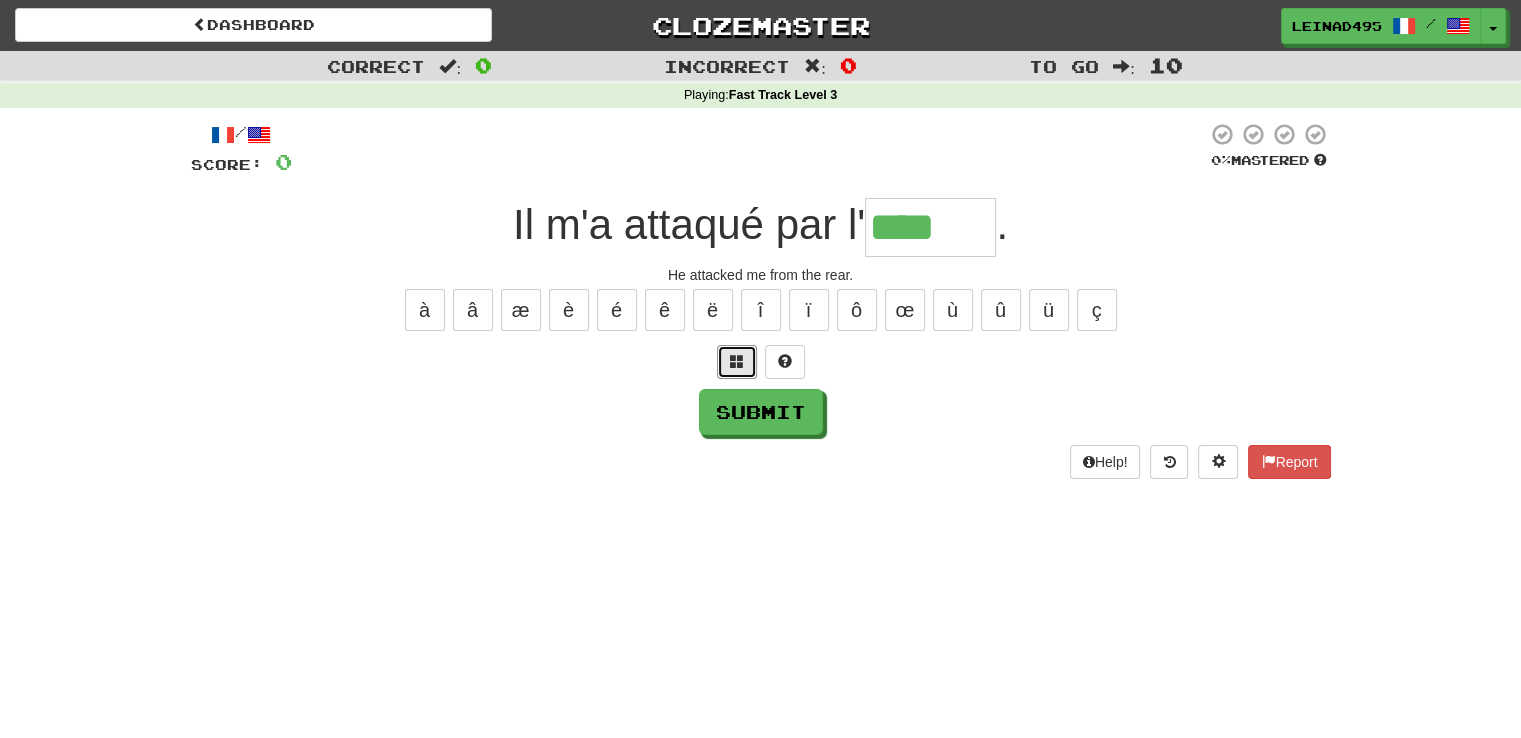 click at bounding box center (737, 362) 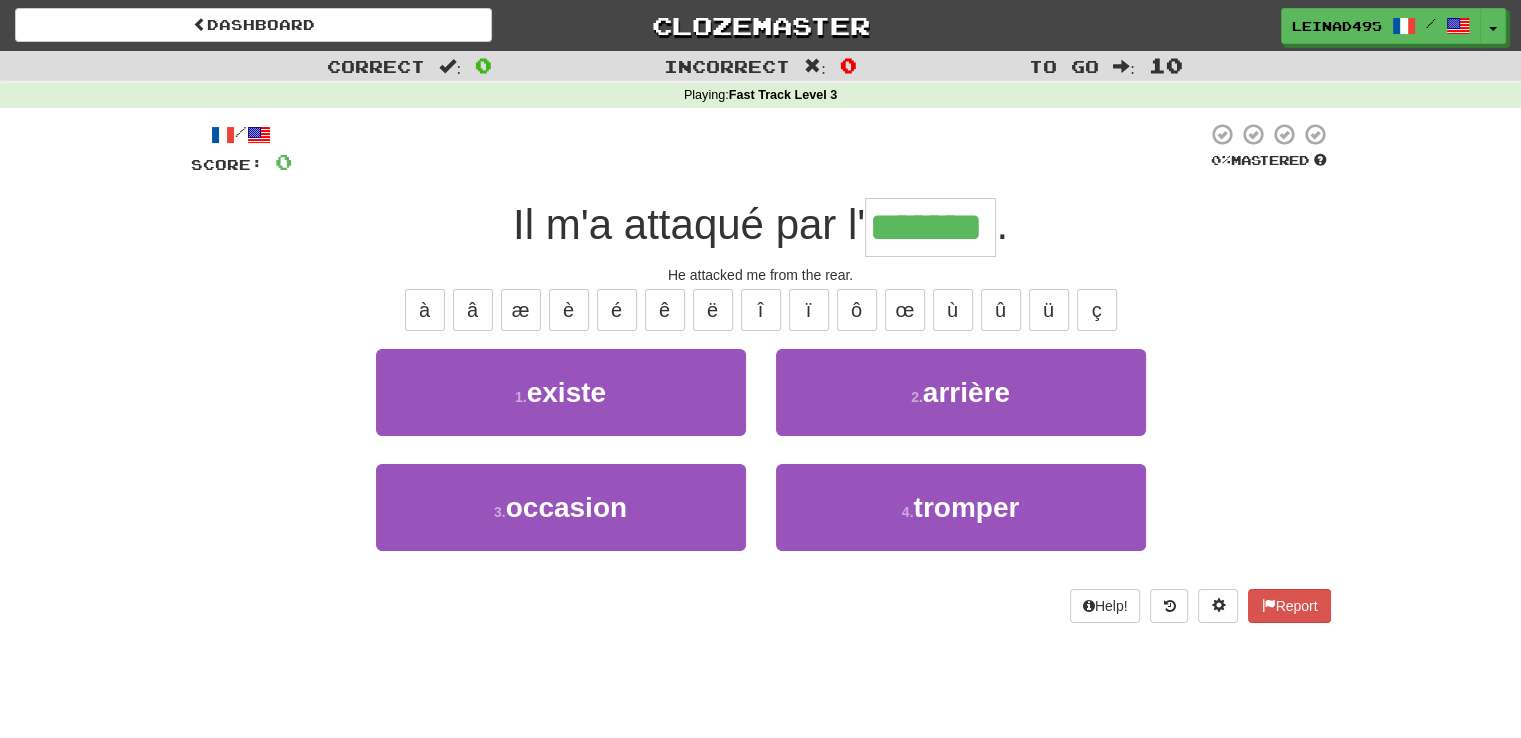 type on "*******" 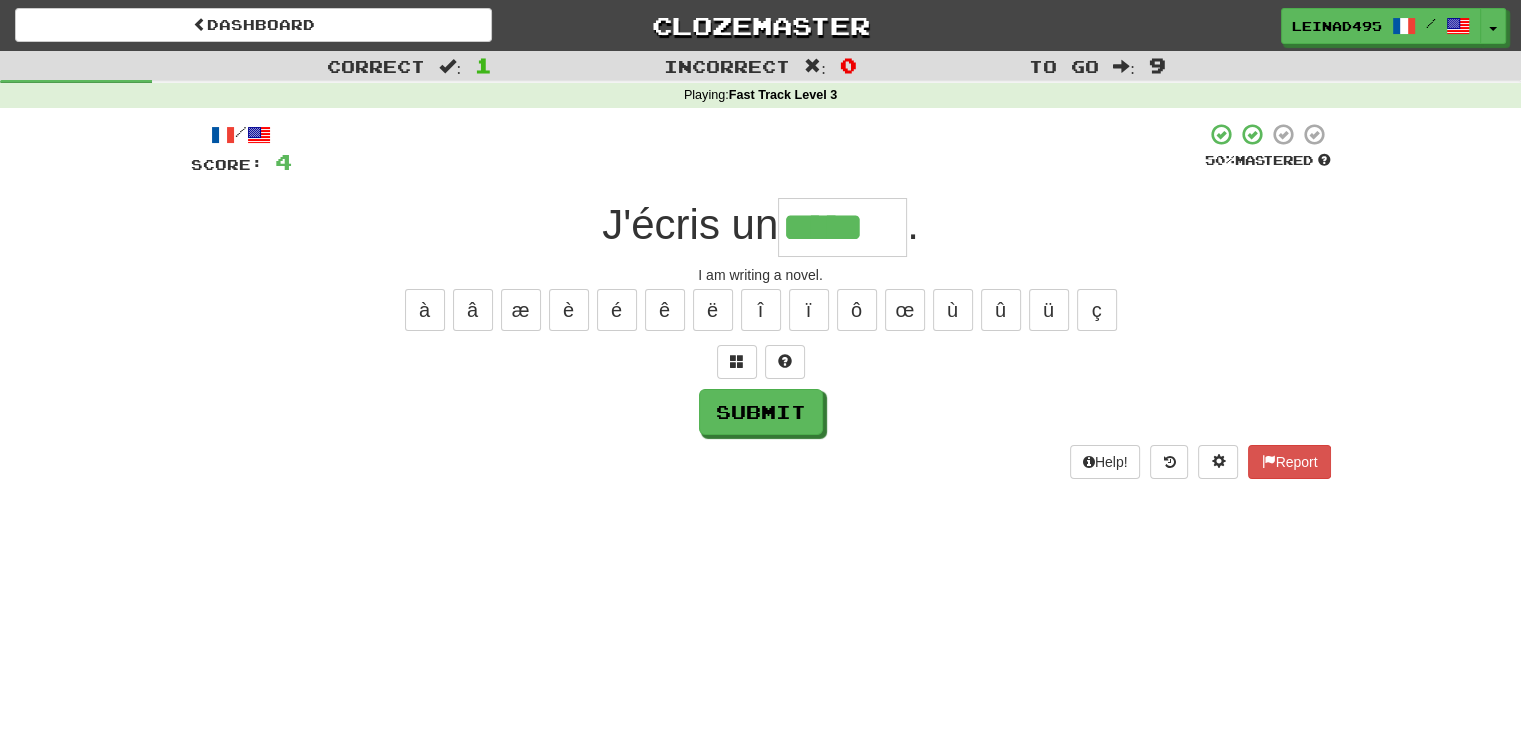 type on "*****" 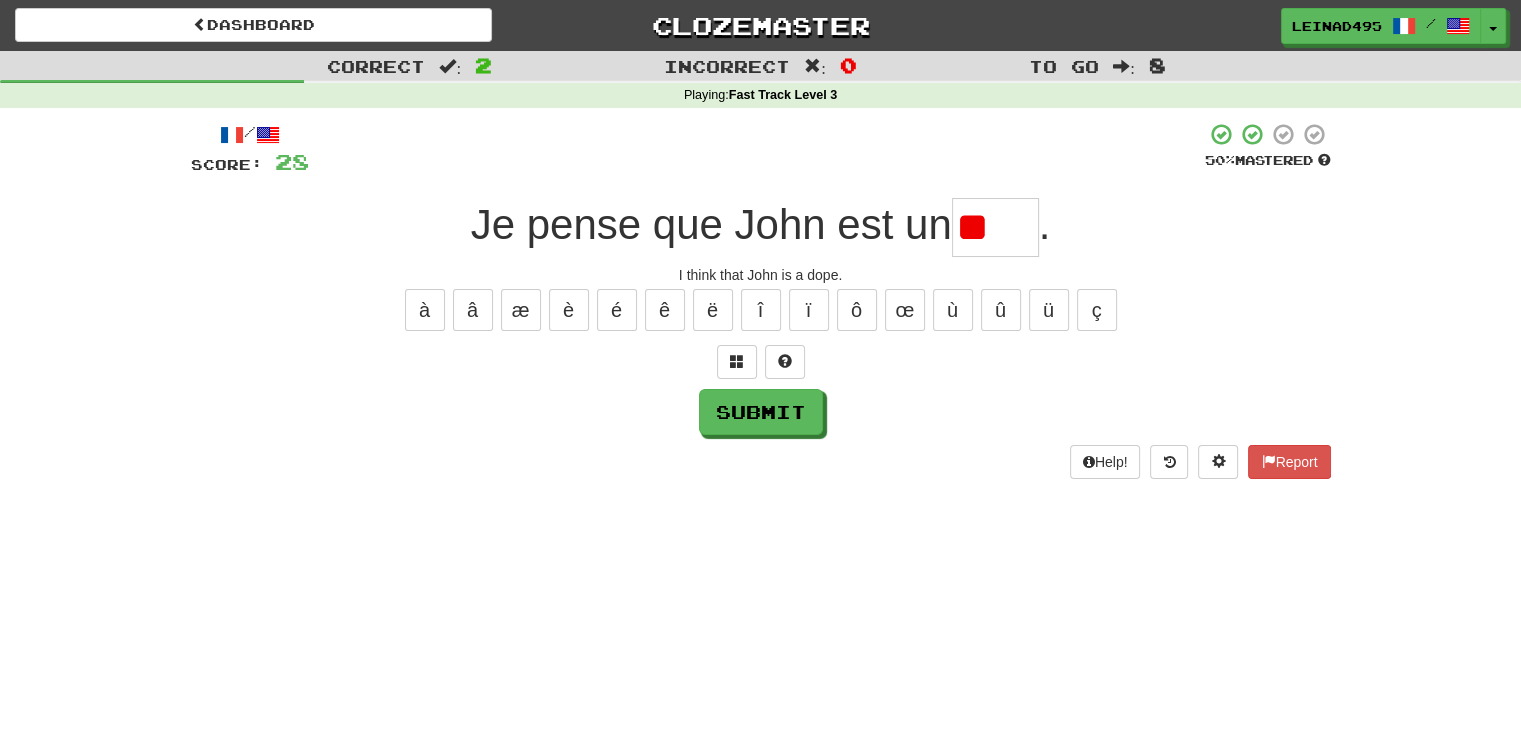 type on "*" 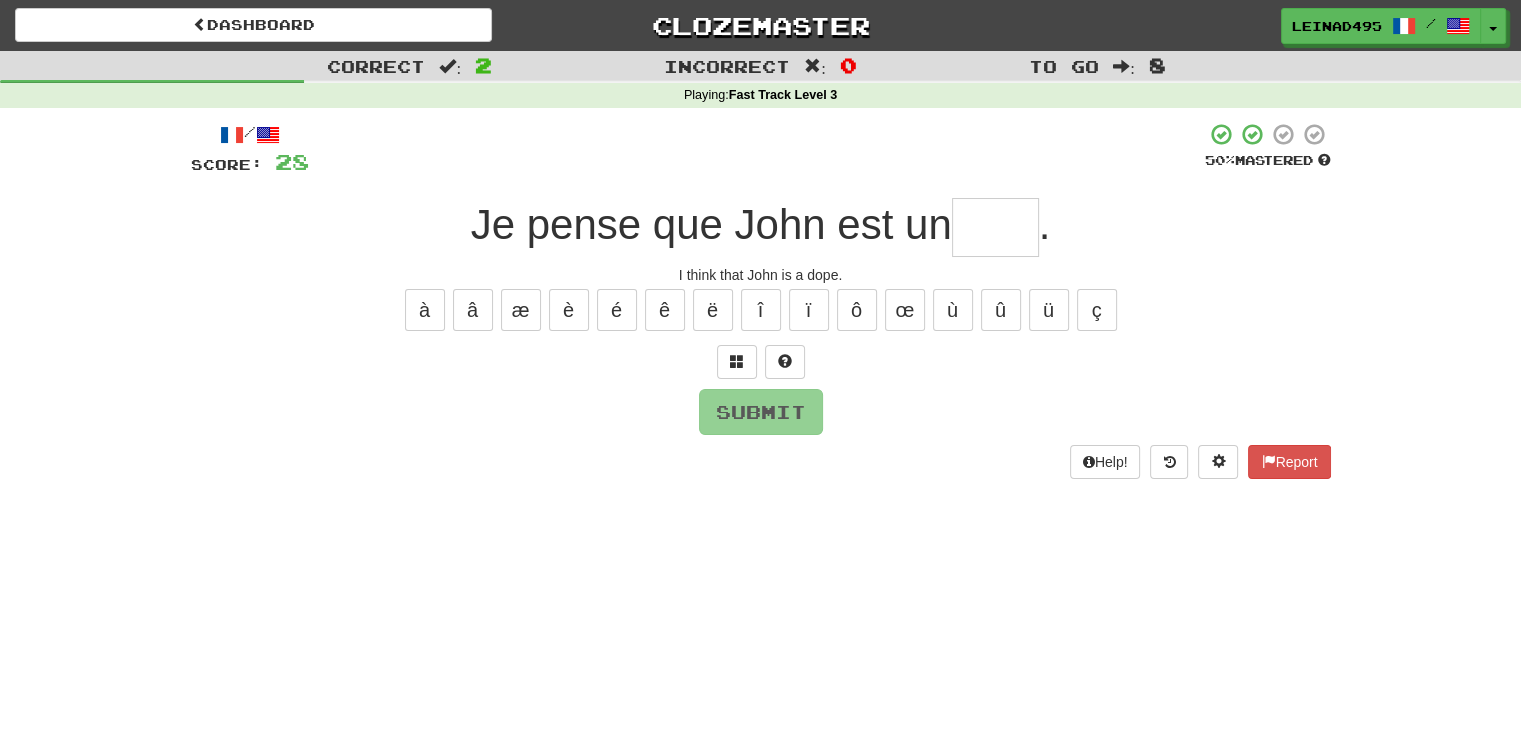 type on "*" 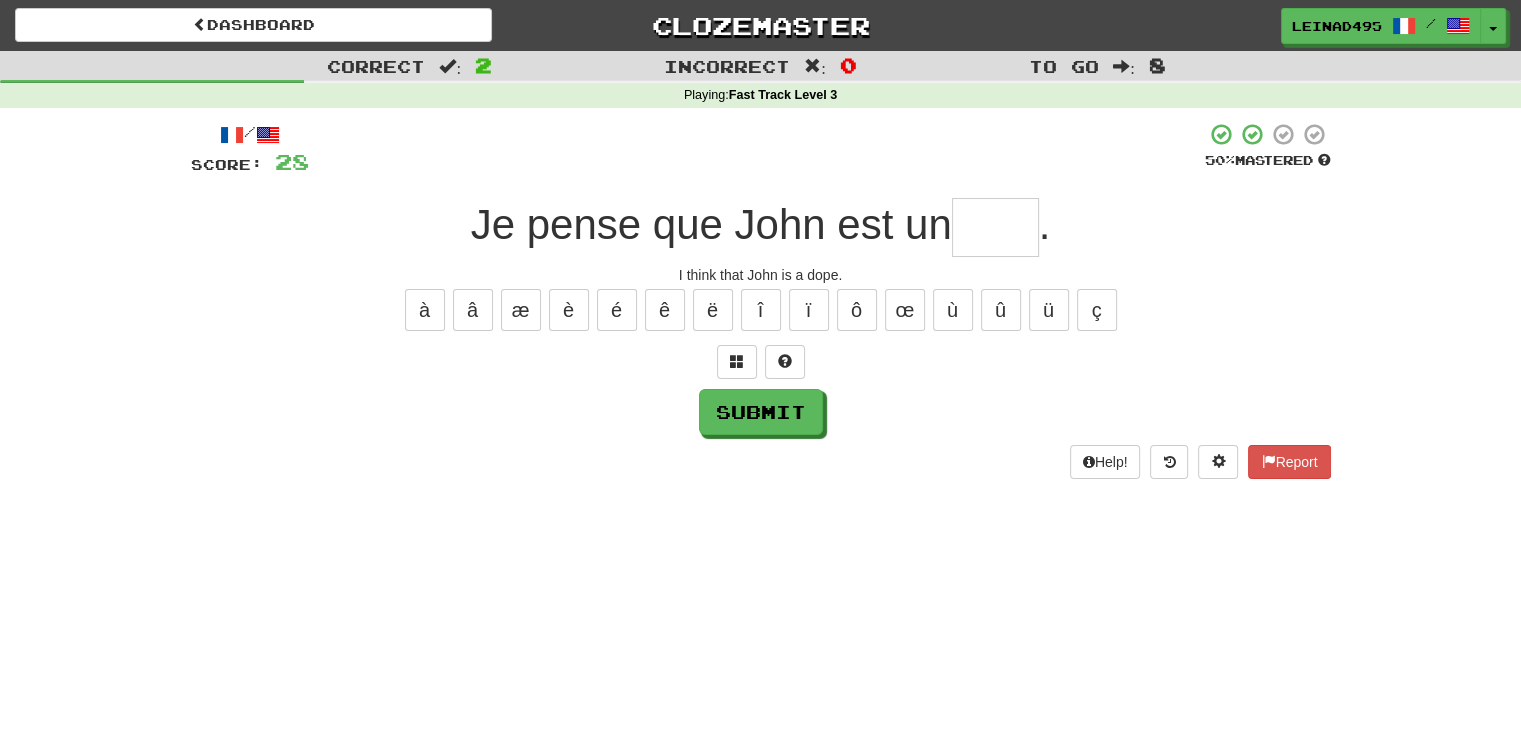 type on "*" 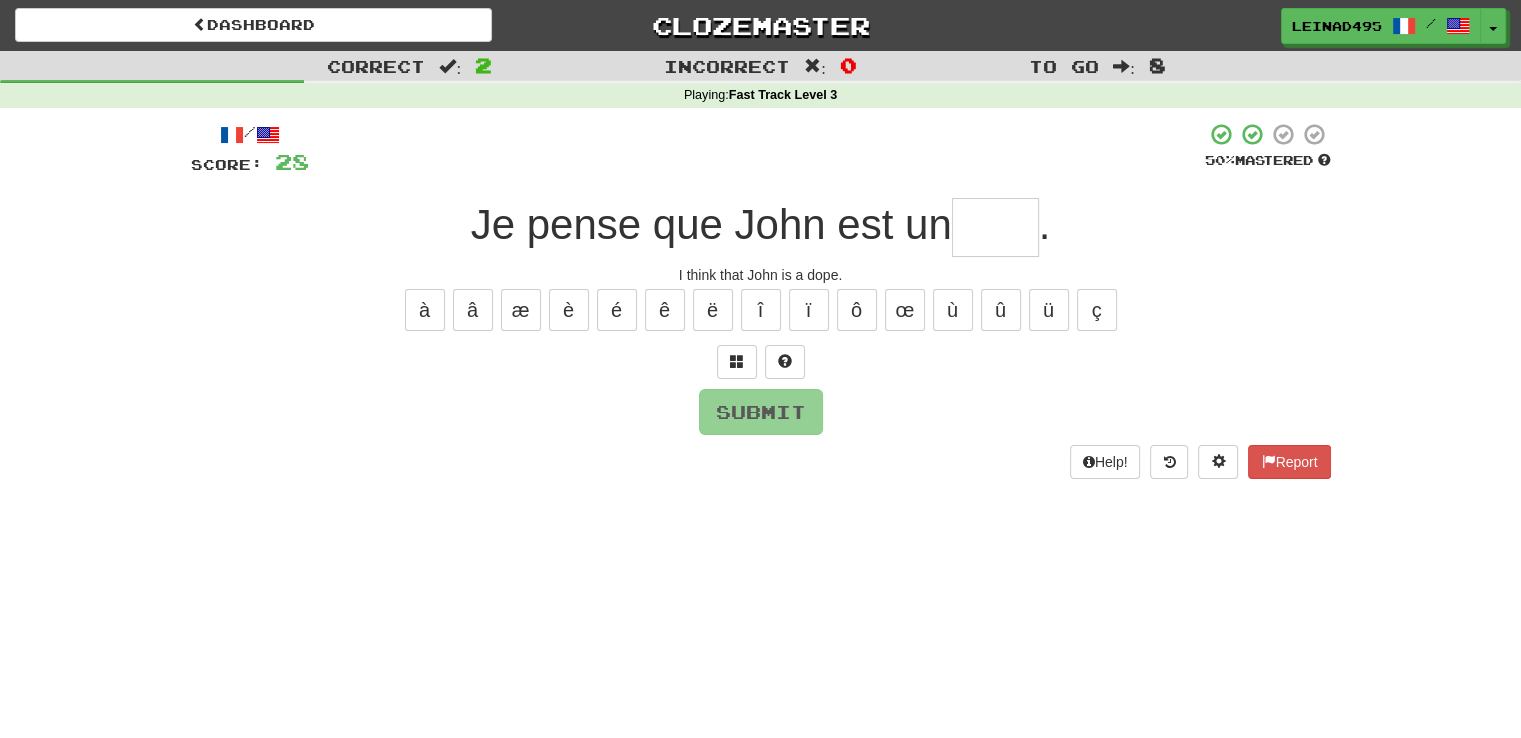 type on "*" 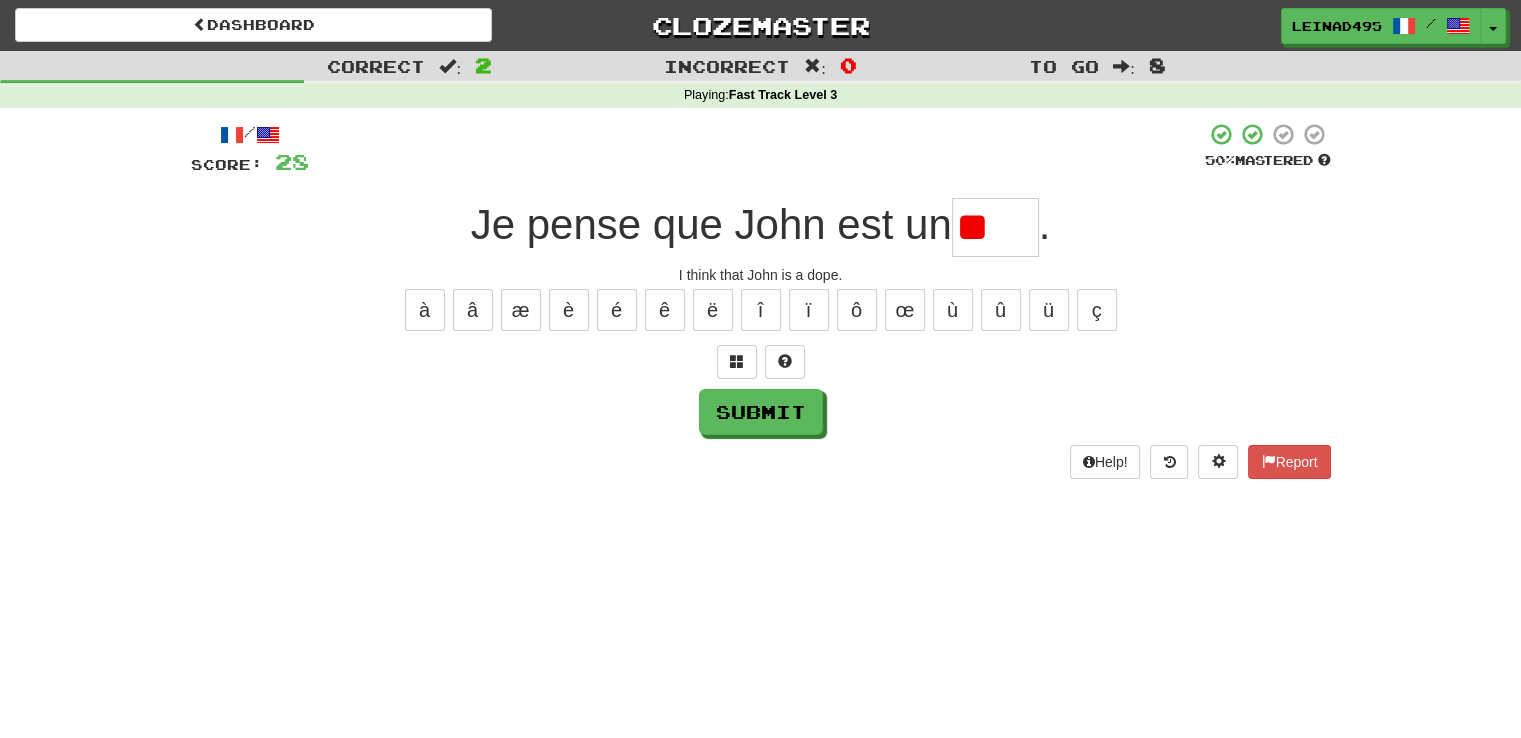 type on "*" 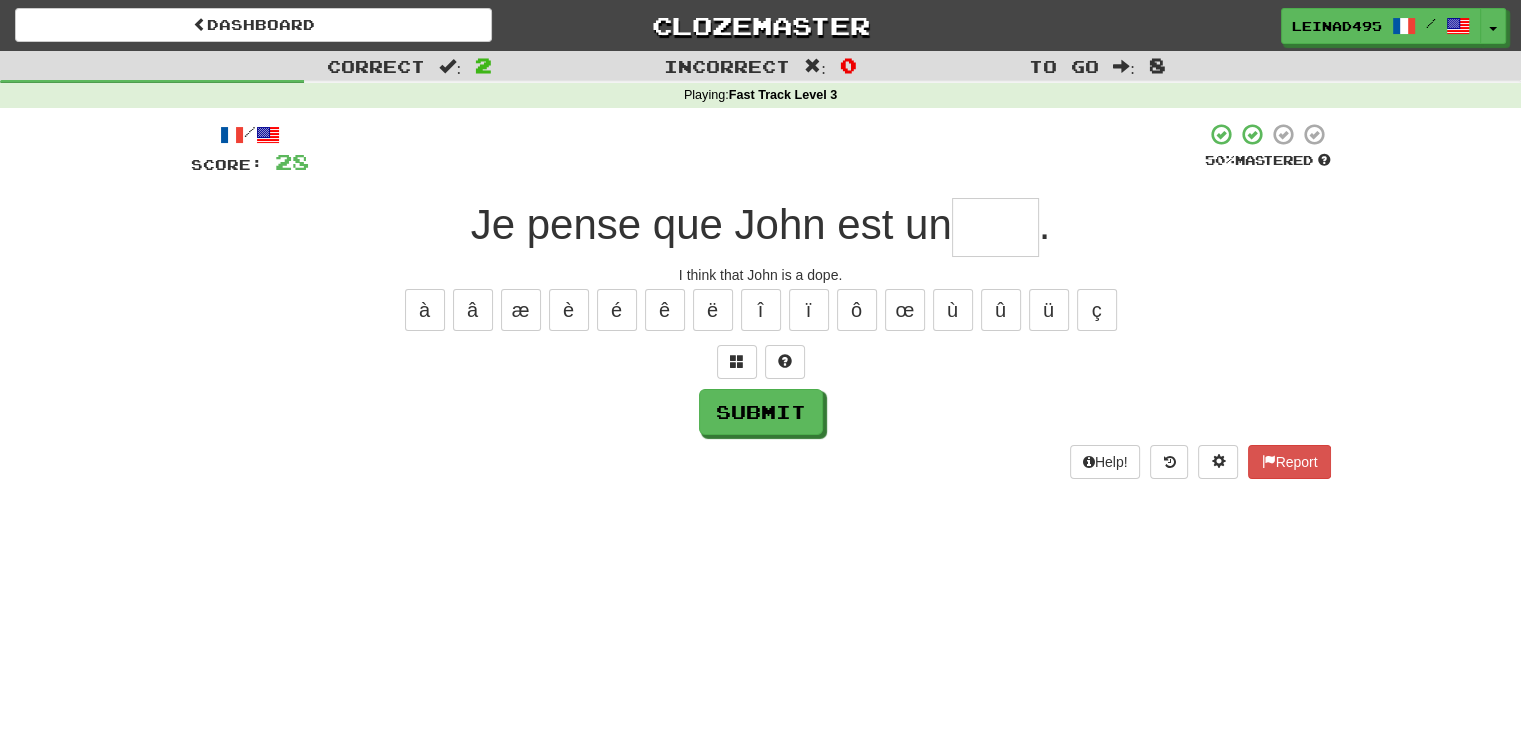 type on "*" 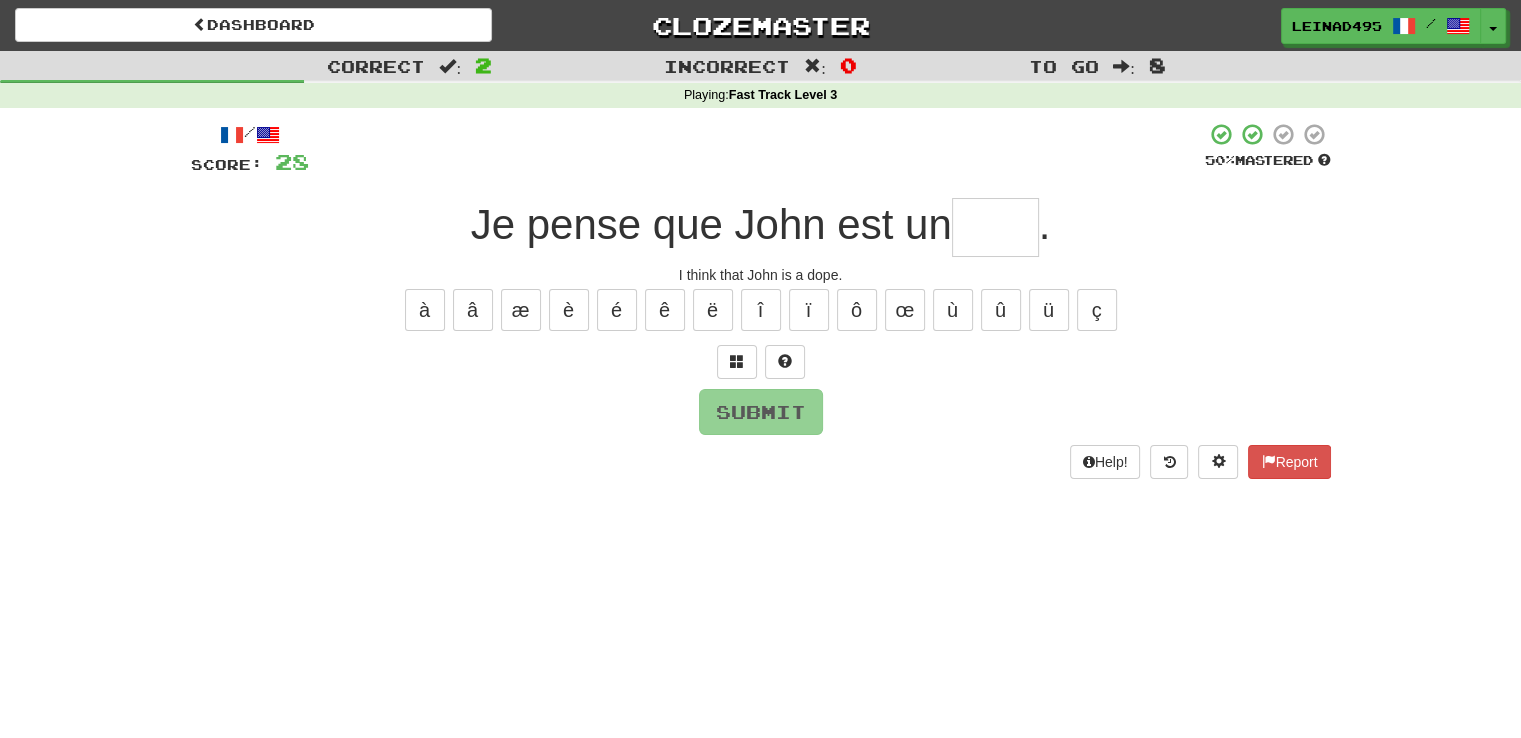 type on "*" 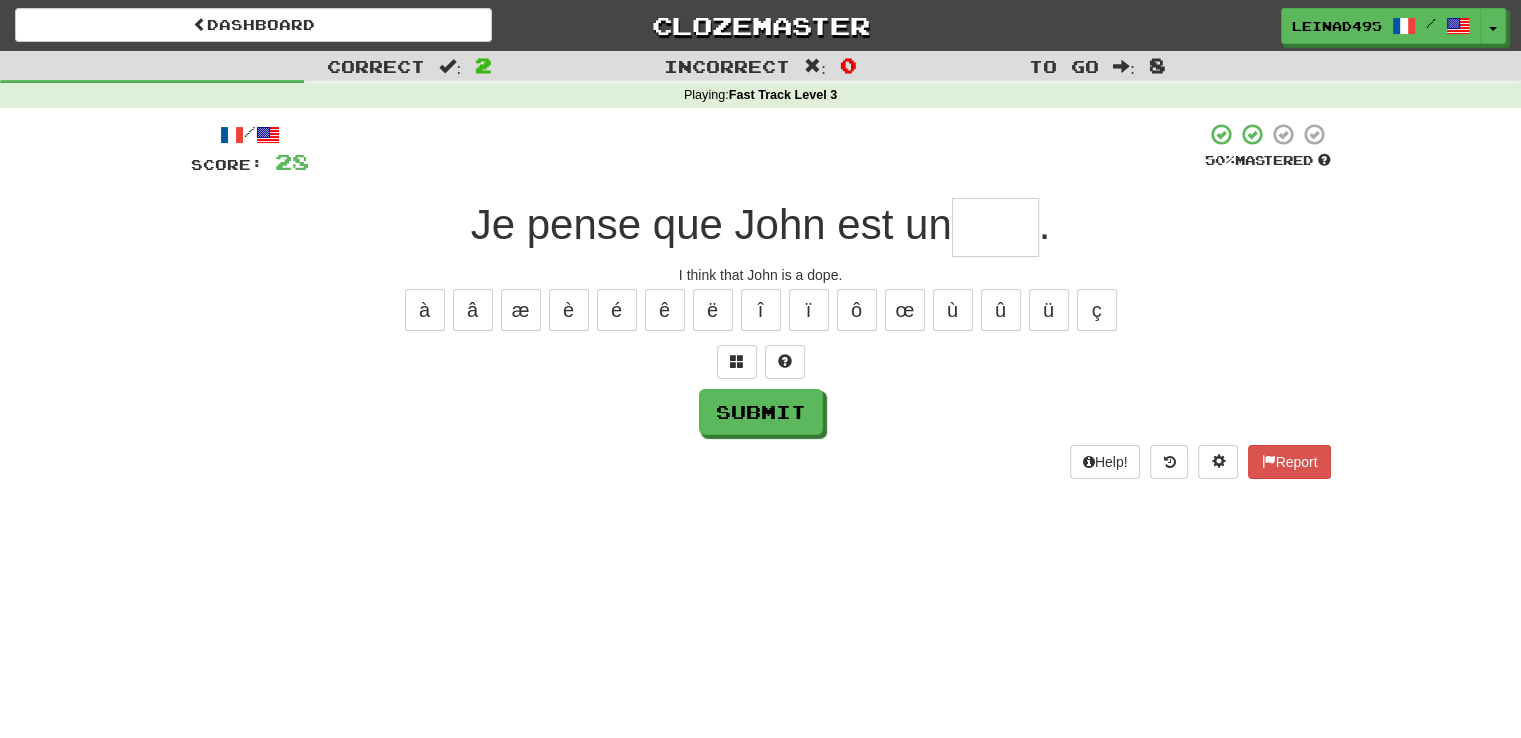 type on "*" 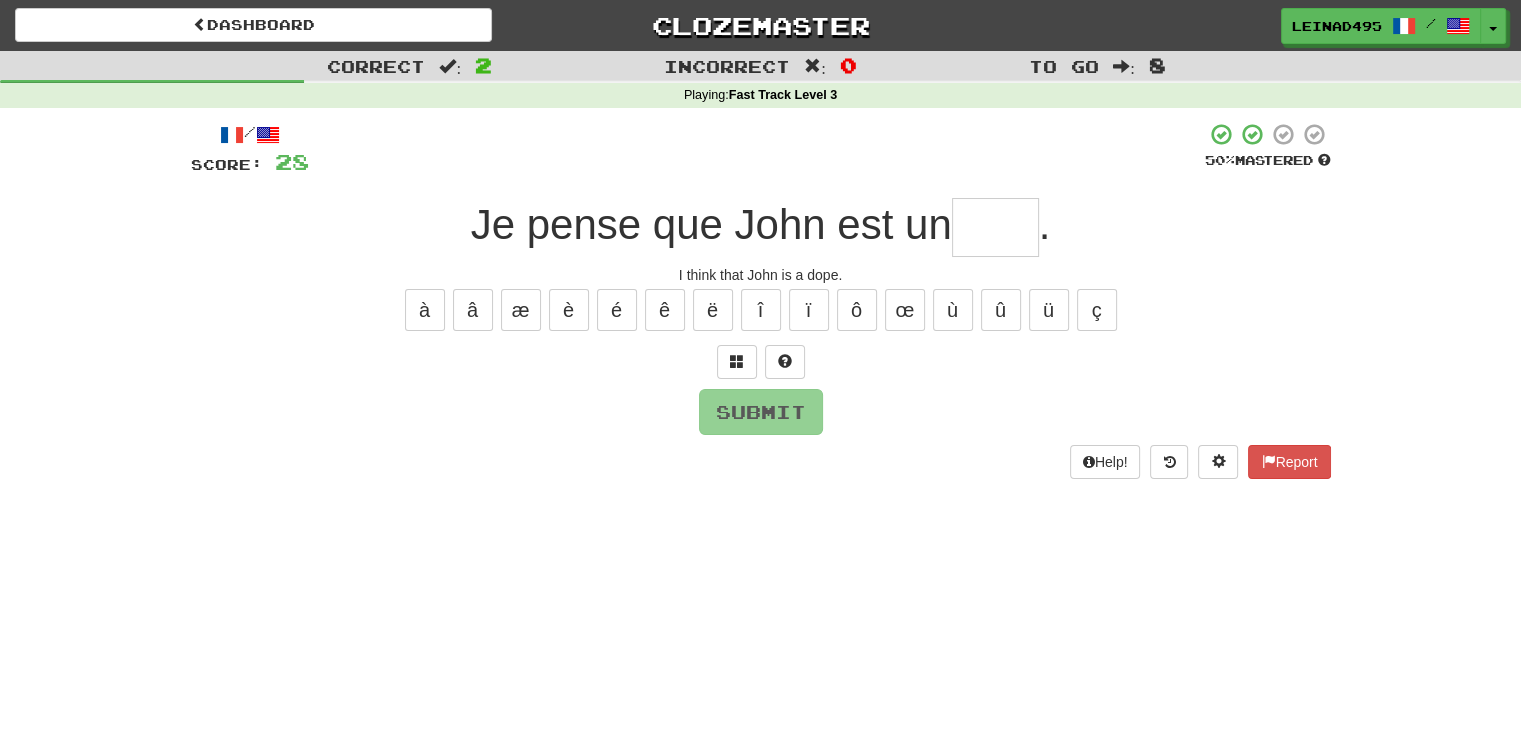 type on "*" 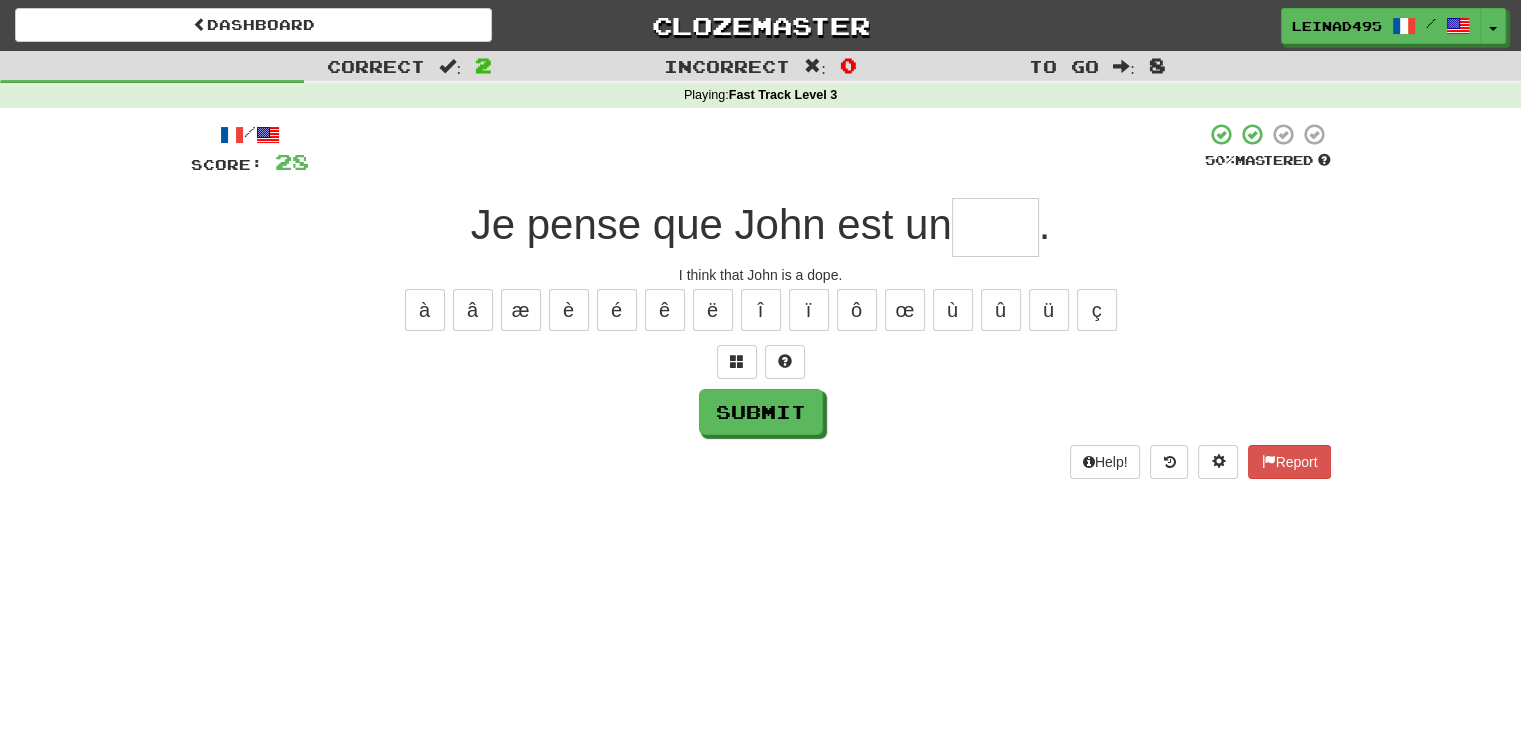 type on "*" 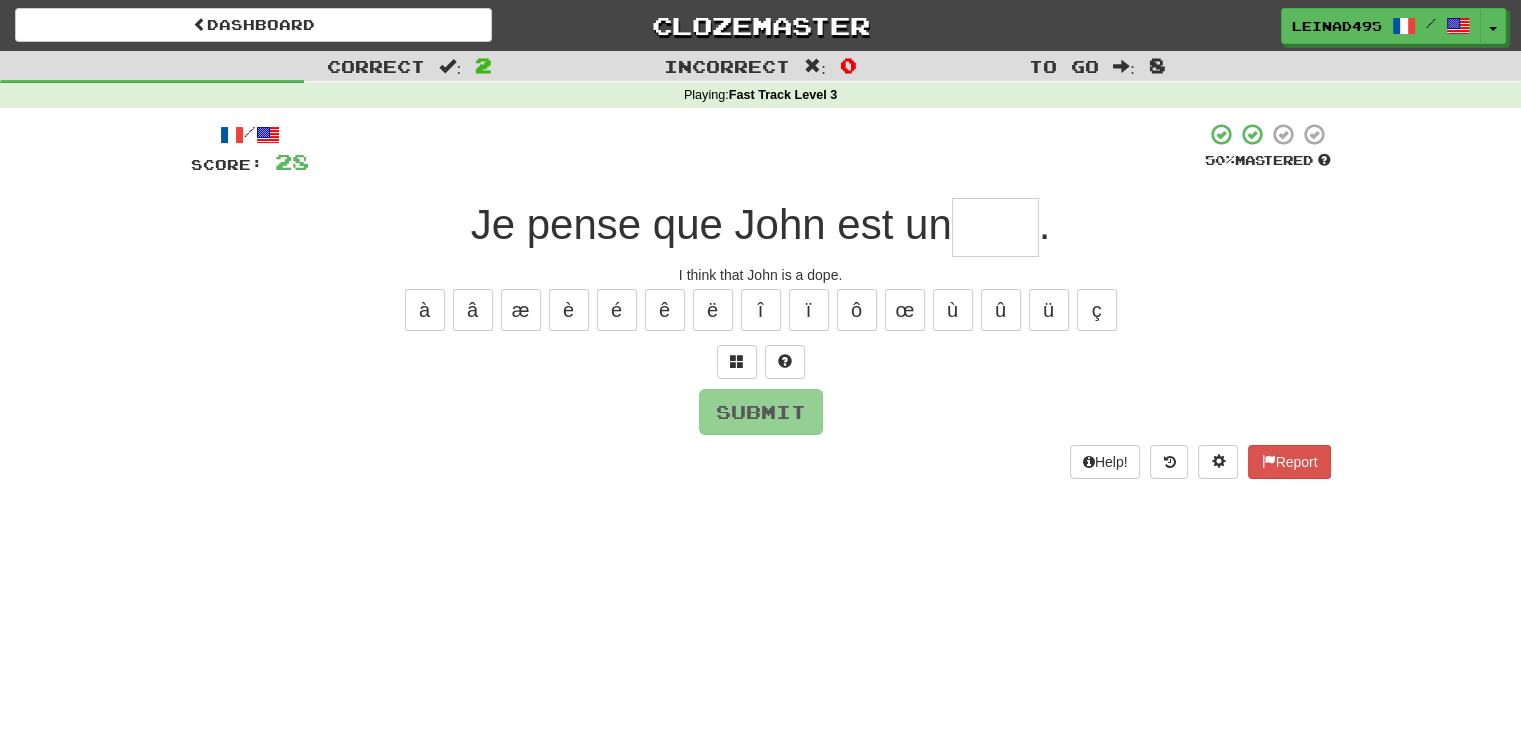 type on "*" 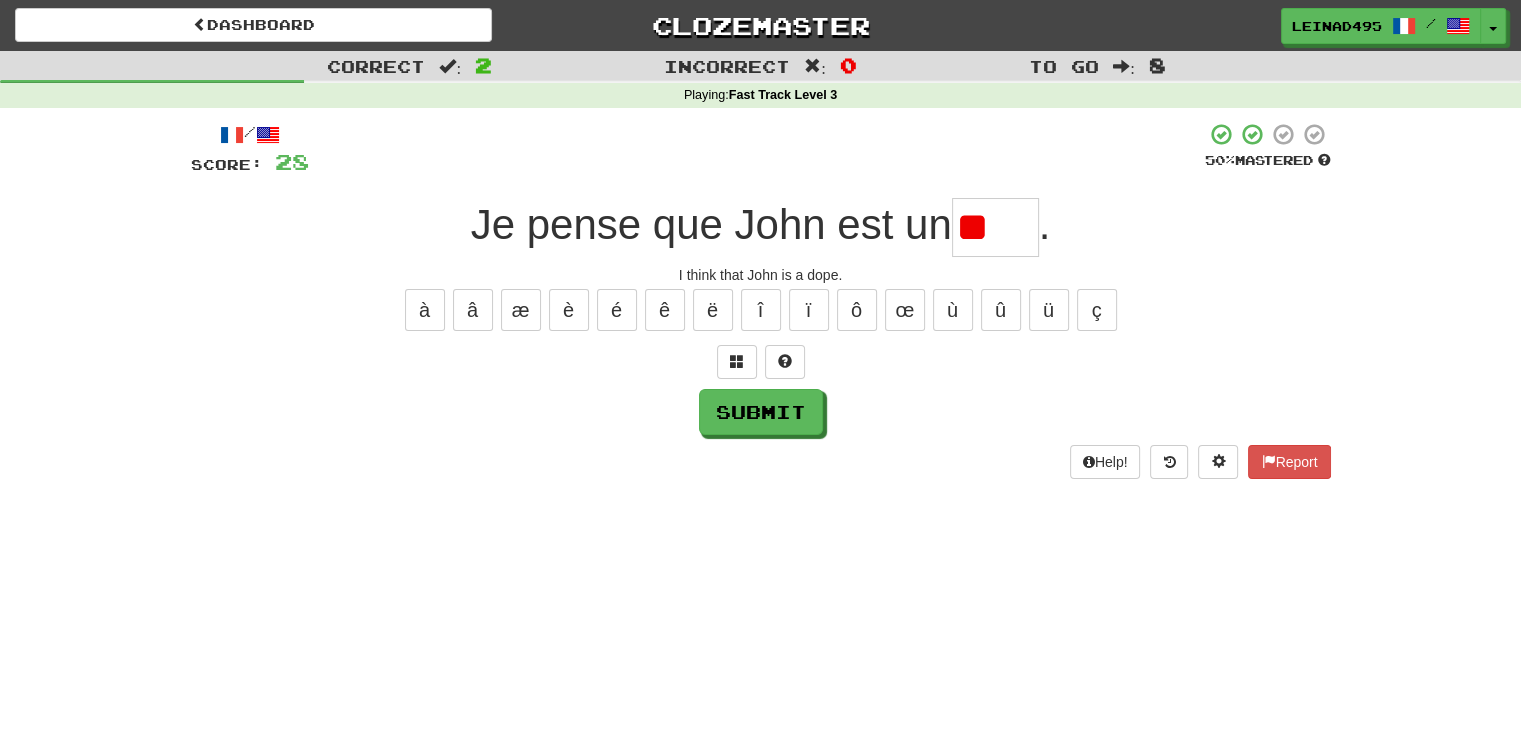 type on "*" 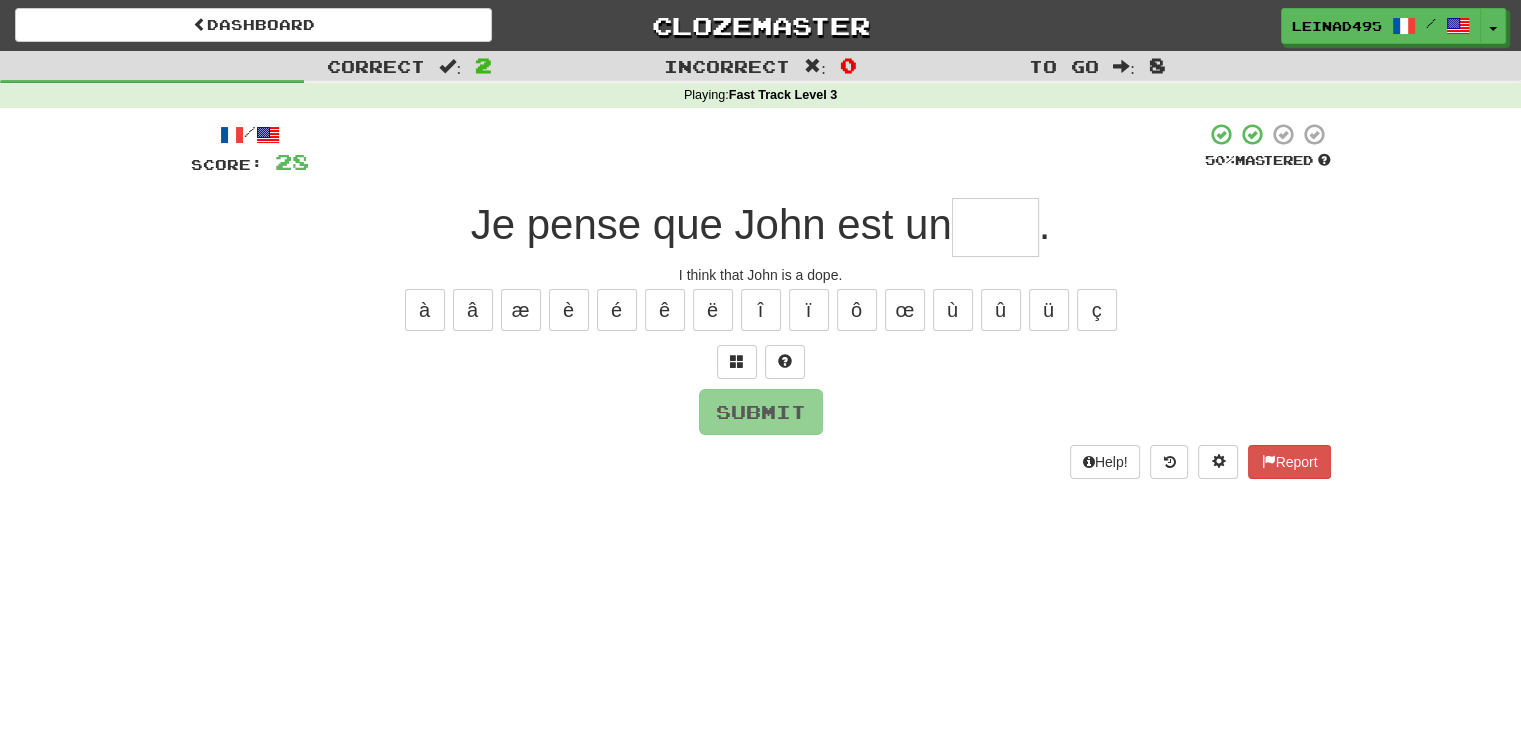 type on "*" 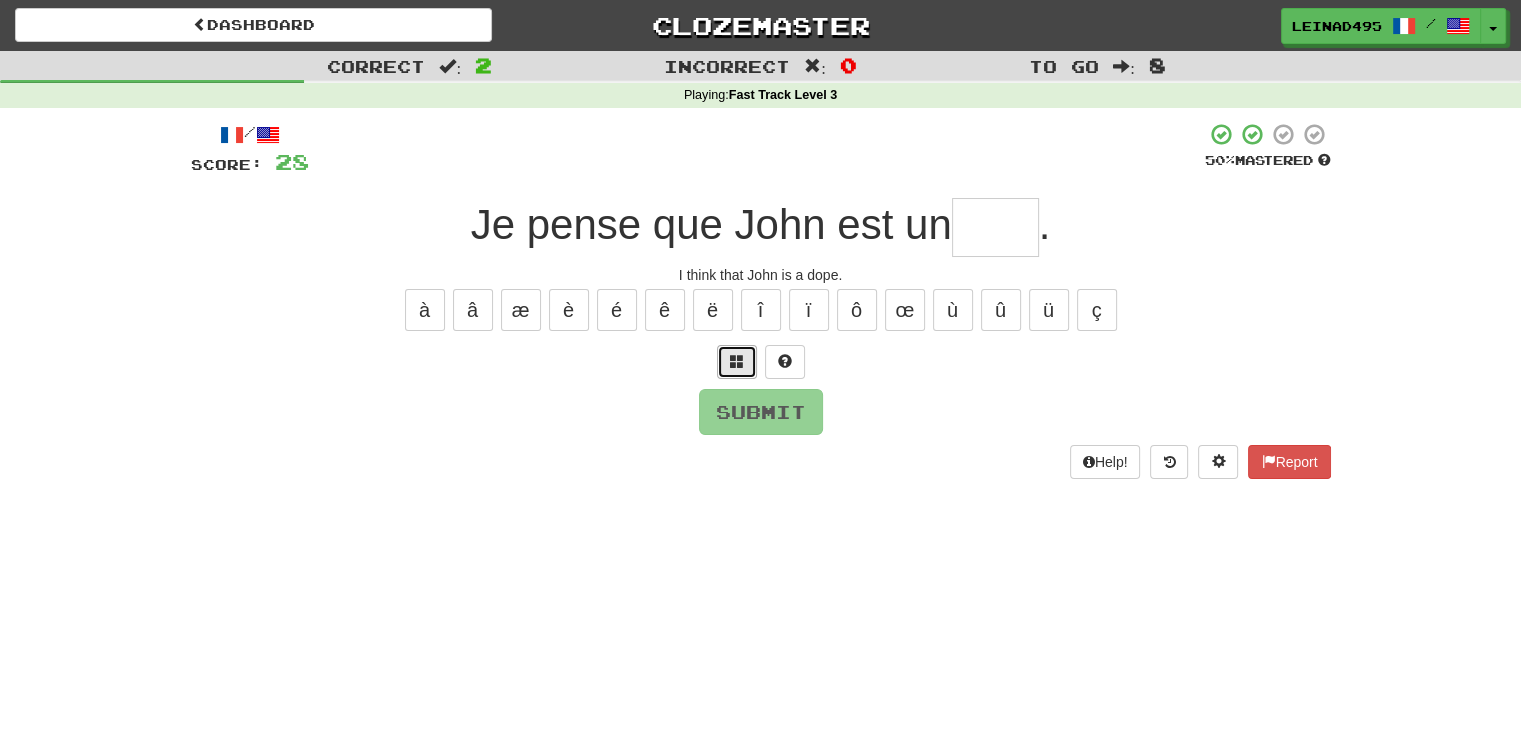 click at bounding box center (737, 362) 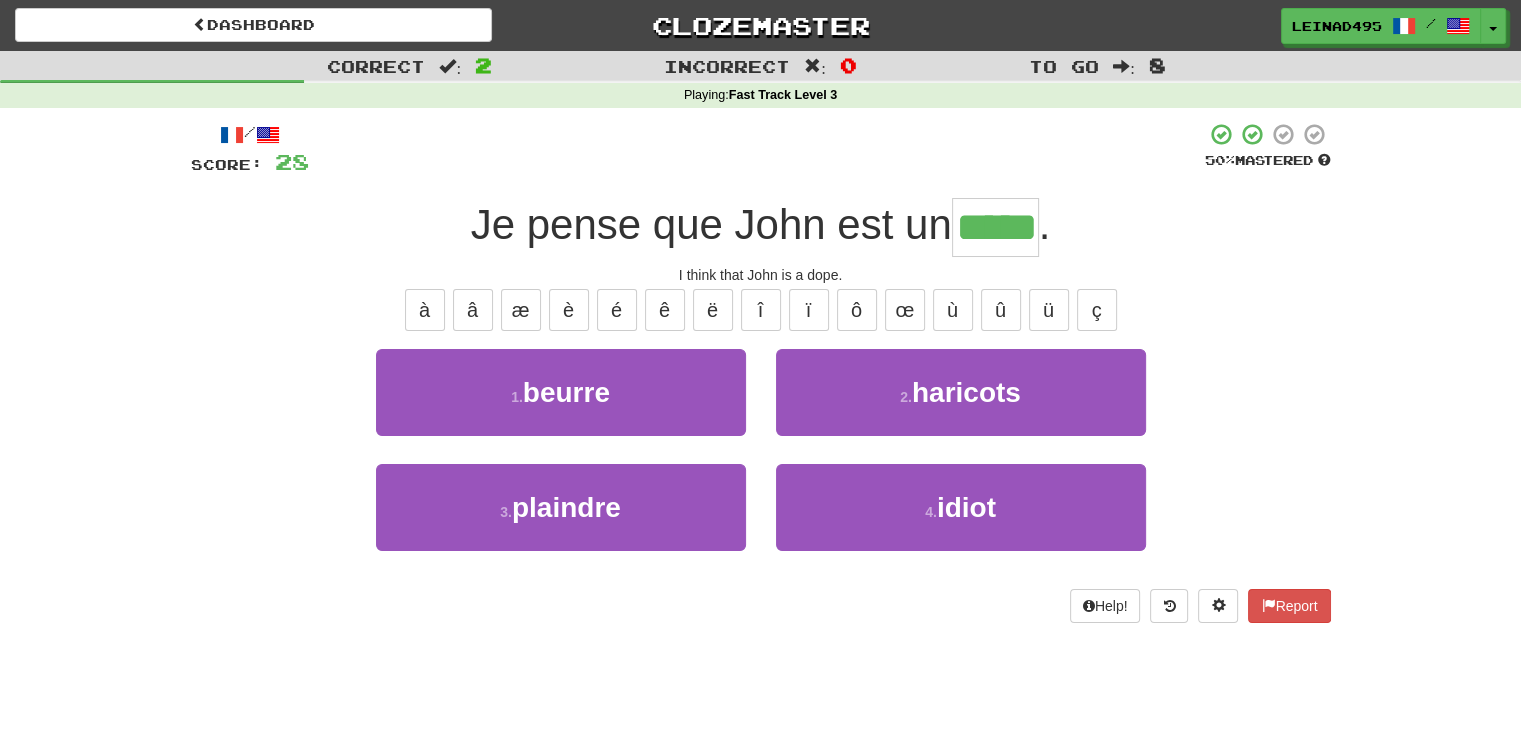 type on "*****" 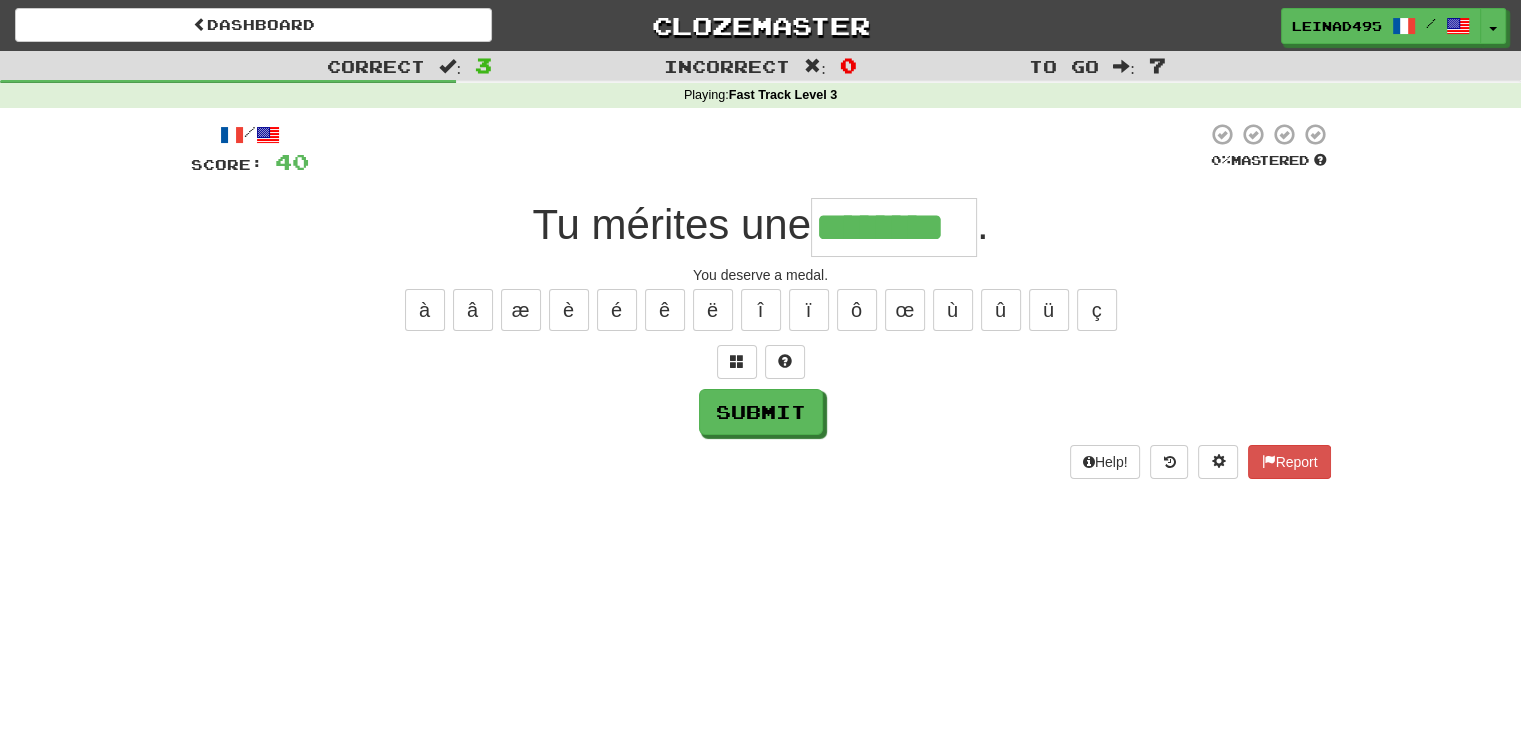 type on "********" 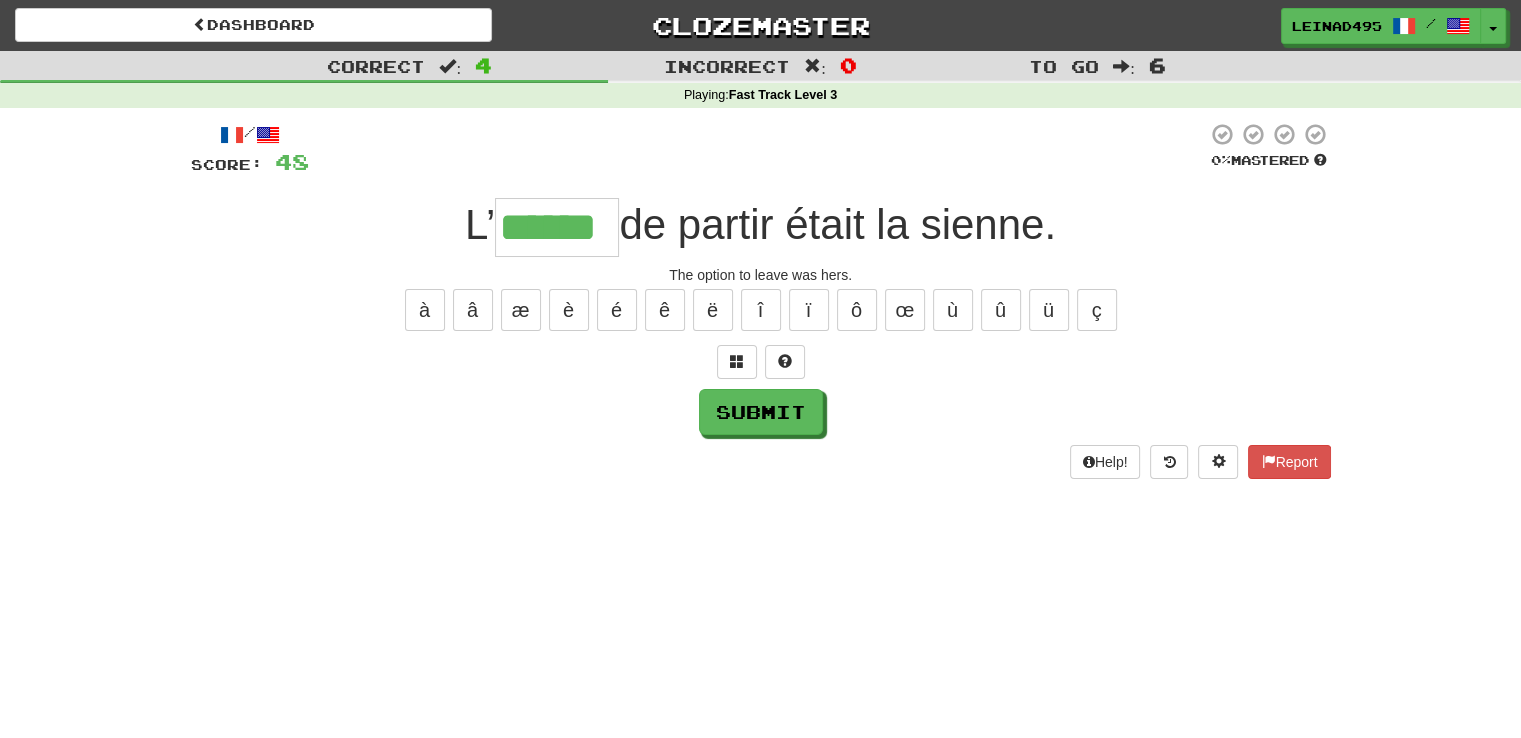 type on "******" 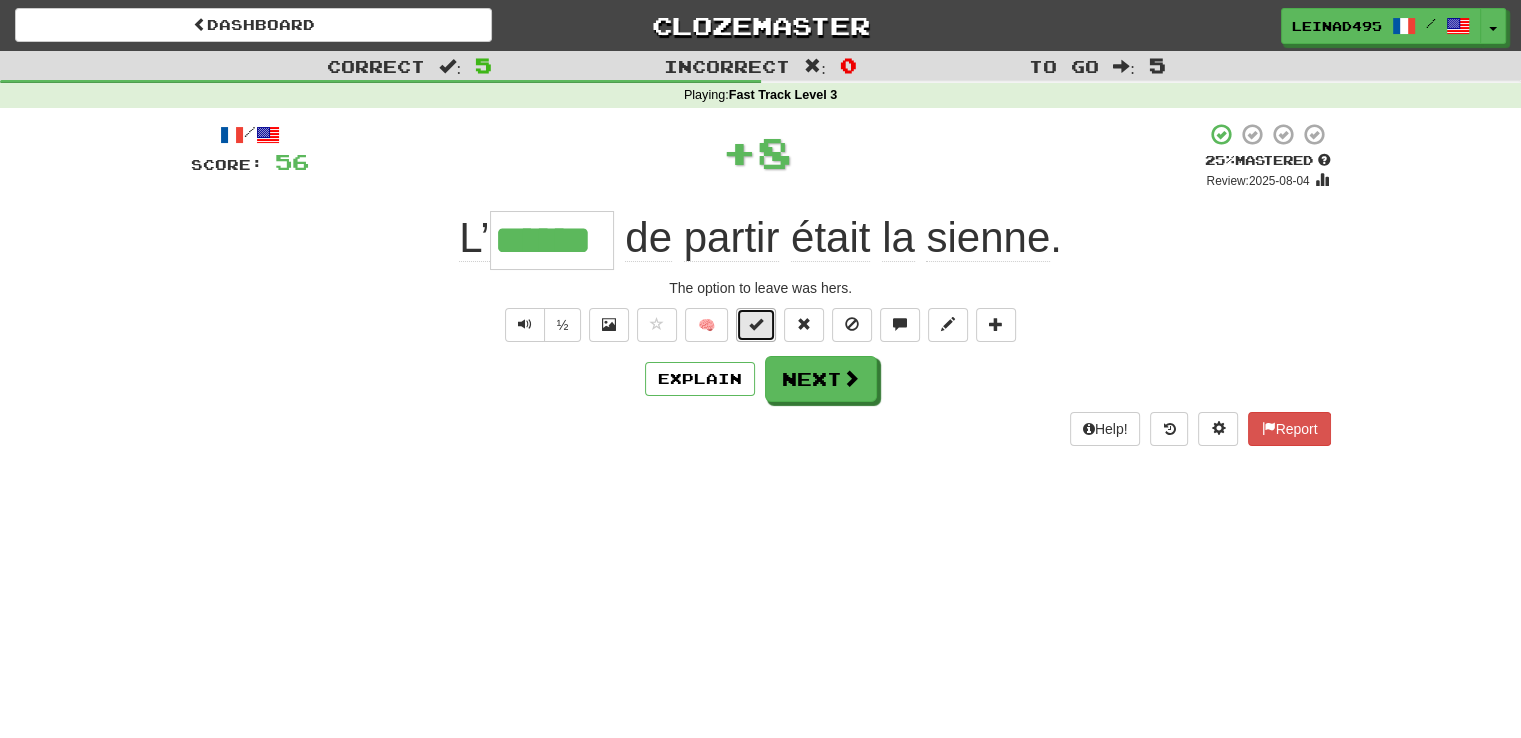 click at bounding box center (756, 325) 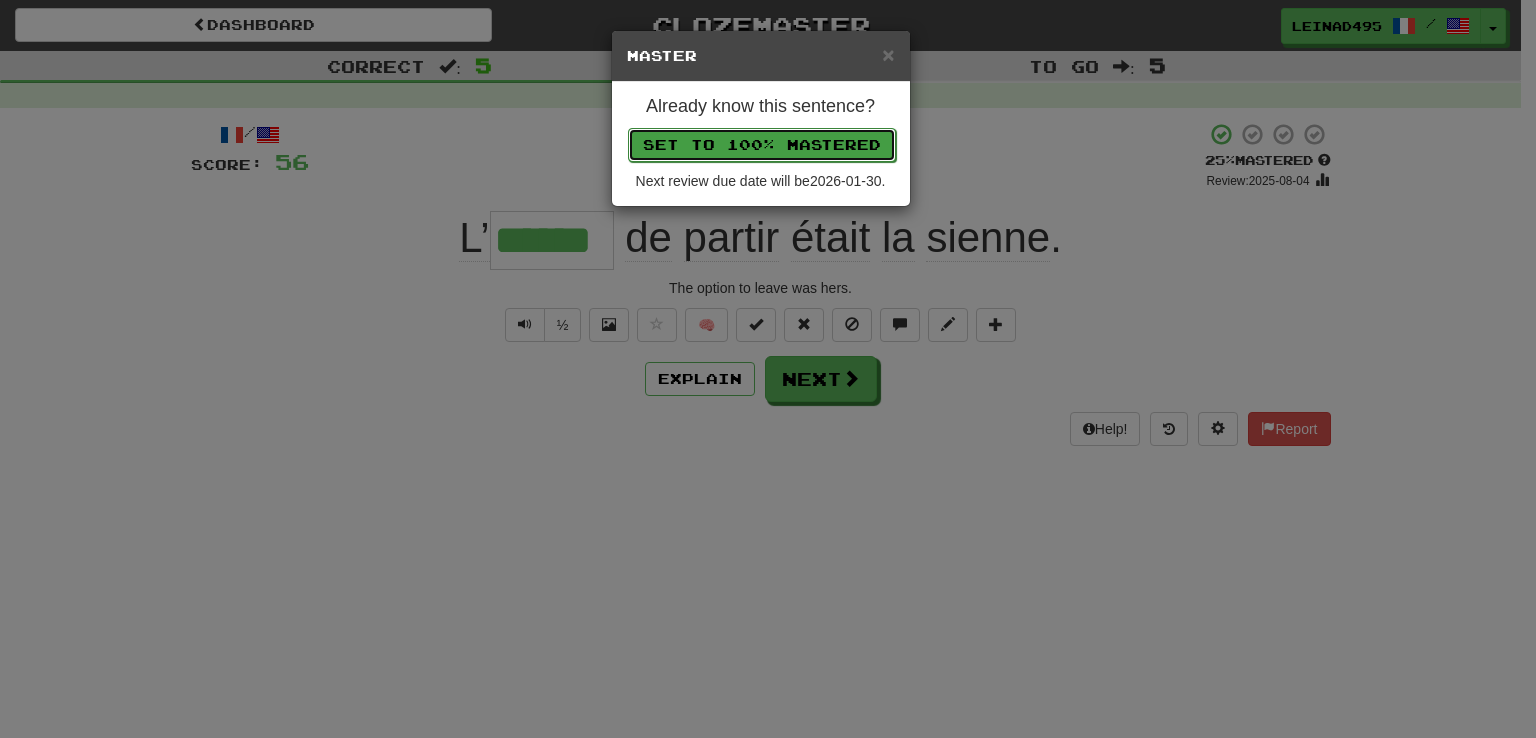 click on "Set to 100% Mastered" at bounding box center (762, 145) 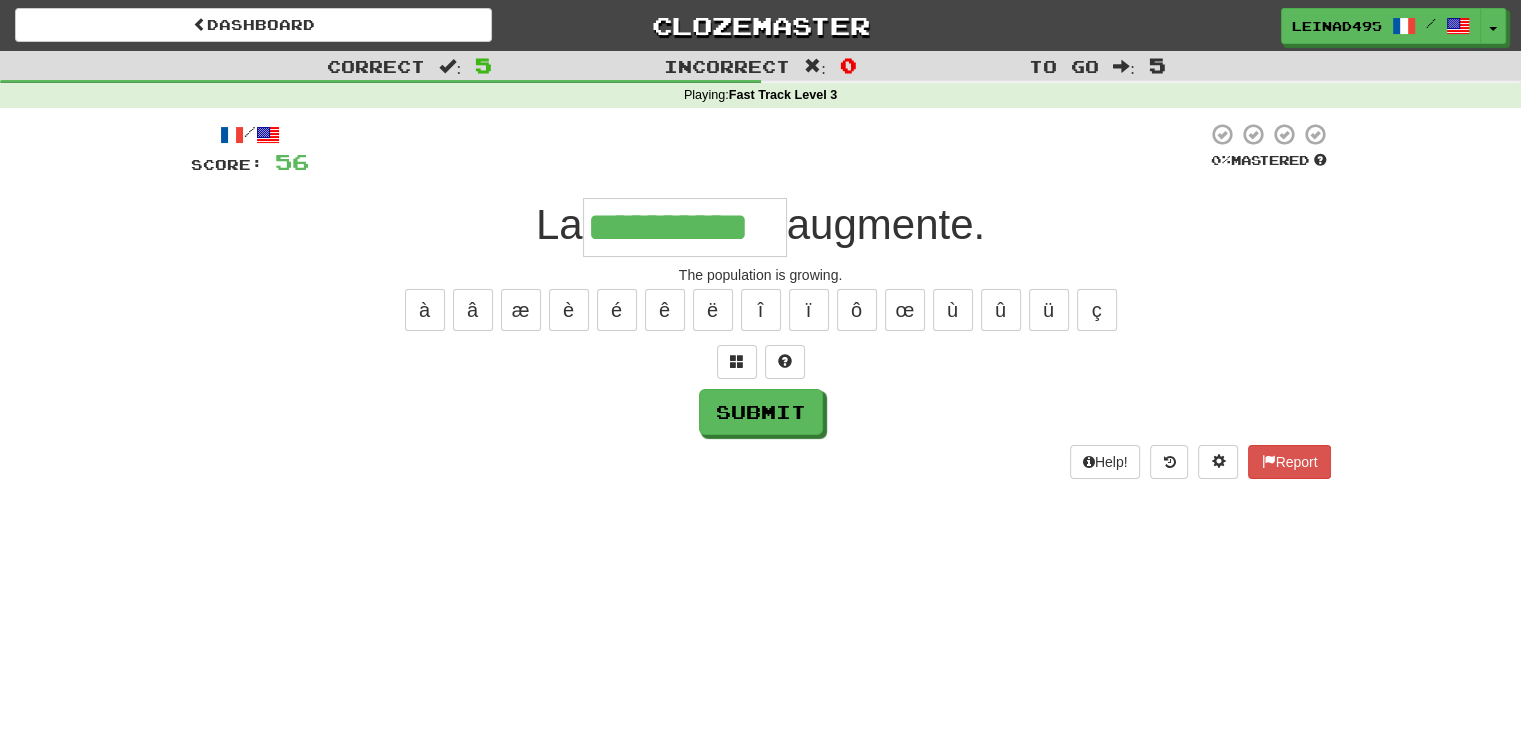 type on "**********" 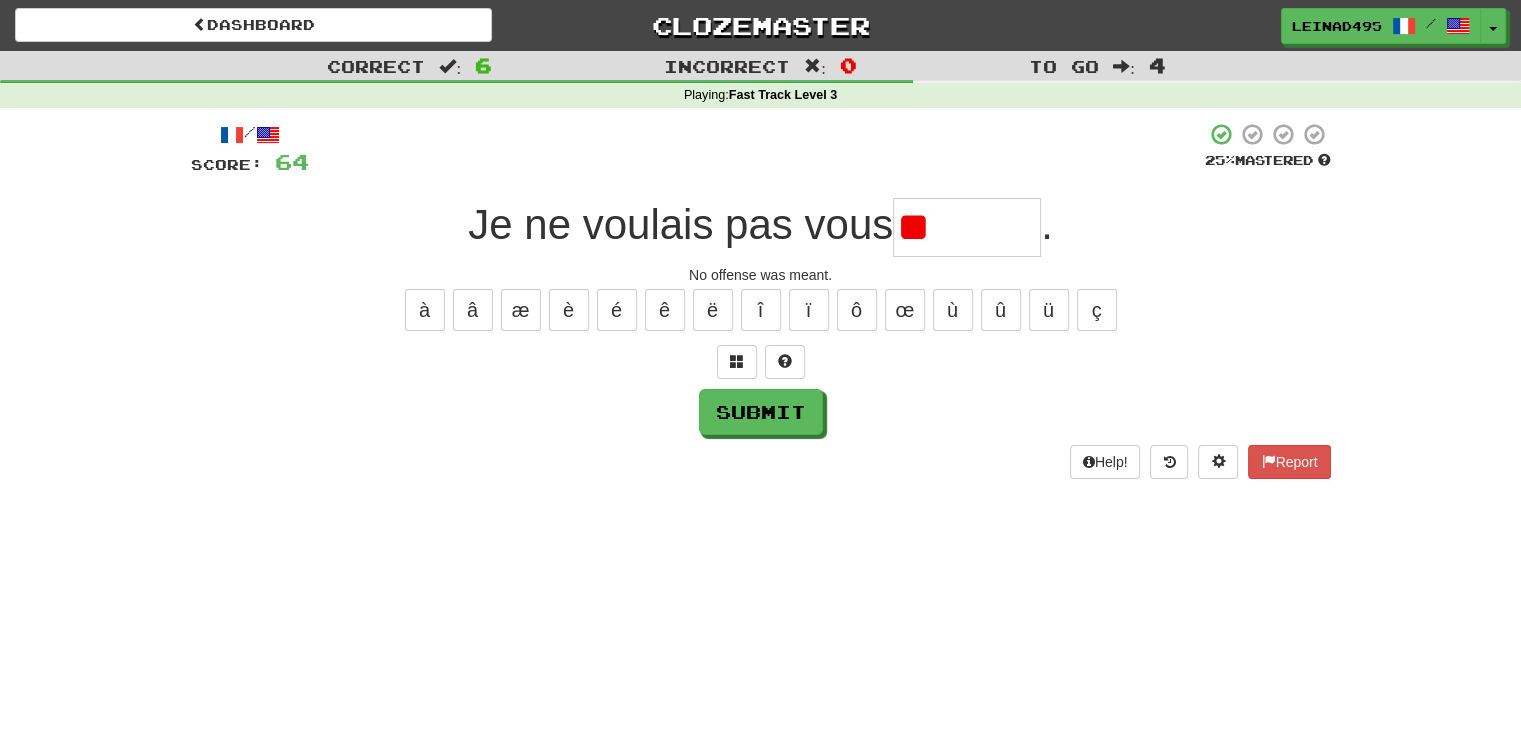 type on "*" 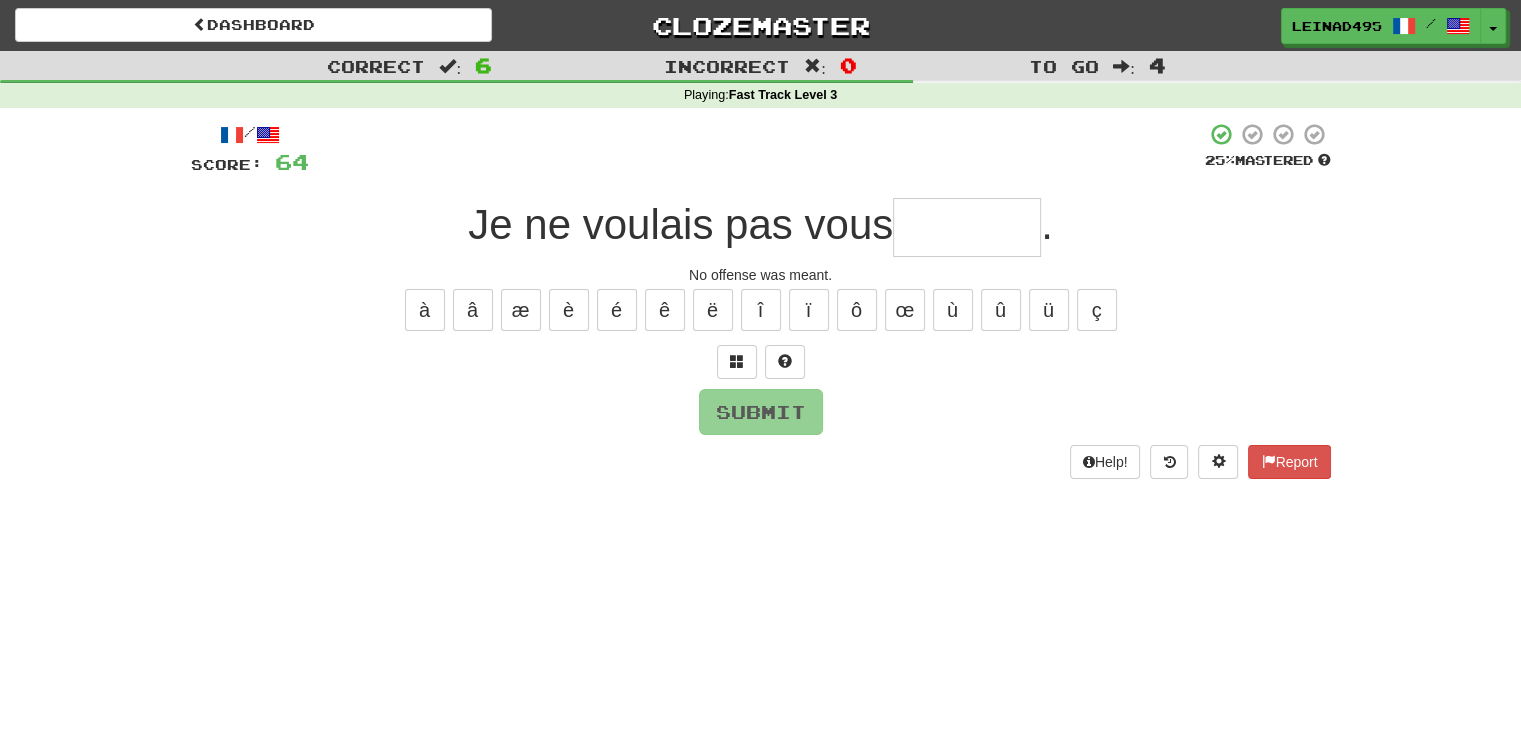 type on "*" 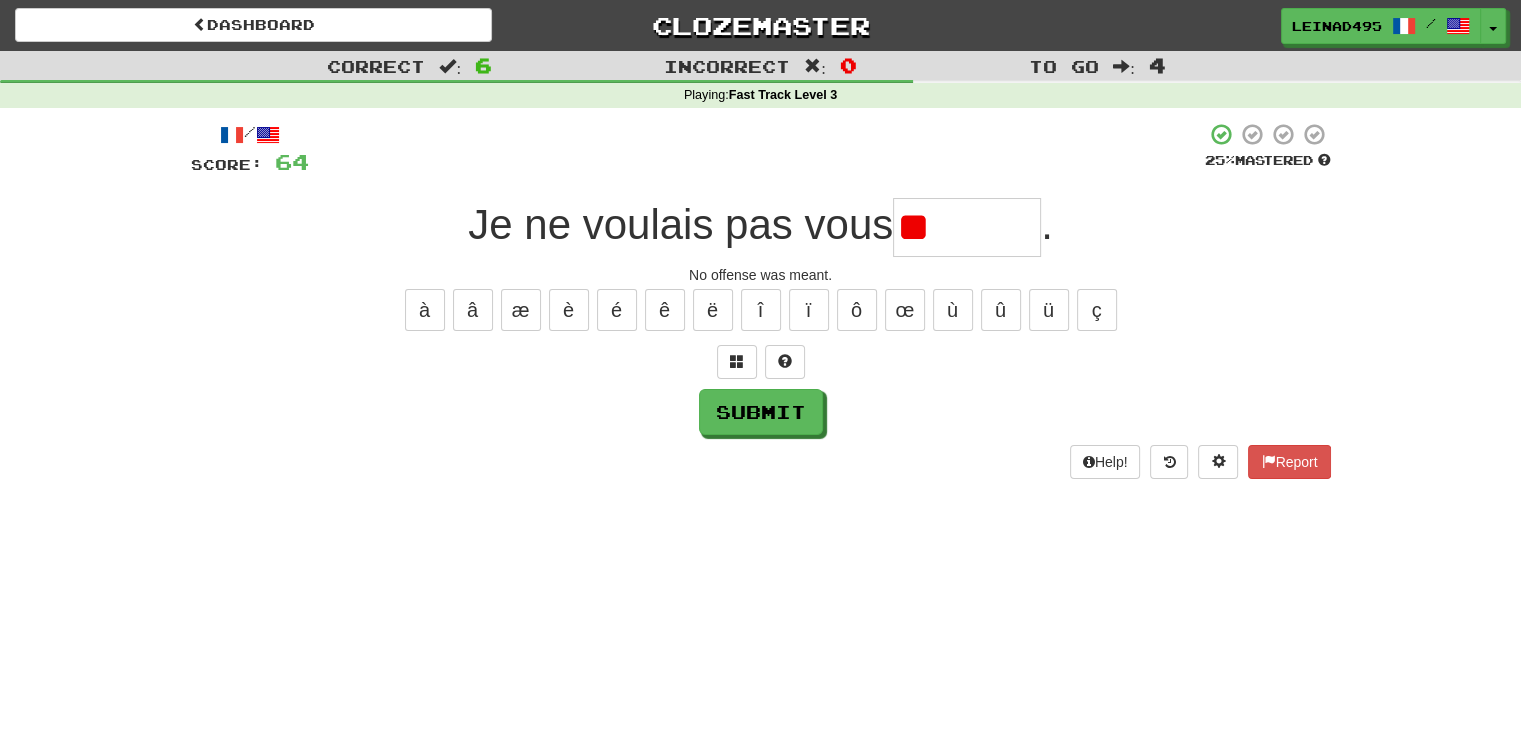 type on "*" 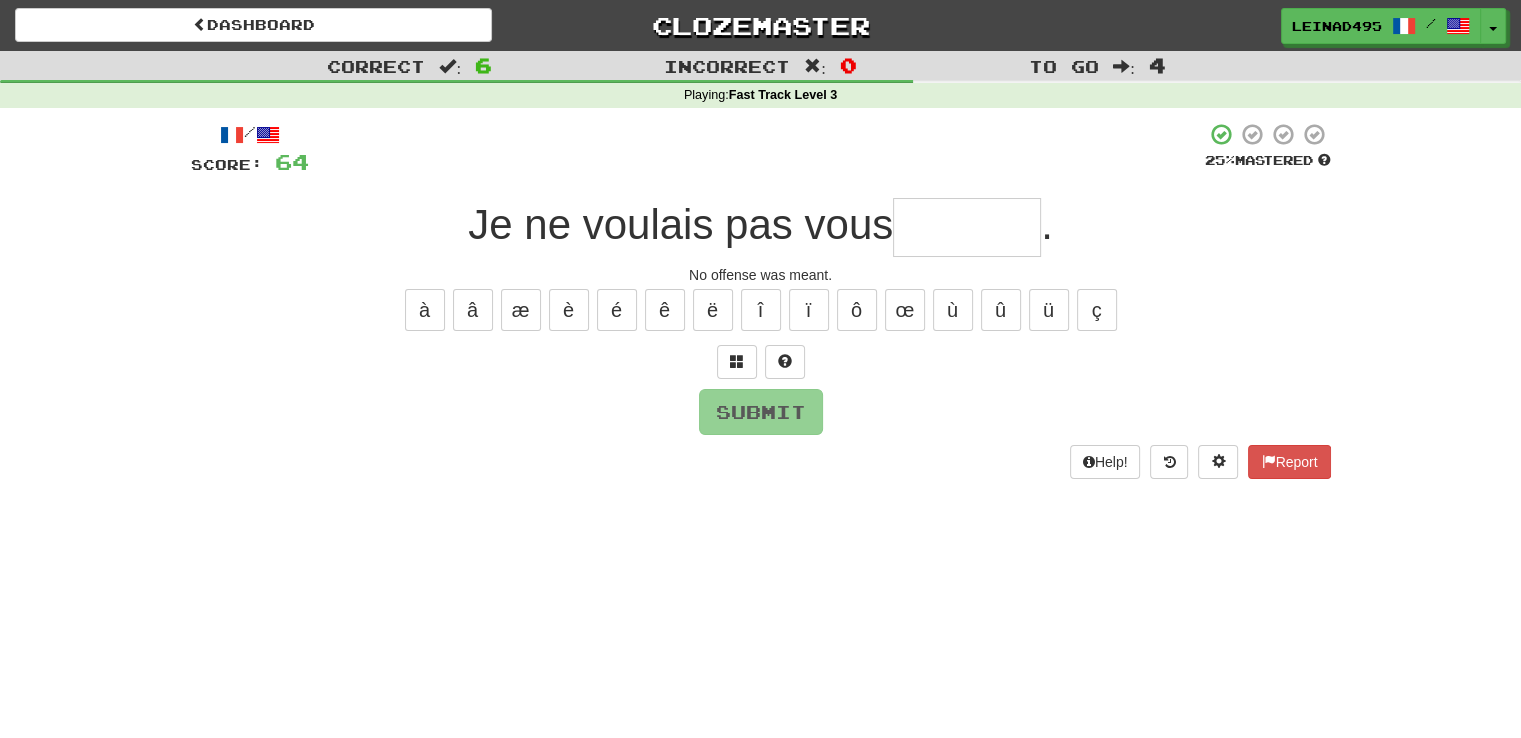 type on "*" 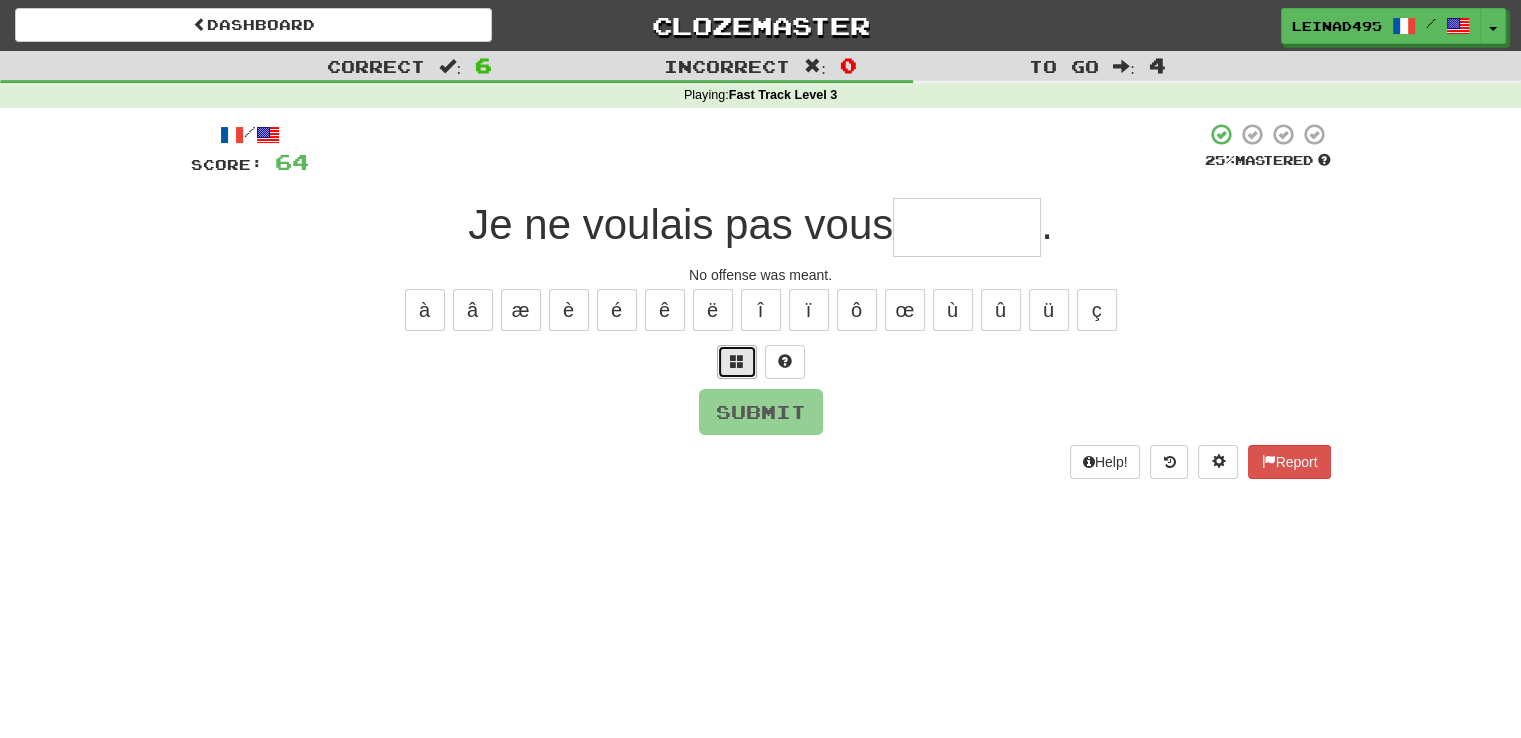 click at bounding box center (737, 361) 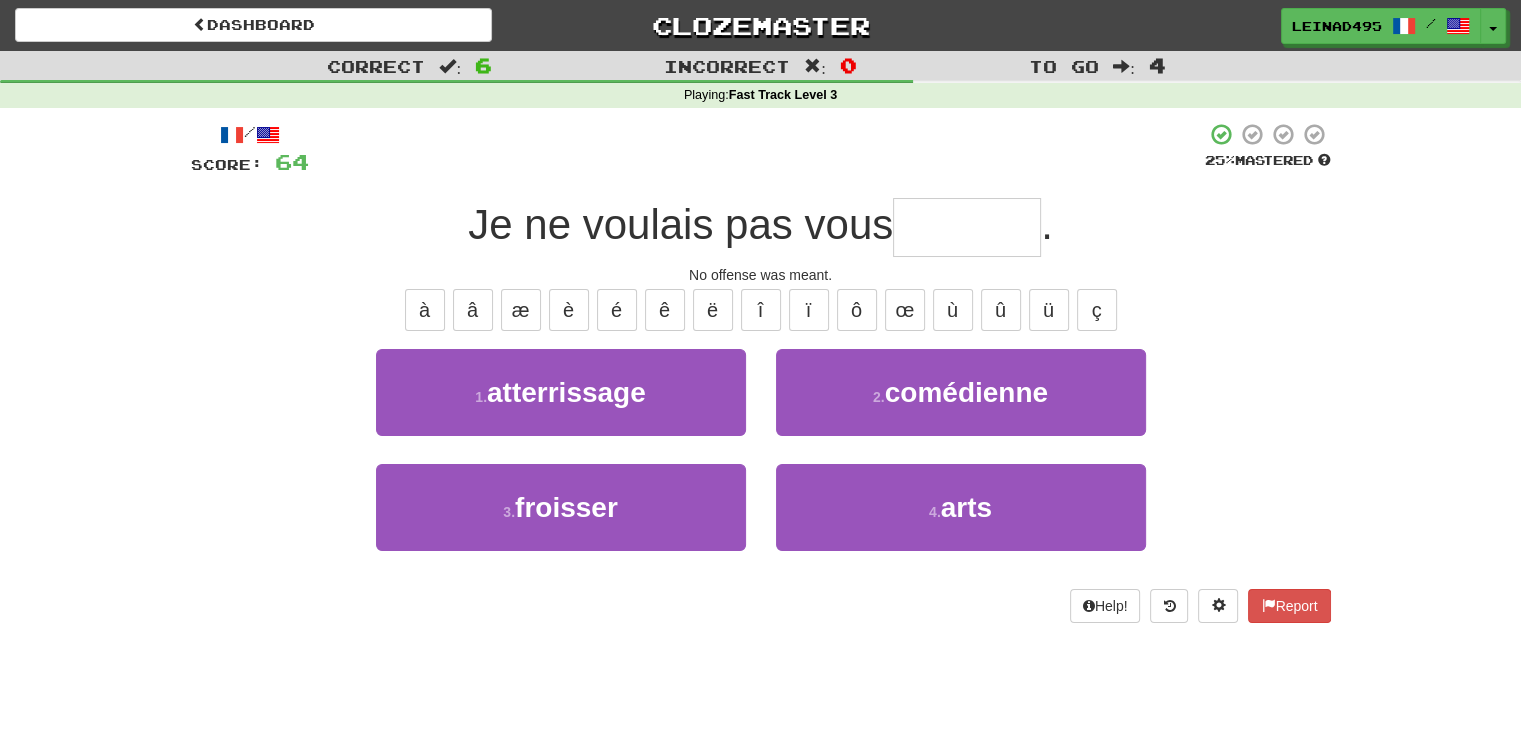 type on "*" 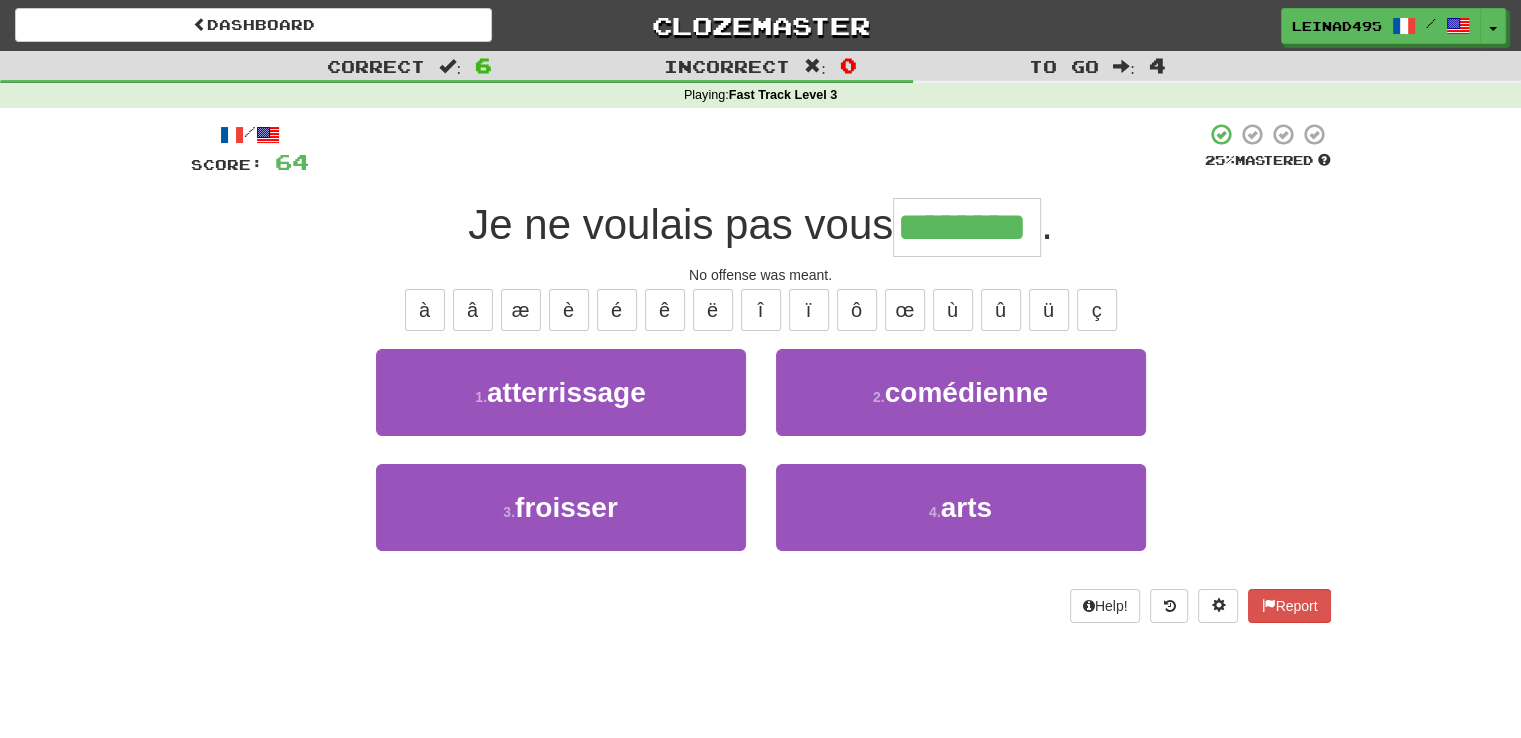 type on "********" 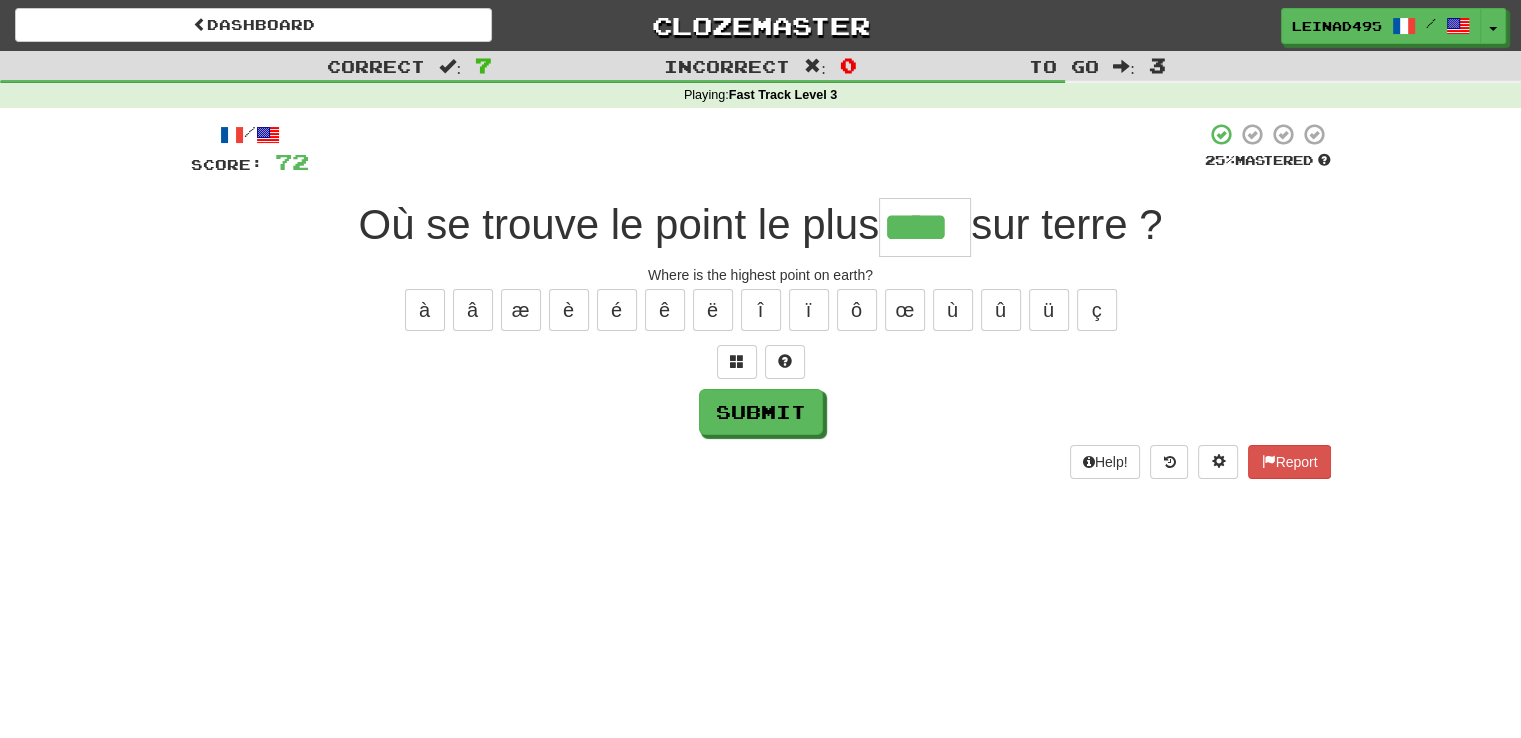 type on "****" 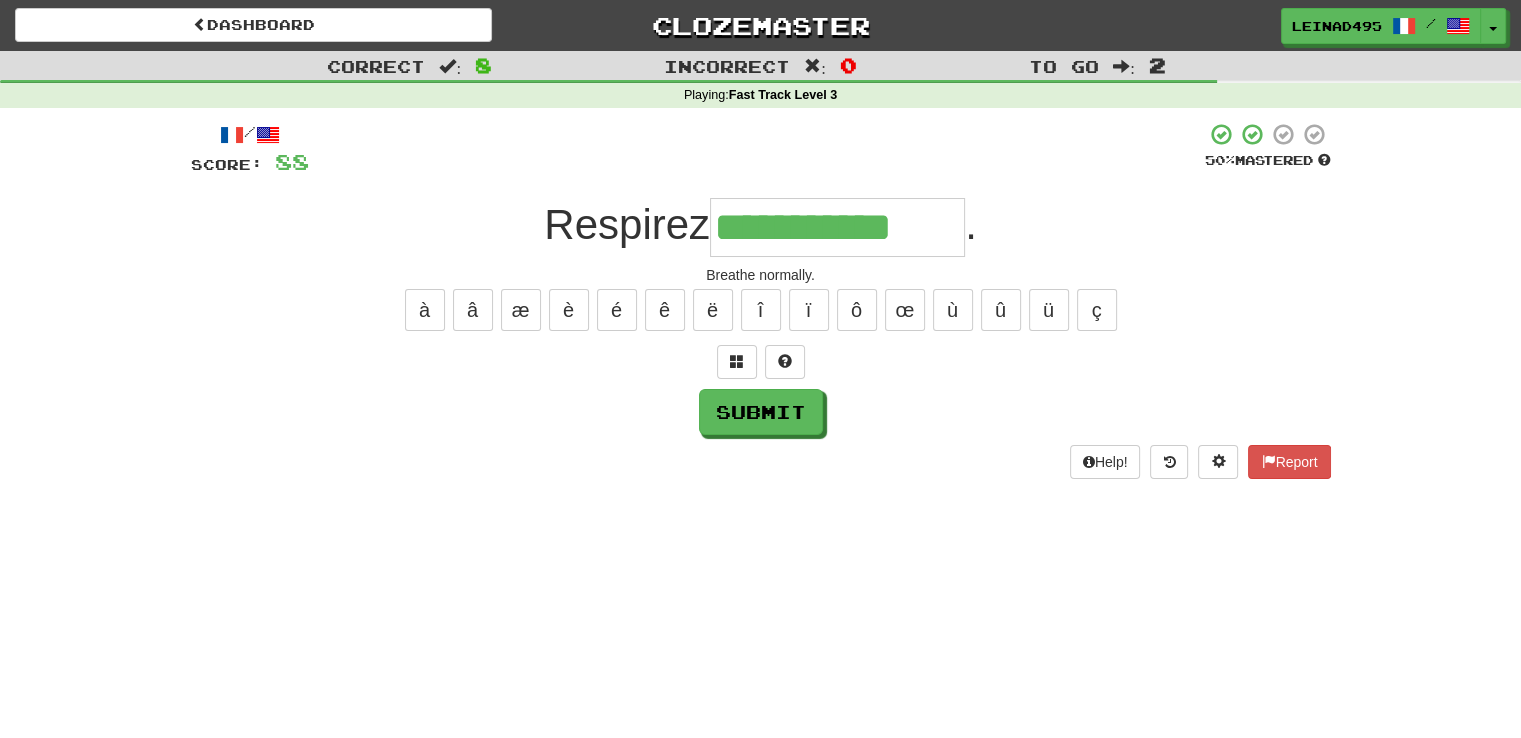 type on "**********" 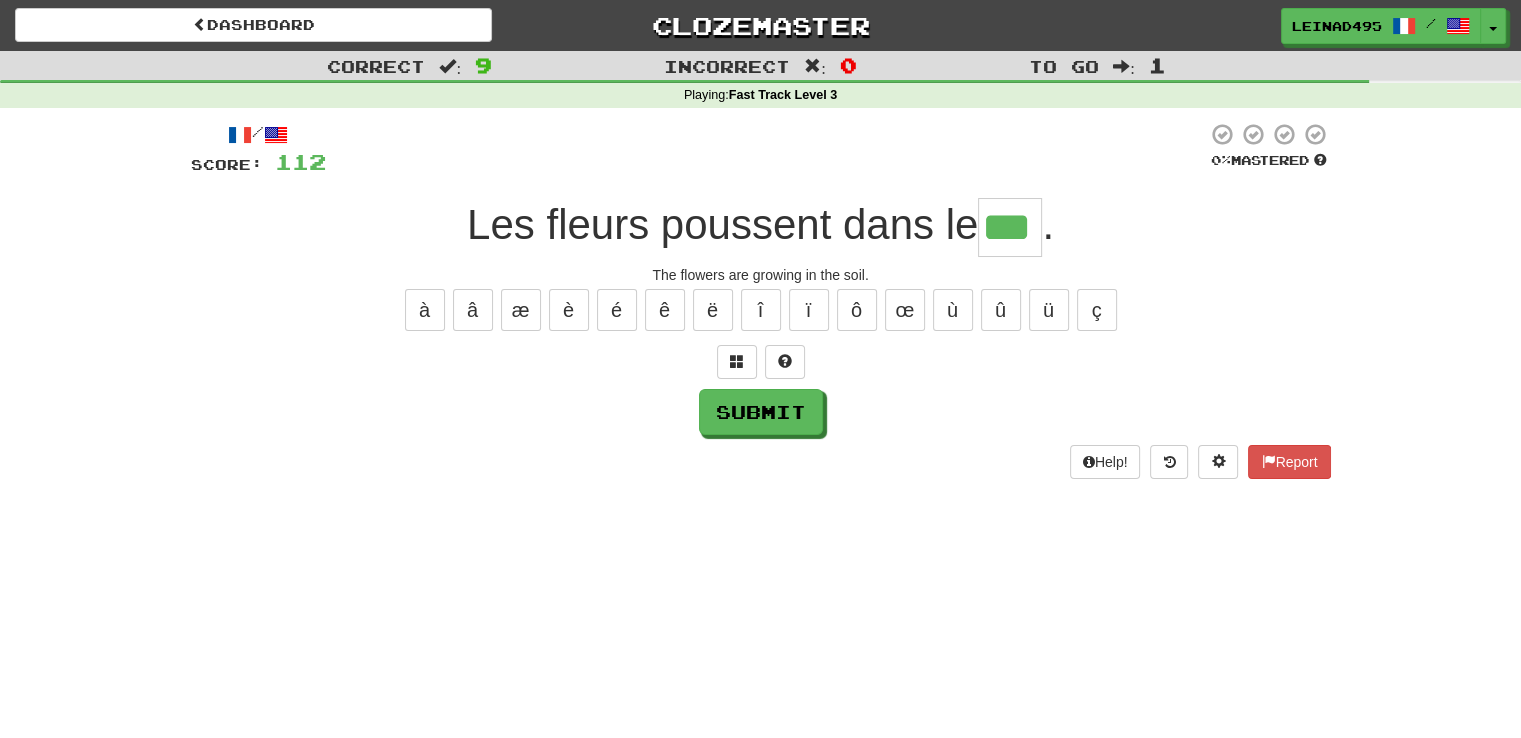 type on "***" 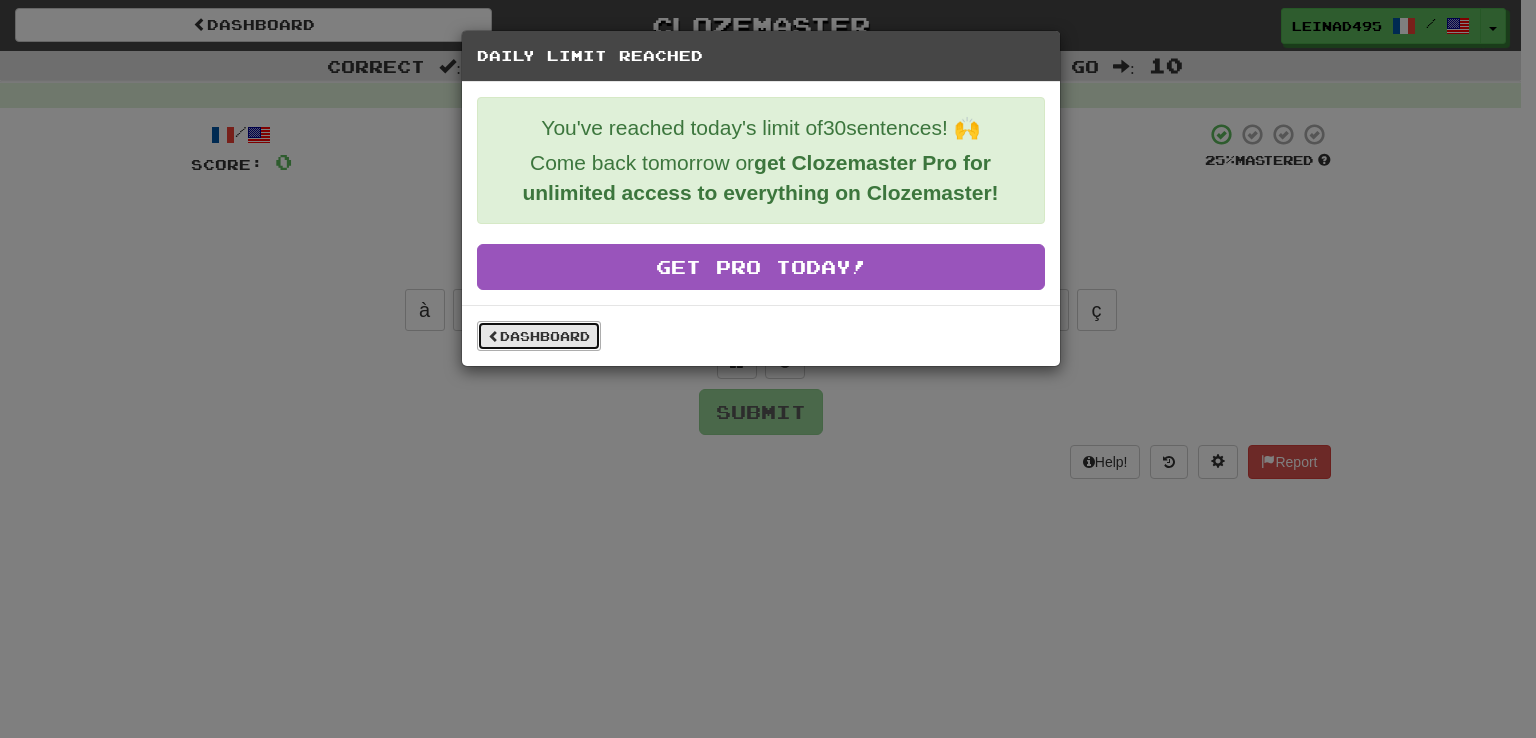 click on "Dashboard" at bounding box center [539, 336] 